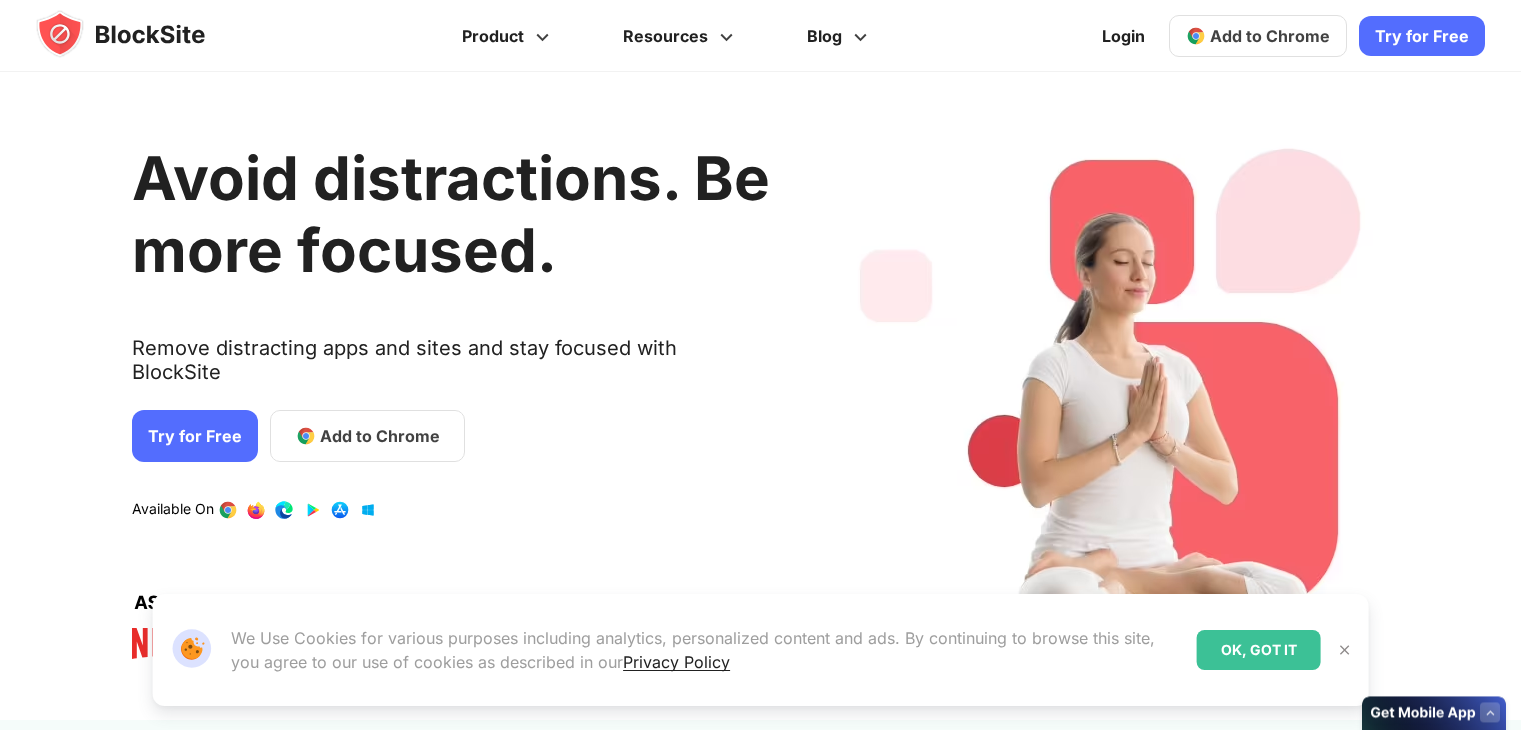 scroll, scrollTop: 0, scrollLeft: 0, axis: both 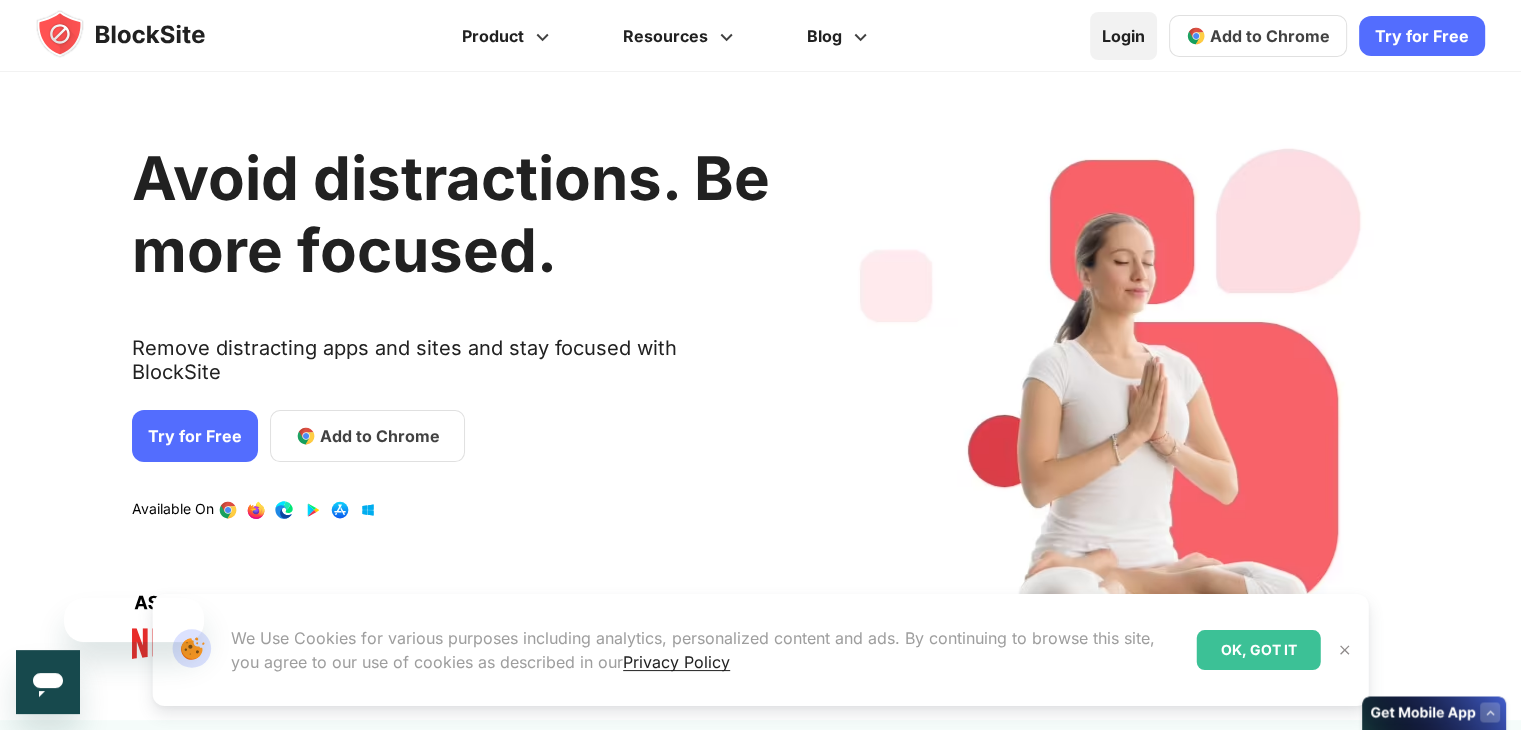click on "Login" at bounding box center [1123, 36] 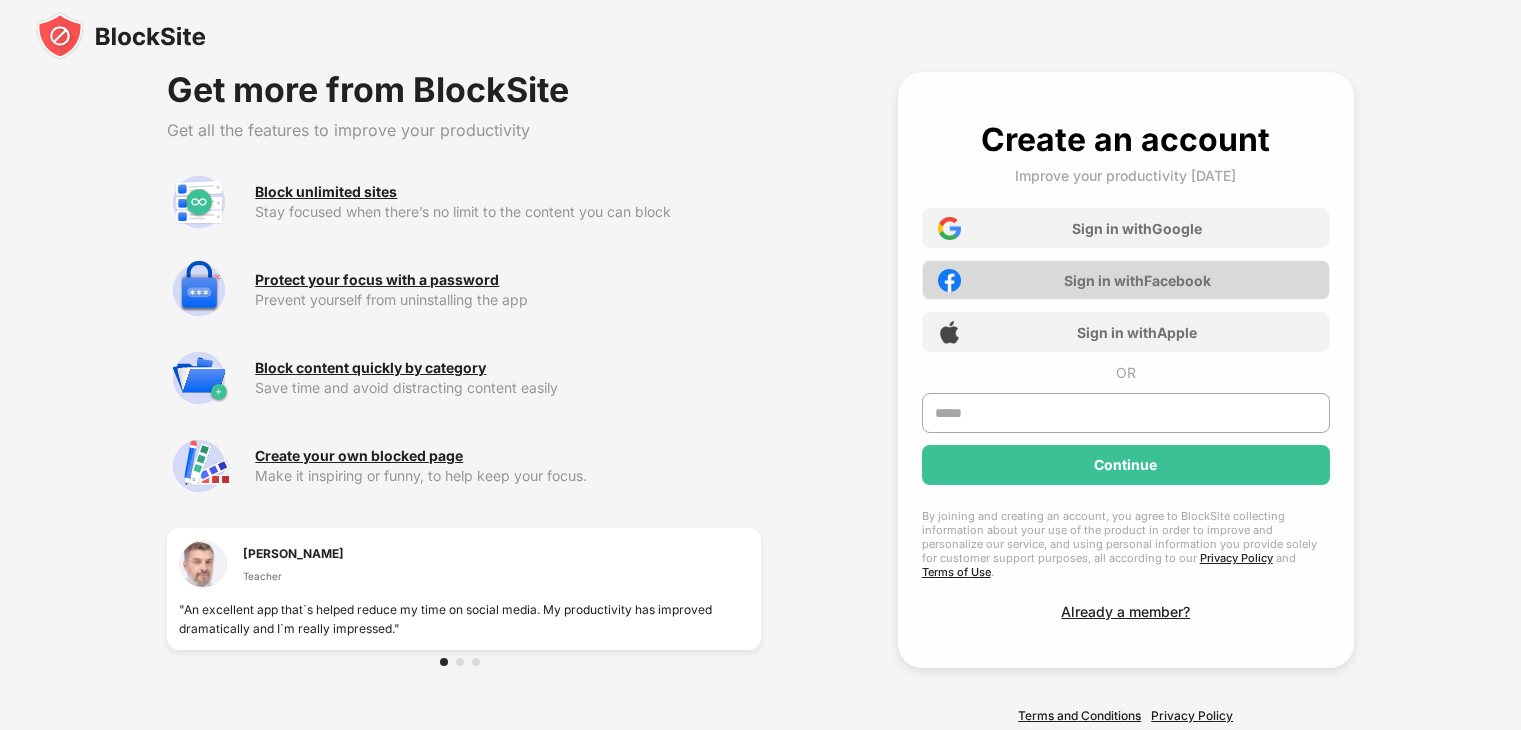scroll, scrollTop: 0, scrollLeft: 0, axis: both 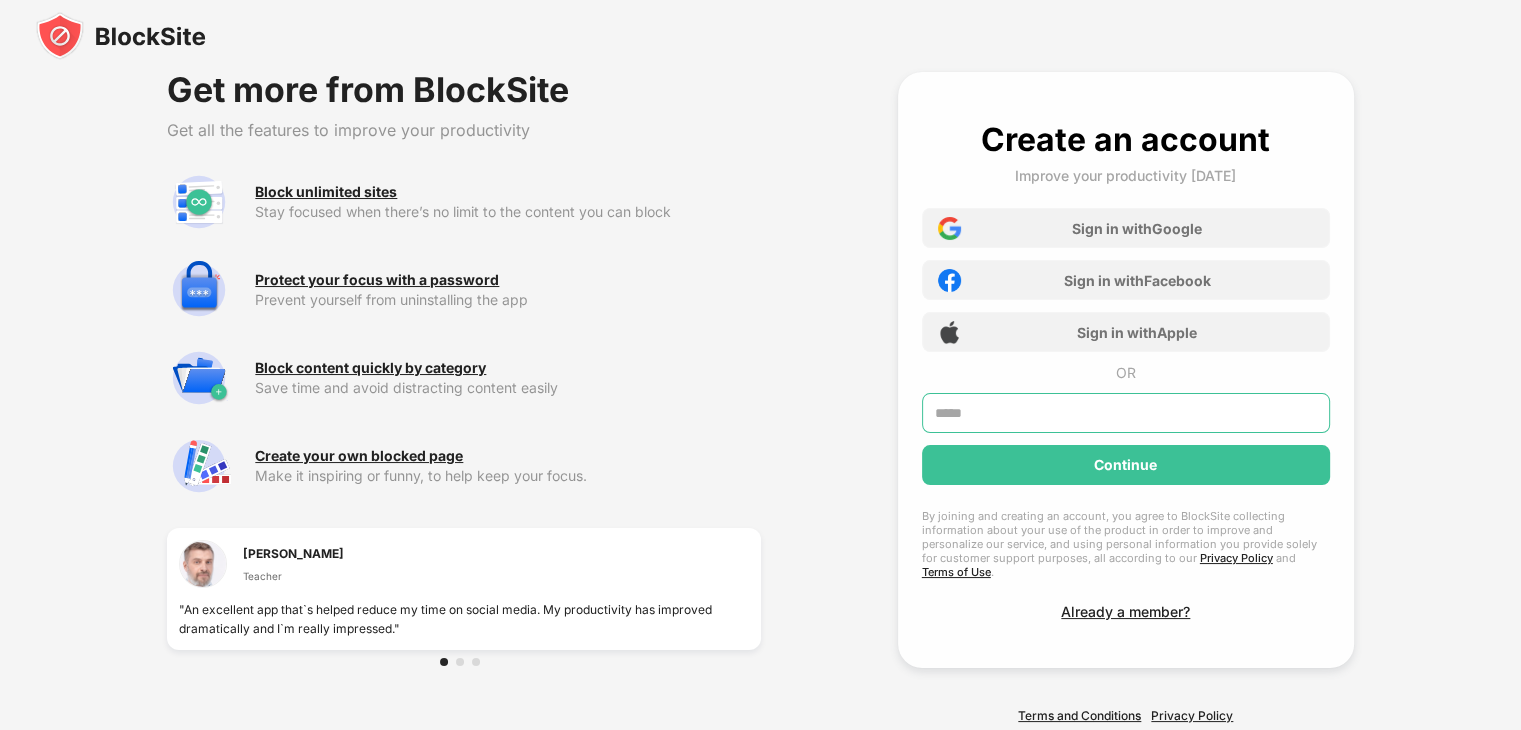 click at bounding box center [1126, 413] 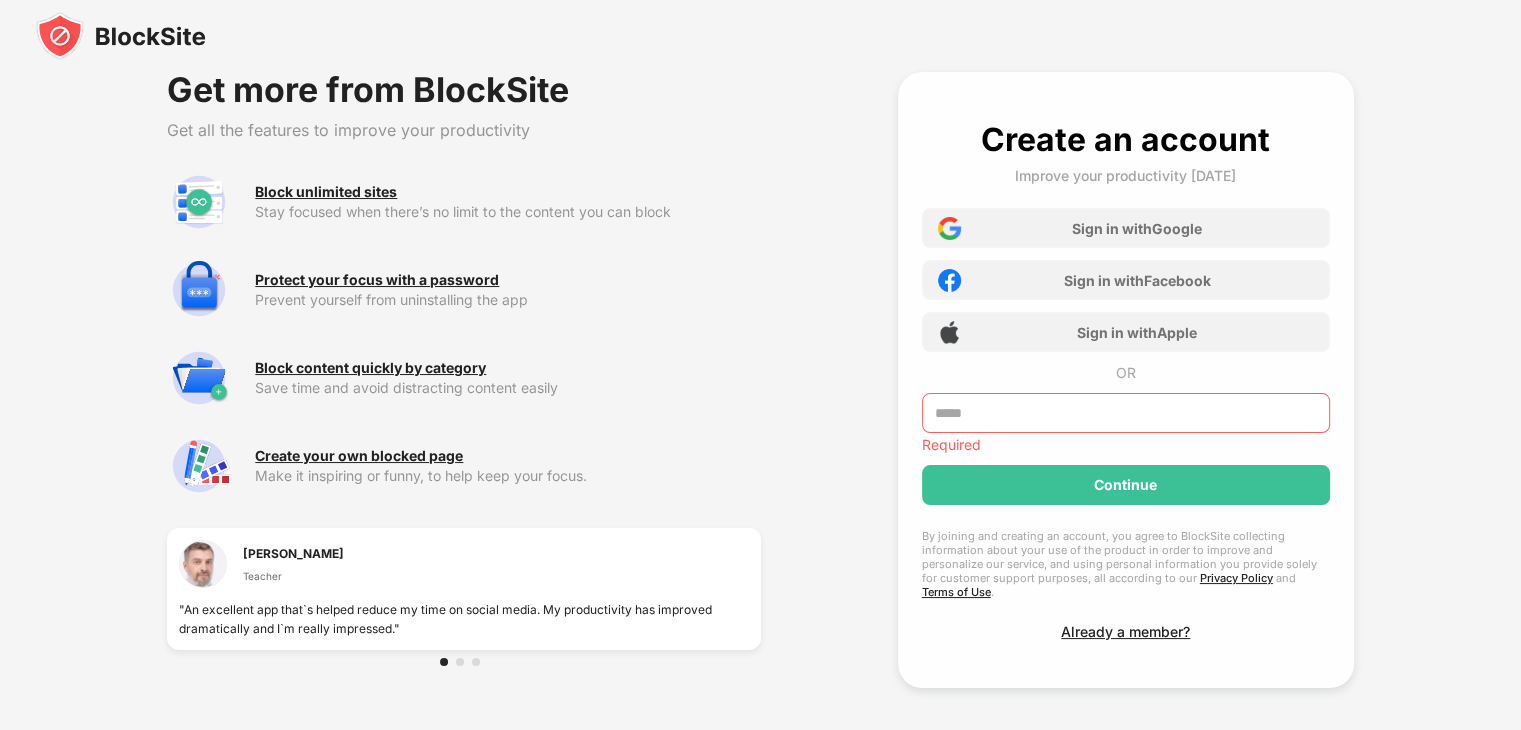 click at bounding box center (1126, 413) 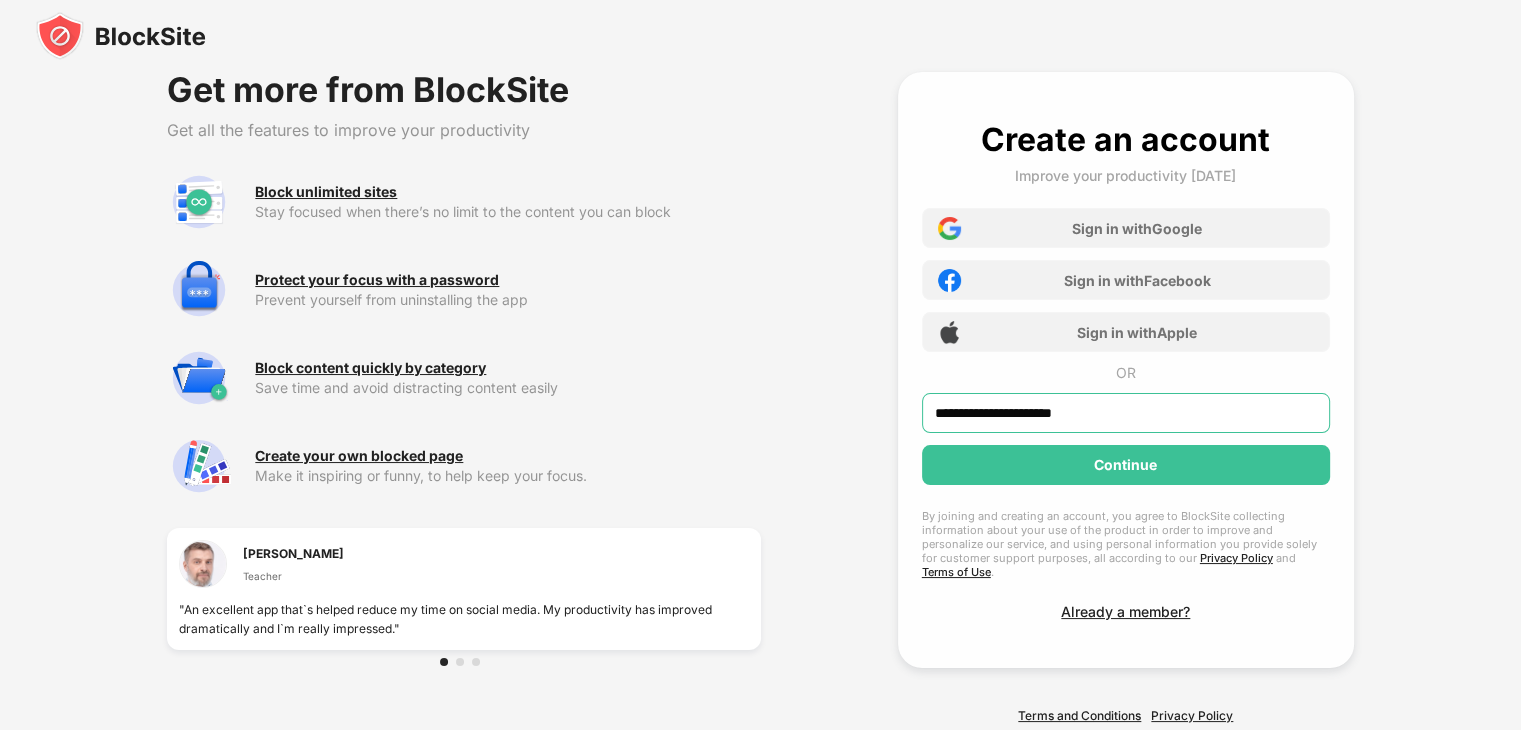 type on "**********" 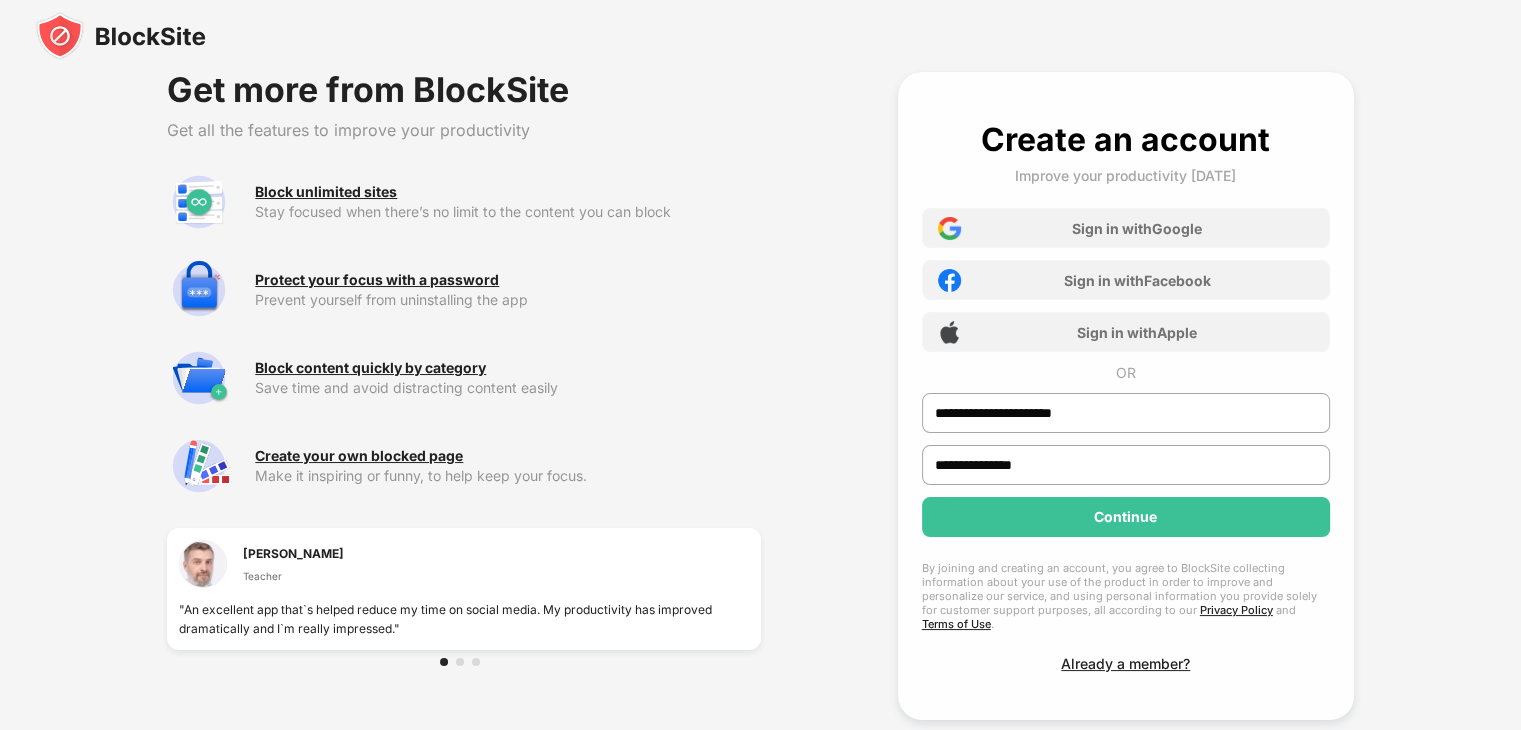 type on "**********" 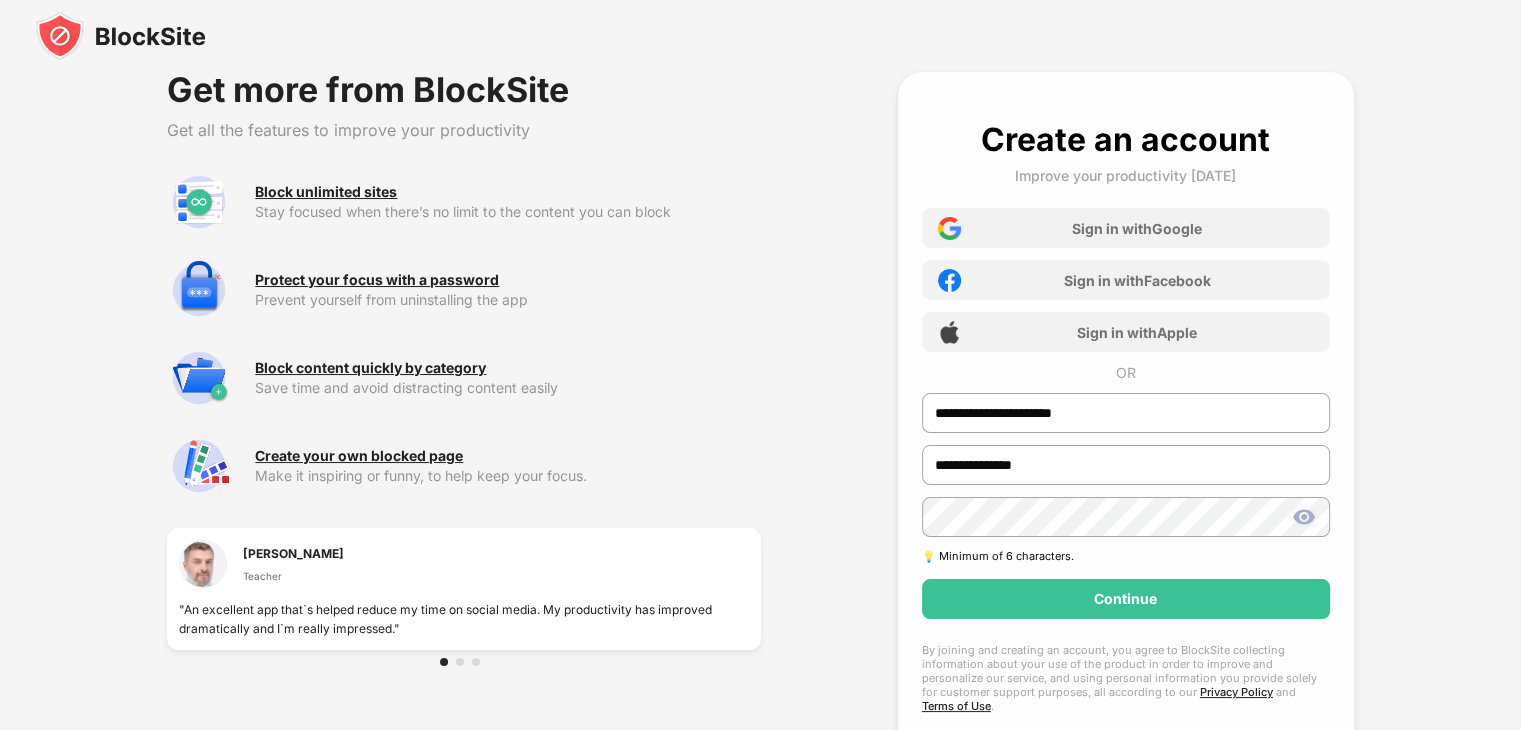 click at bounding box center (1304, 517) 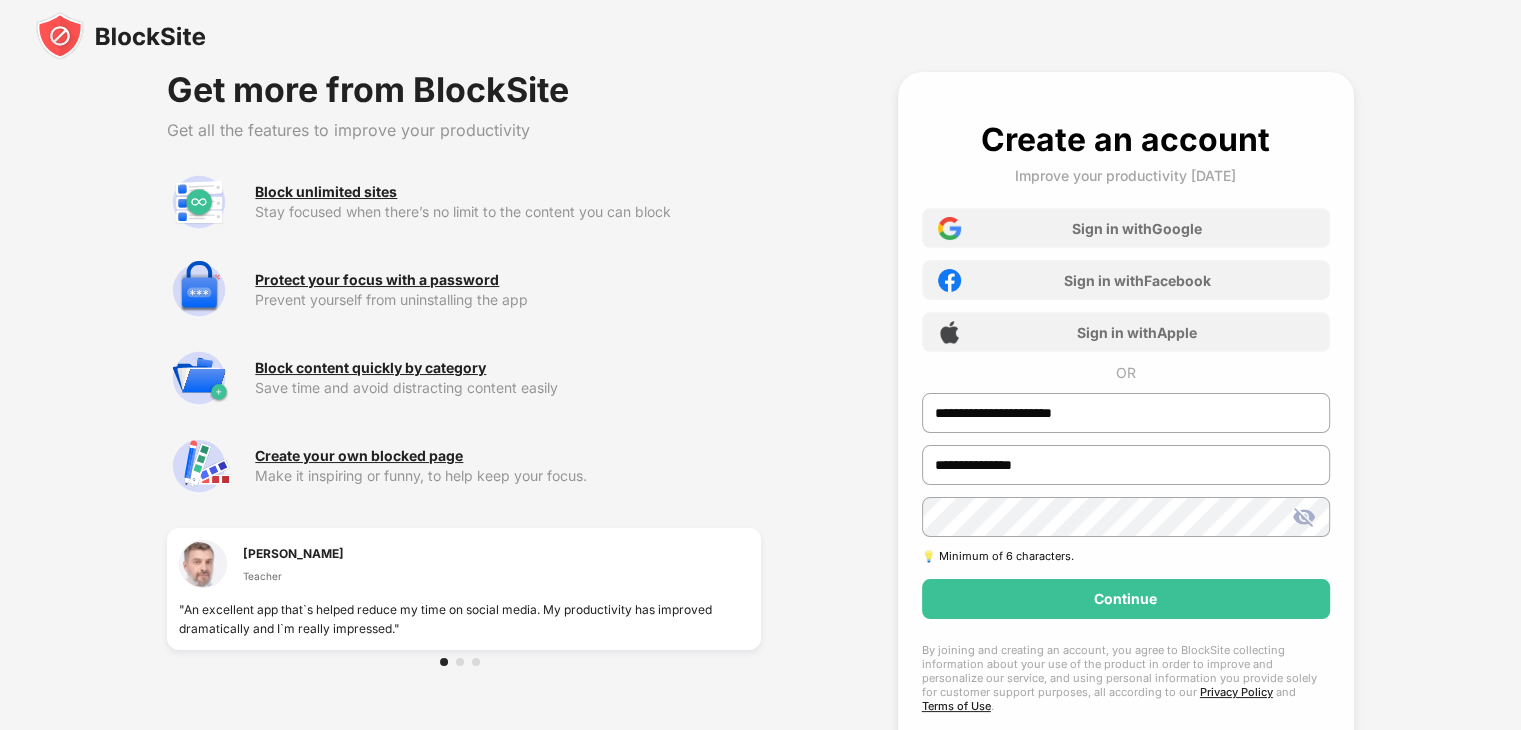 drag, startPoint x: 1087, startPoint y: 598, endPoint x: 860, endPoint y: 547, distance: 232.65855 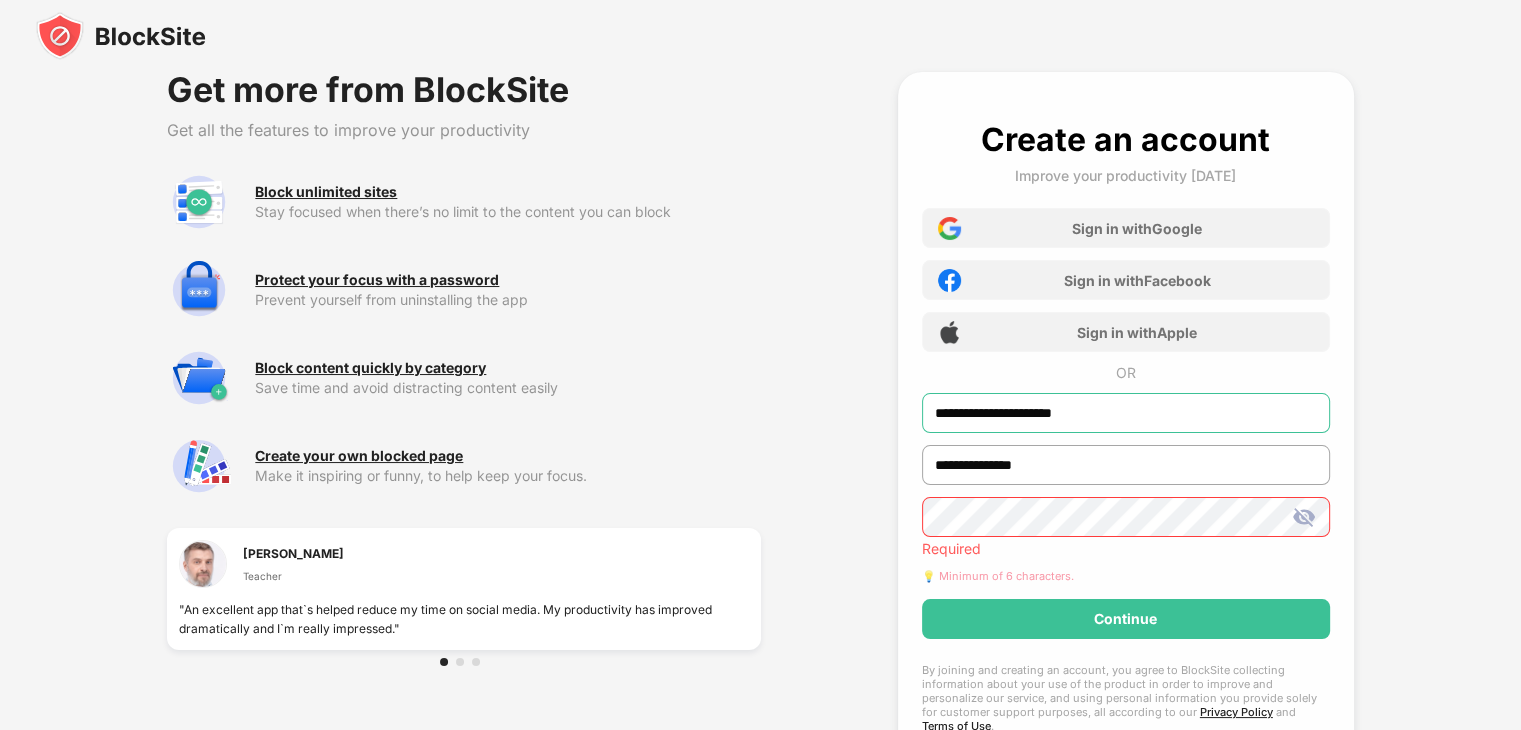 click on "**********" at bounding box center (1126, 413) 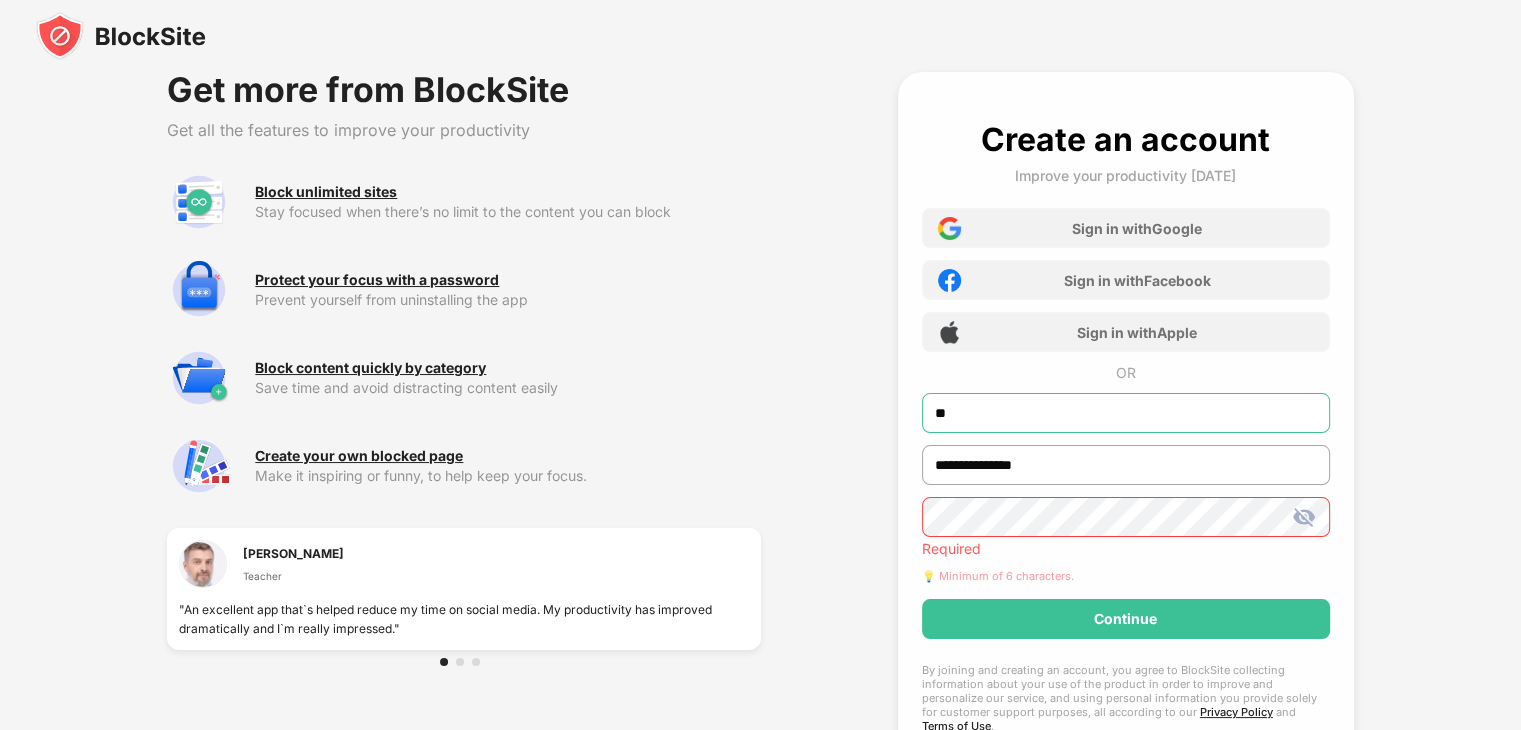 type on "*" 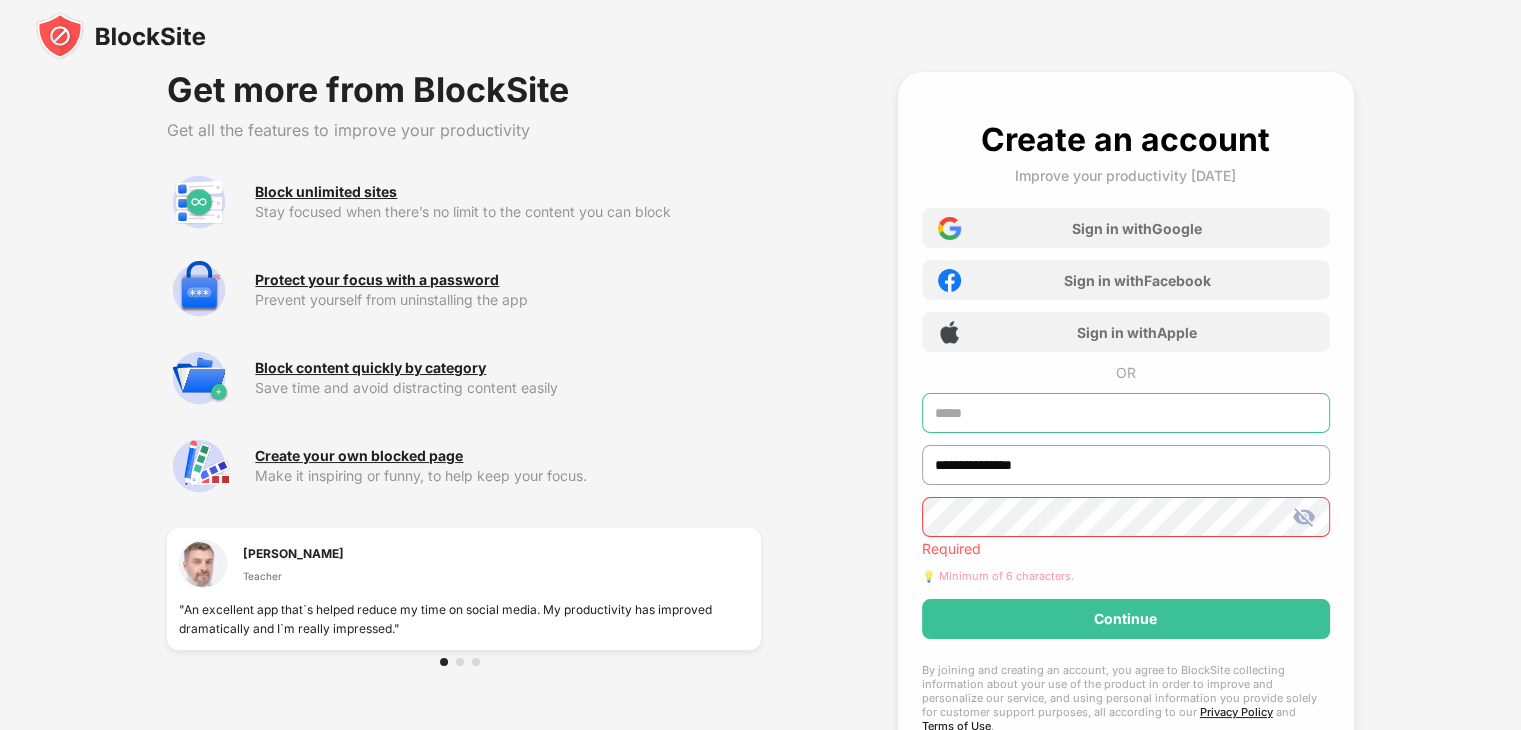 type 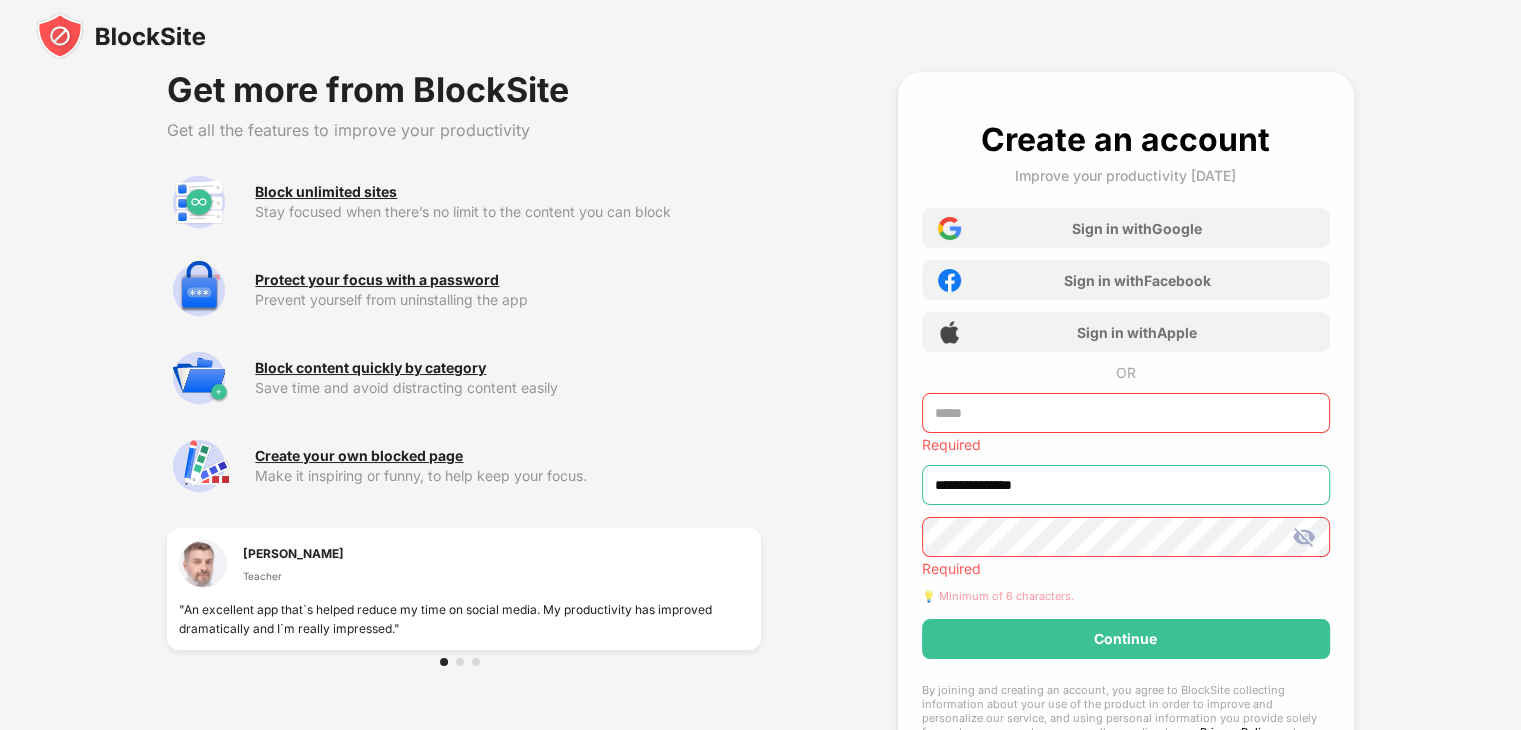 click on "**********" at bounding box center (1126, 457) 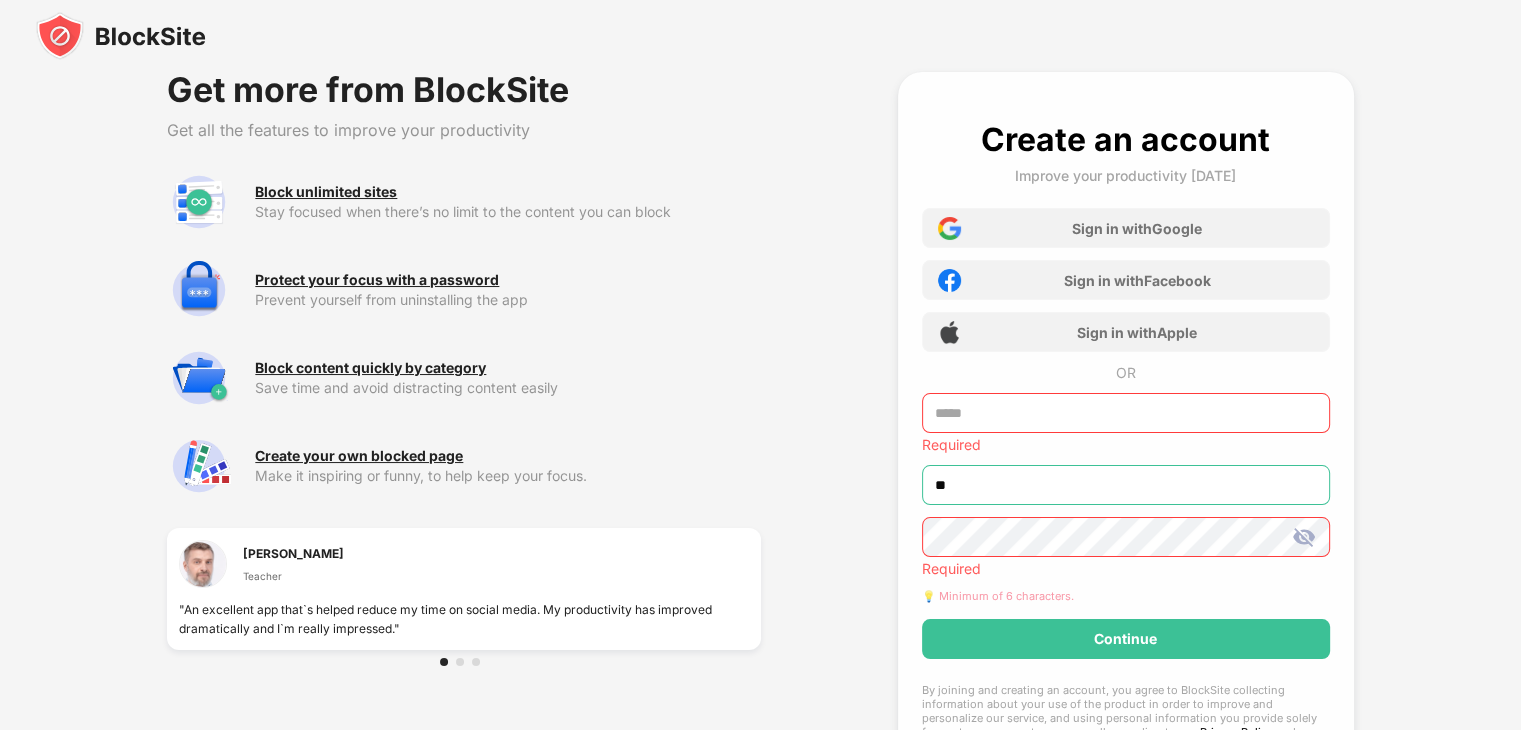 type on "*" 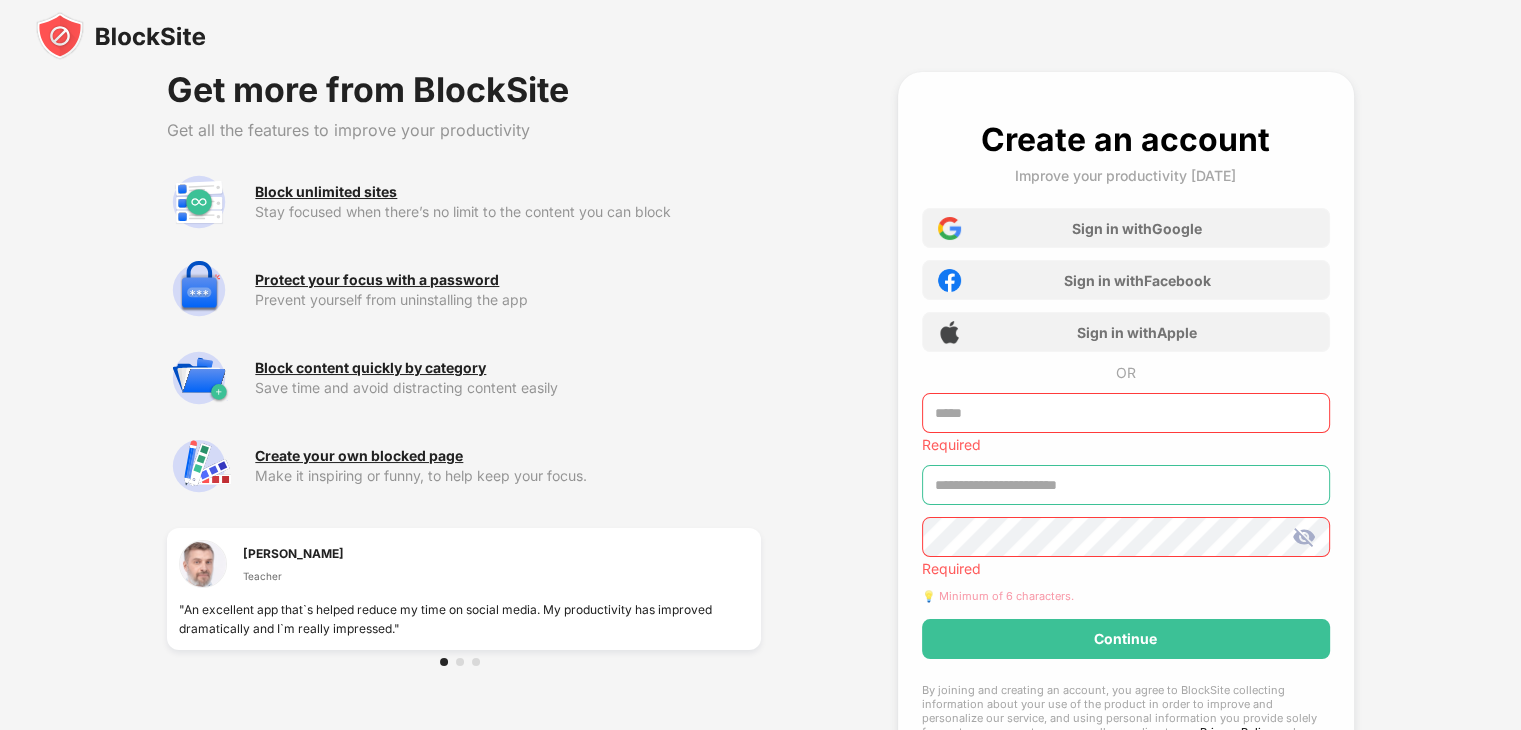type 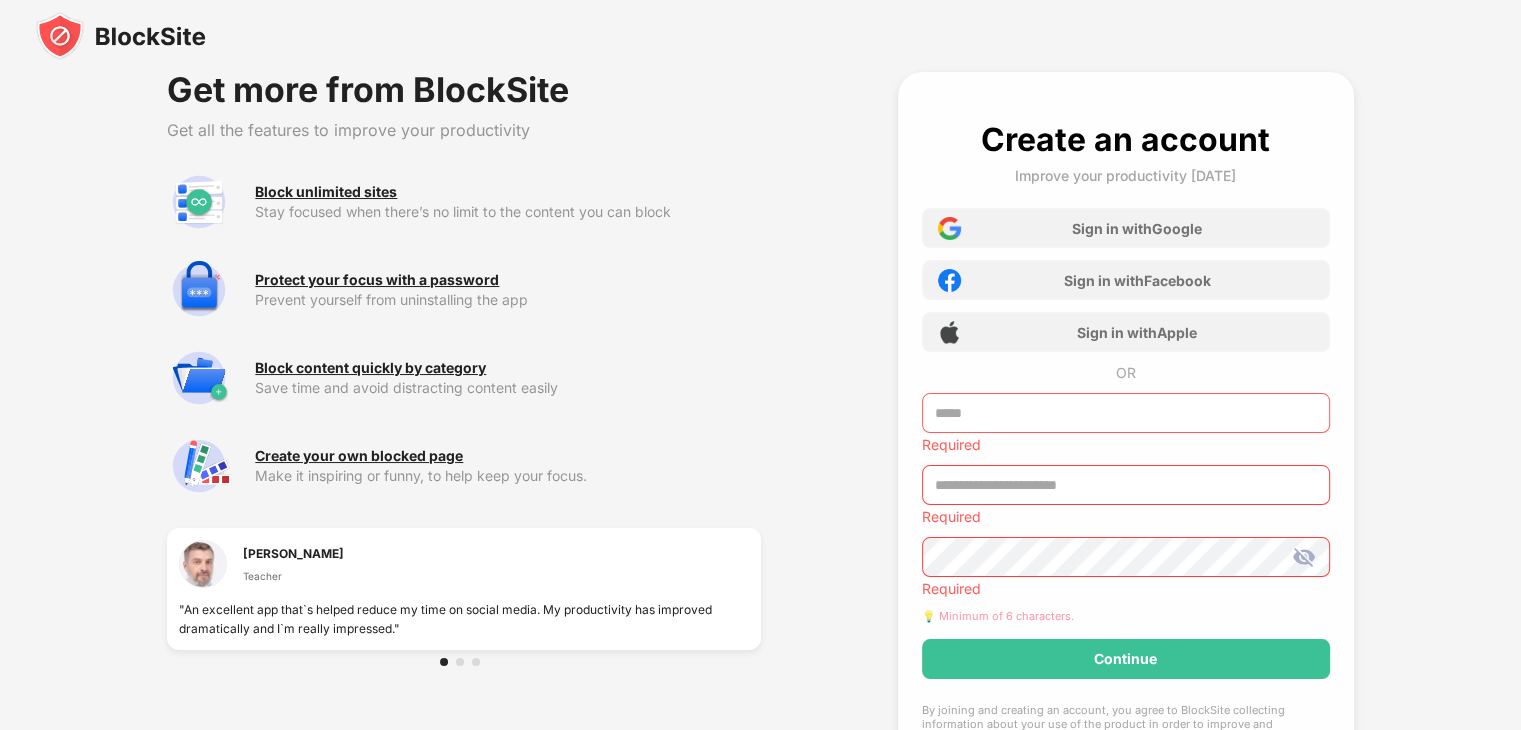 click at bounding box center [1126, 413] 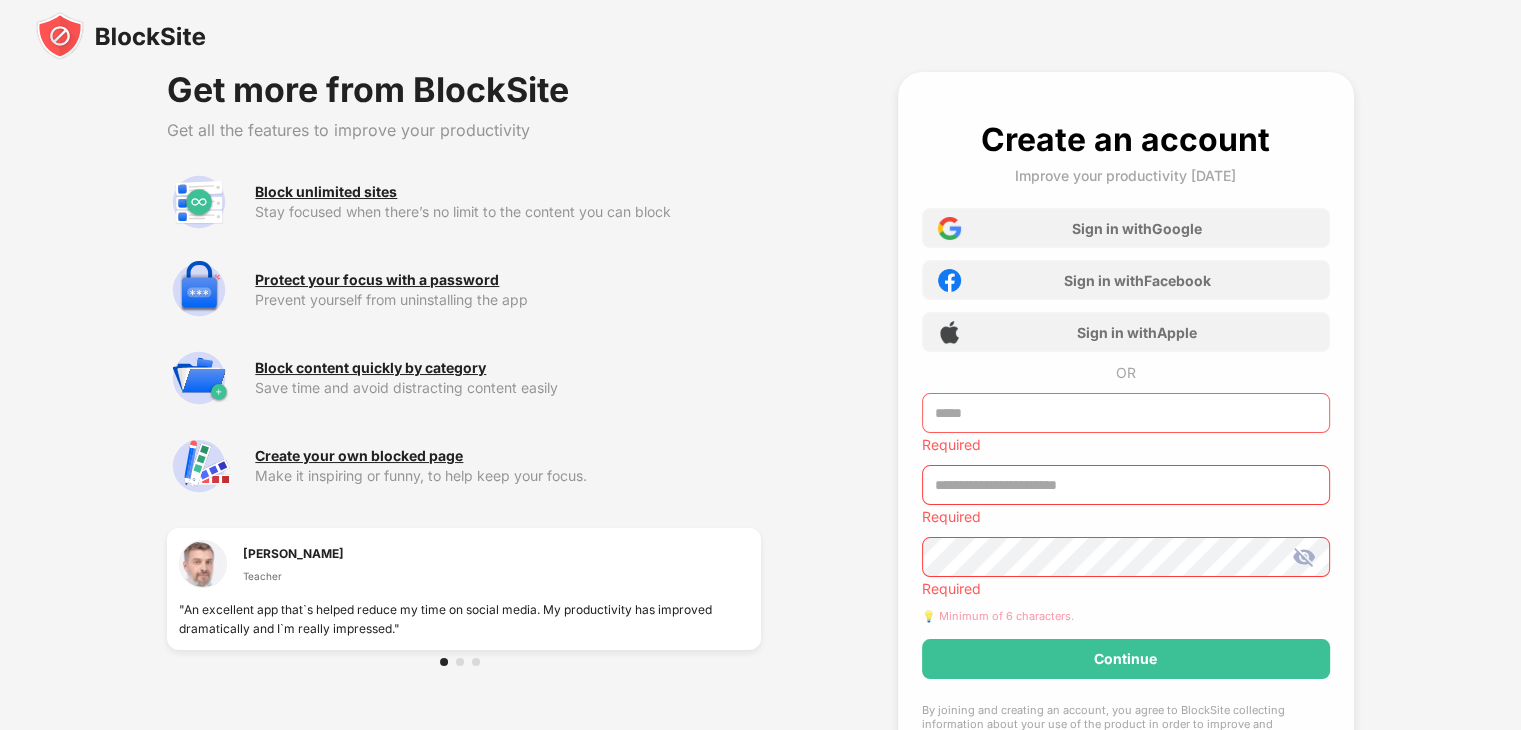 click at bounding box center [1126, 413] 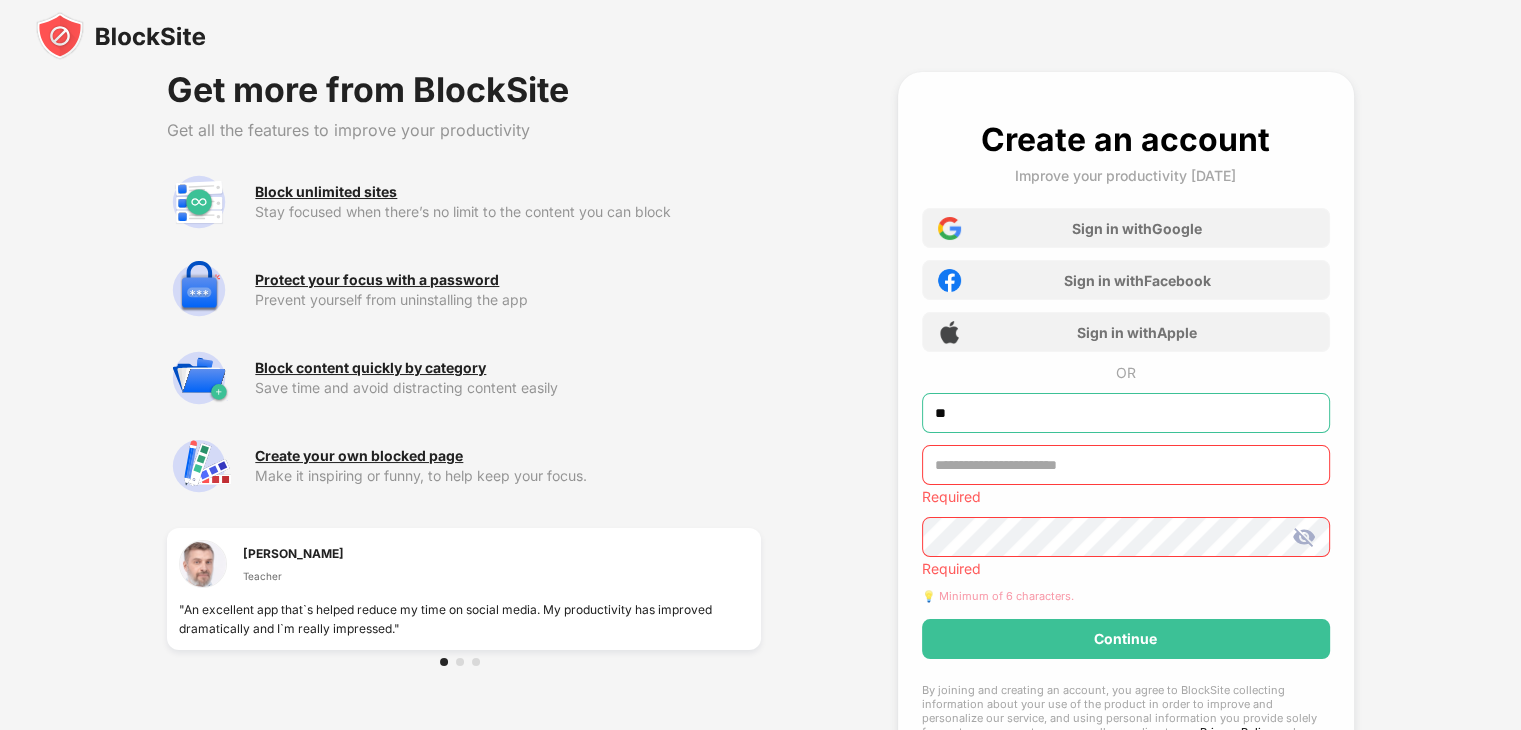 type on "*" 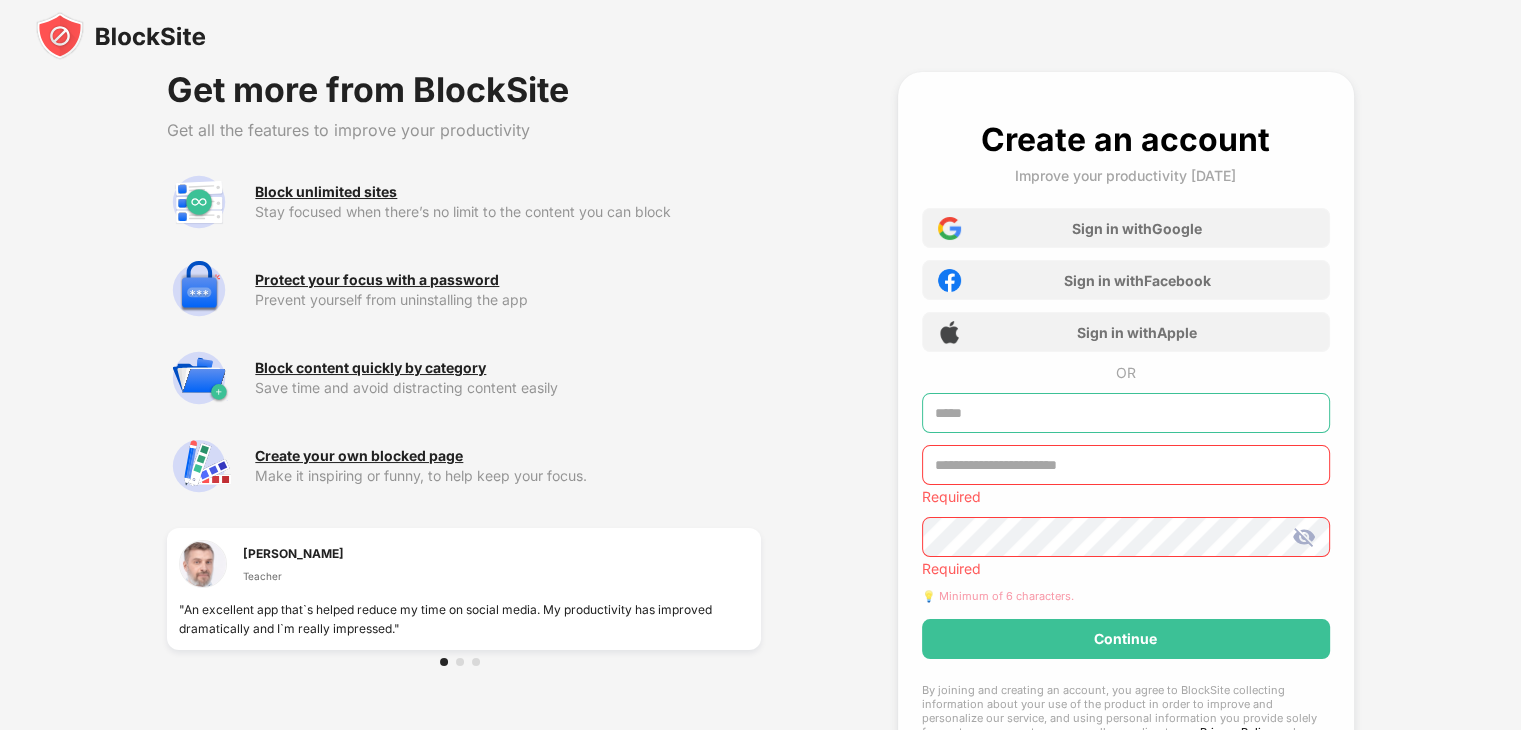 type on "*" 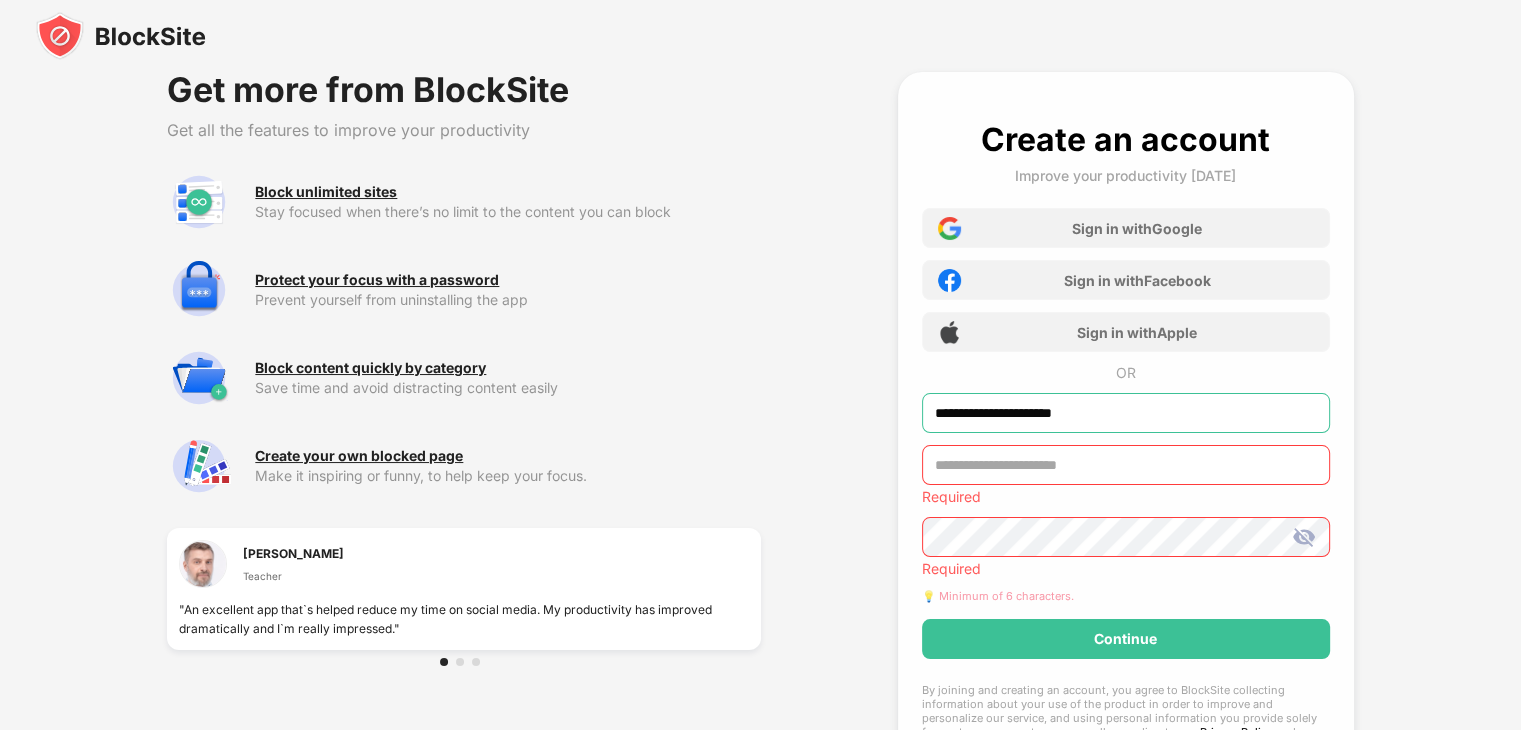 click on "**********" at bounding box center [1126, 413] 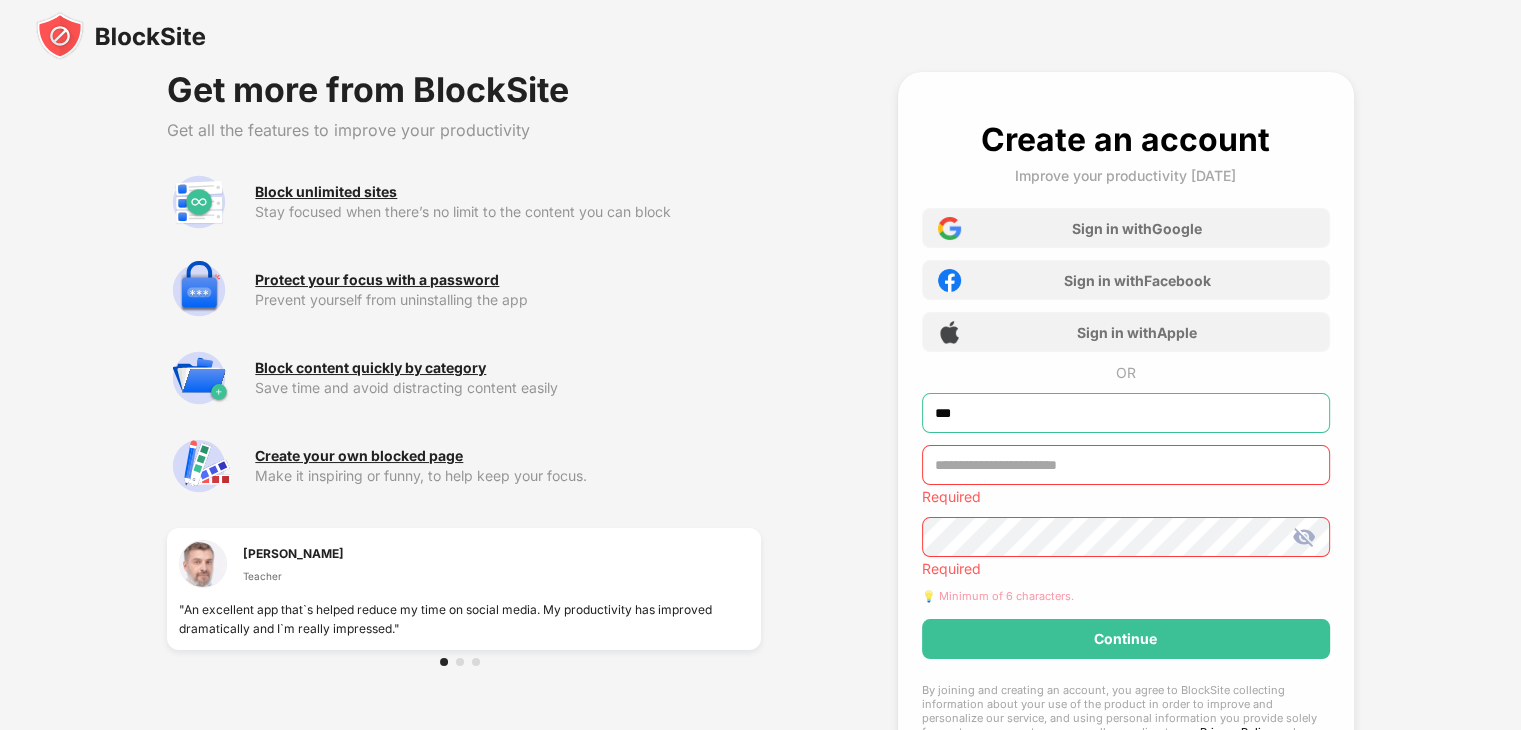 click on "***" at bounding box center [1126, 413] 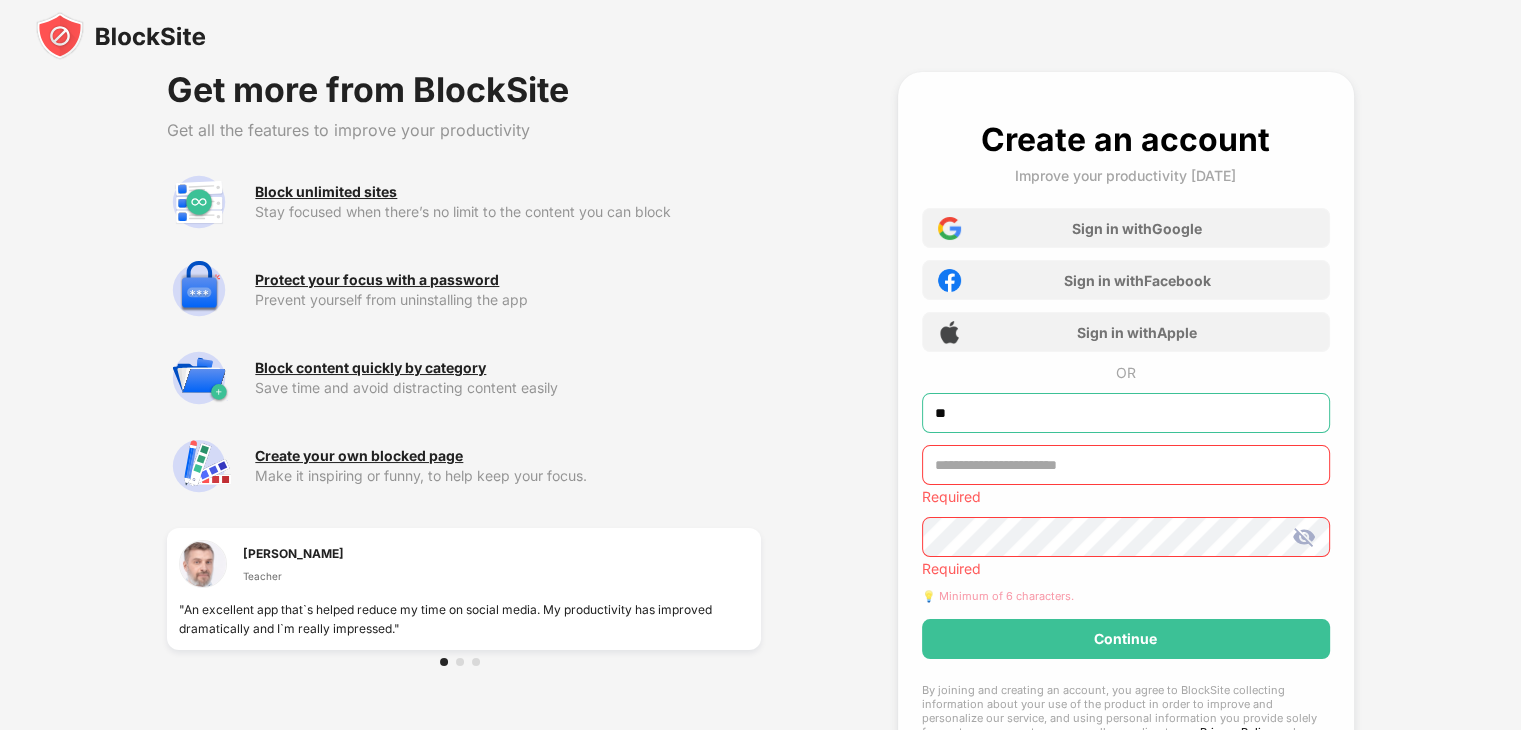 type on "*" 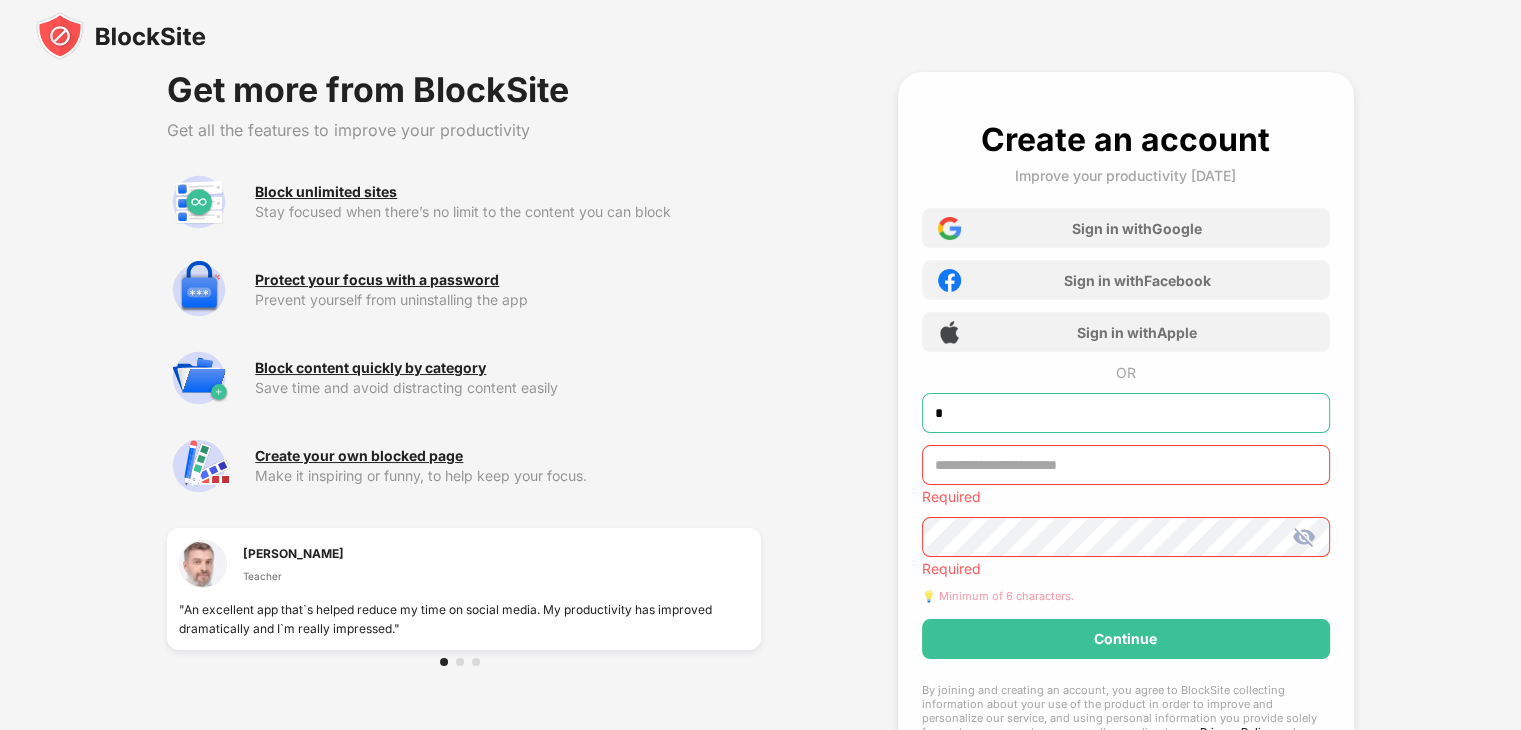 click on "*" at bounding box center [1126, 413] 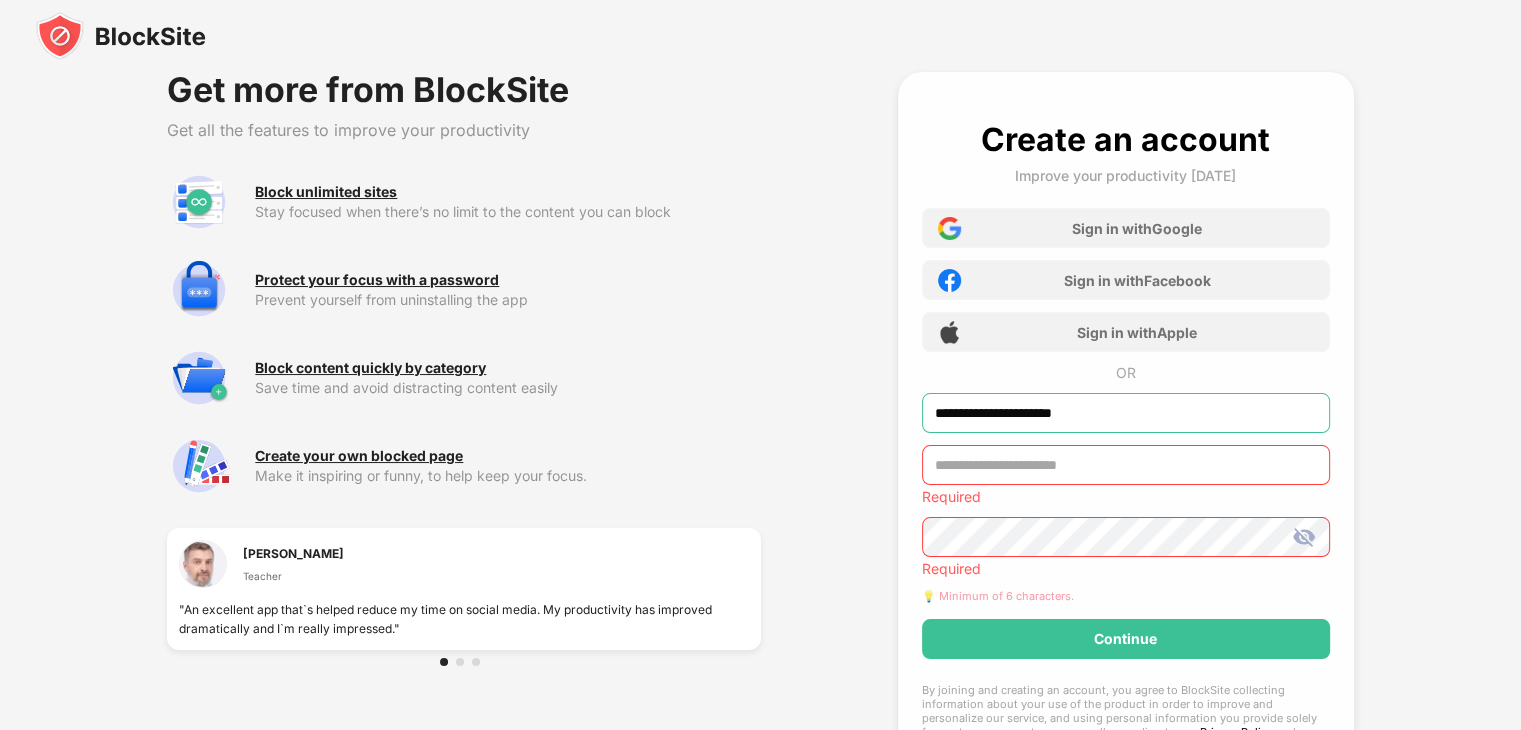 type on "**********" 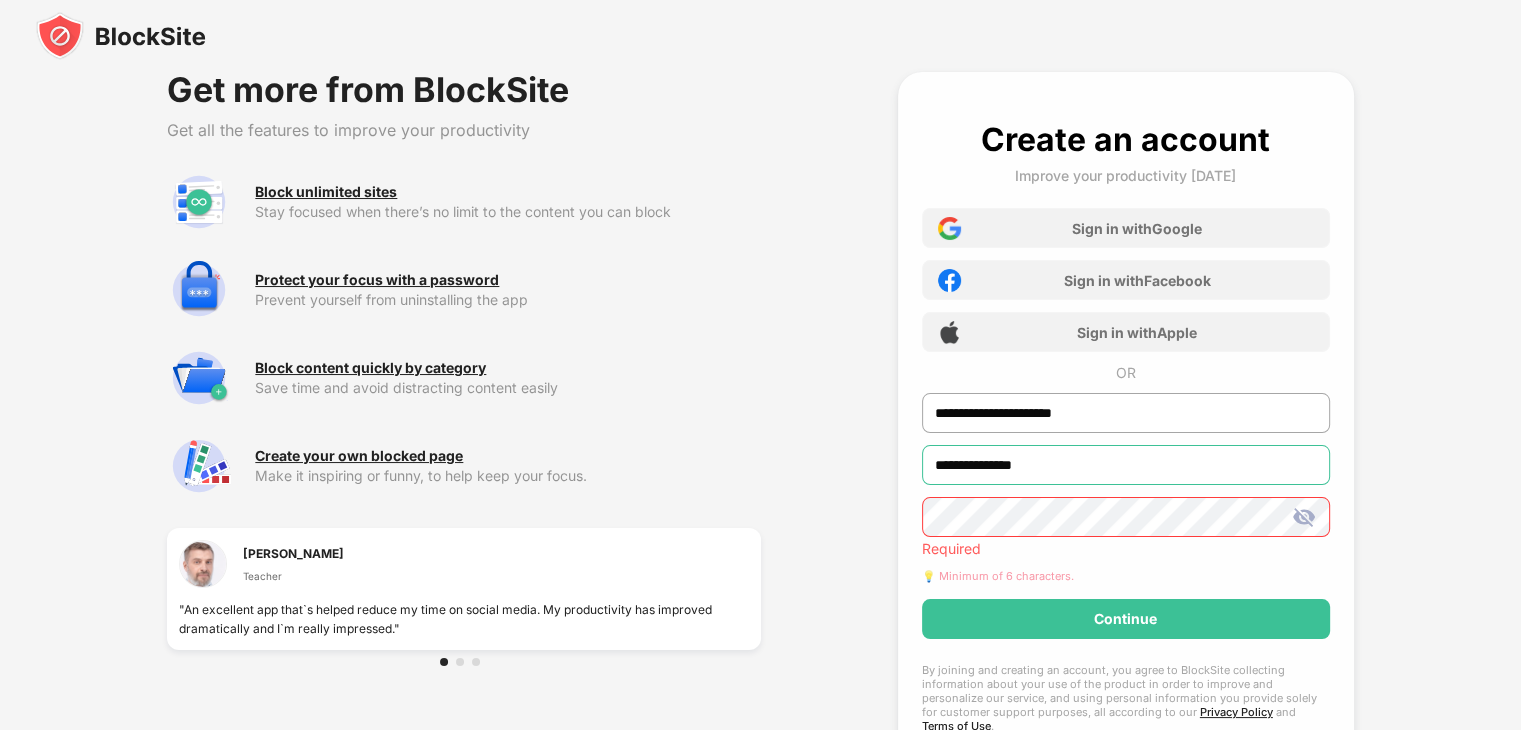 type on "**********" 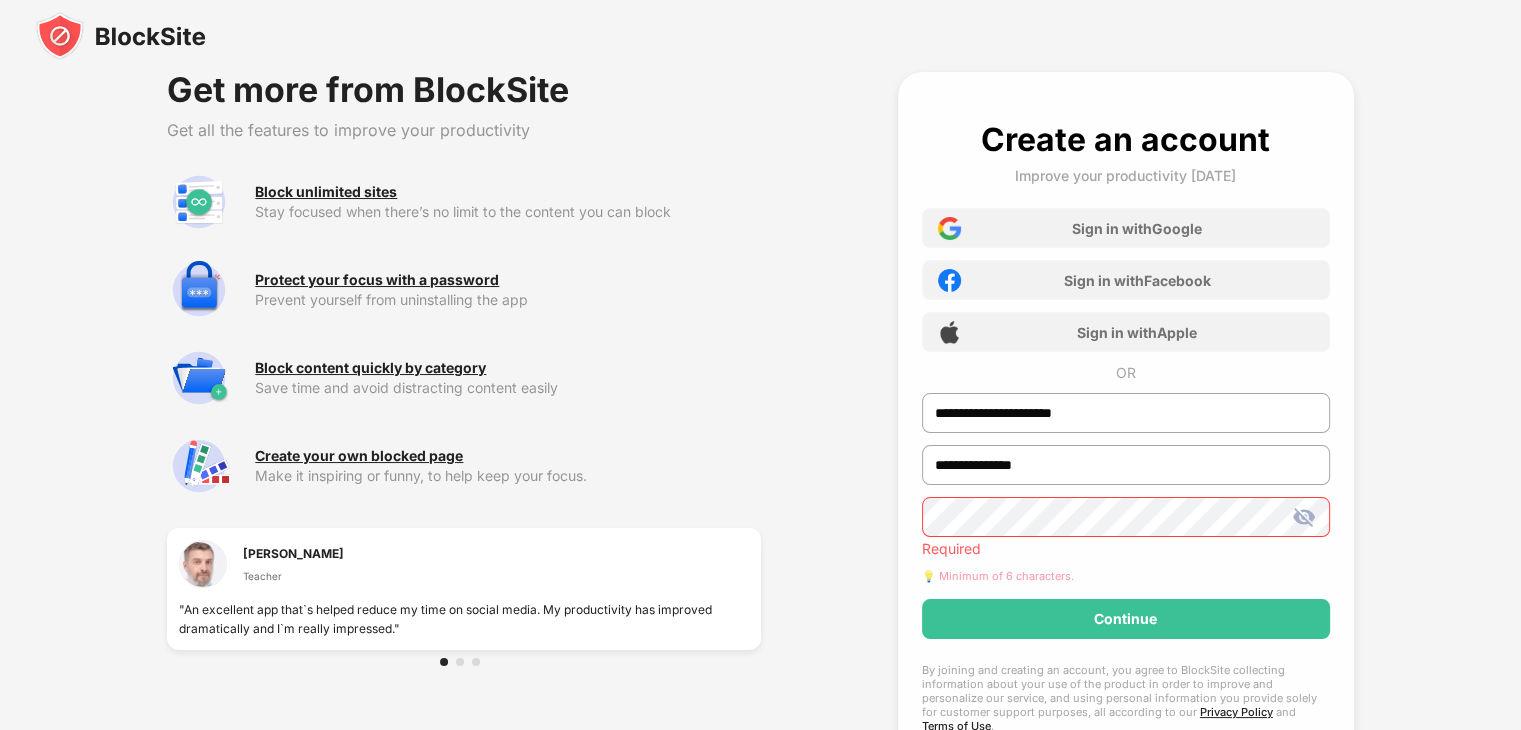 click at bounding box center (1304, 517) 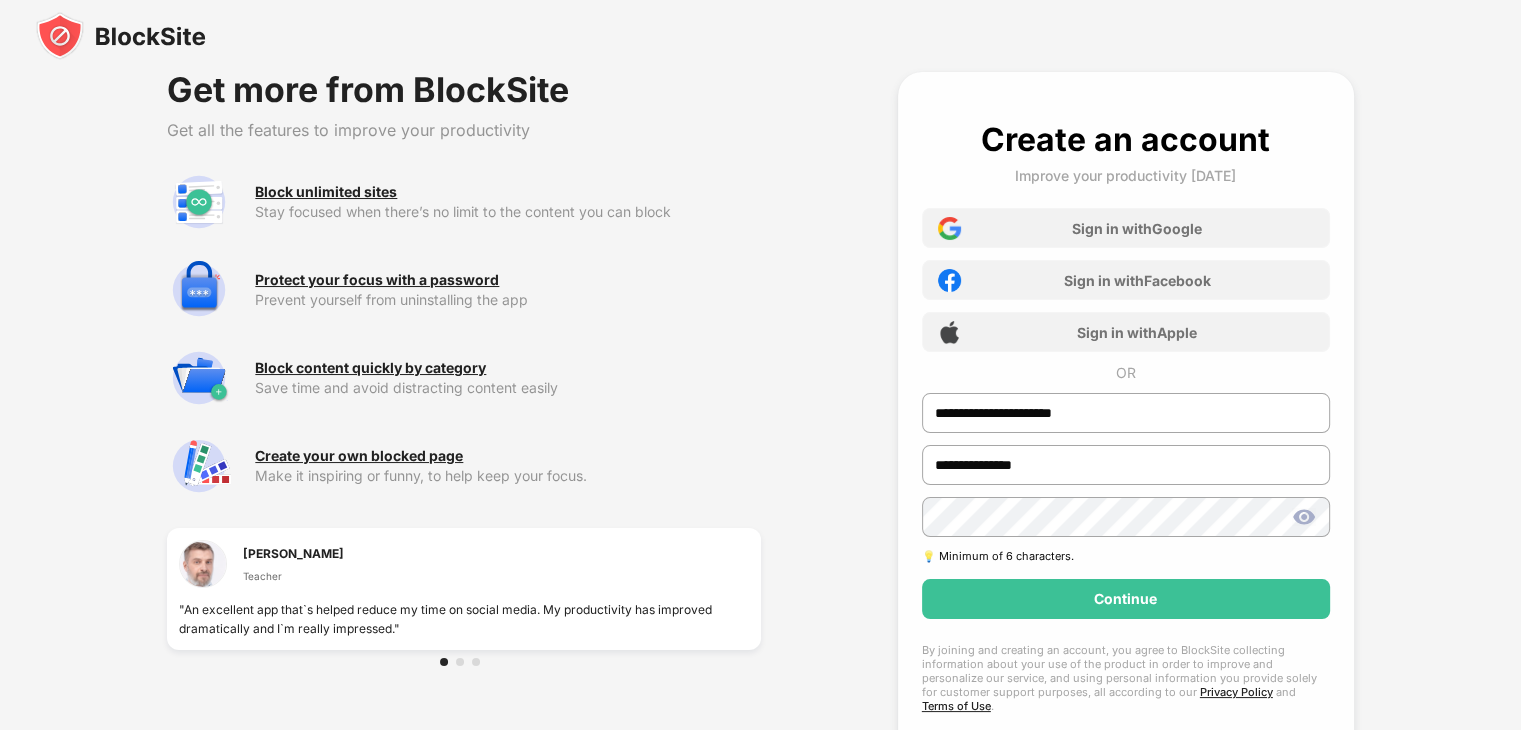 click at bounding box center [1304, 517] 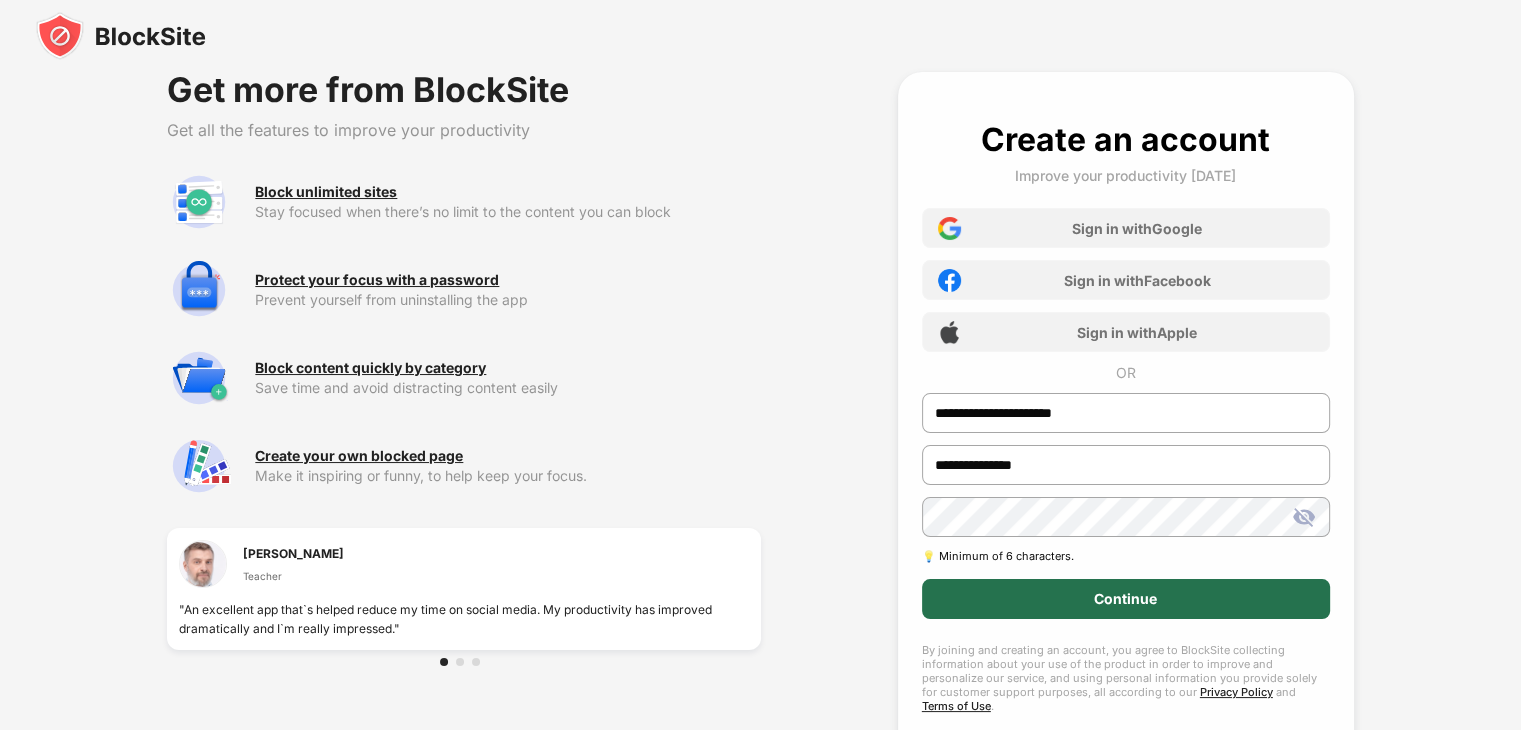 click on "Continue" at bounding box center (1126, 599) 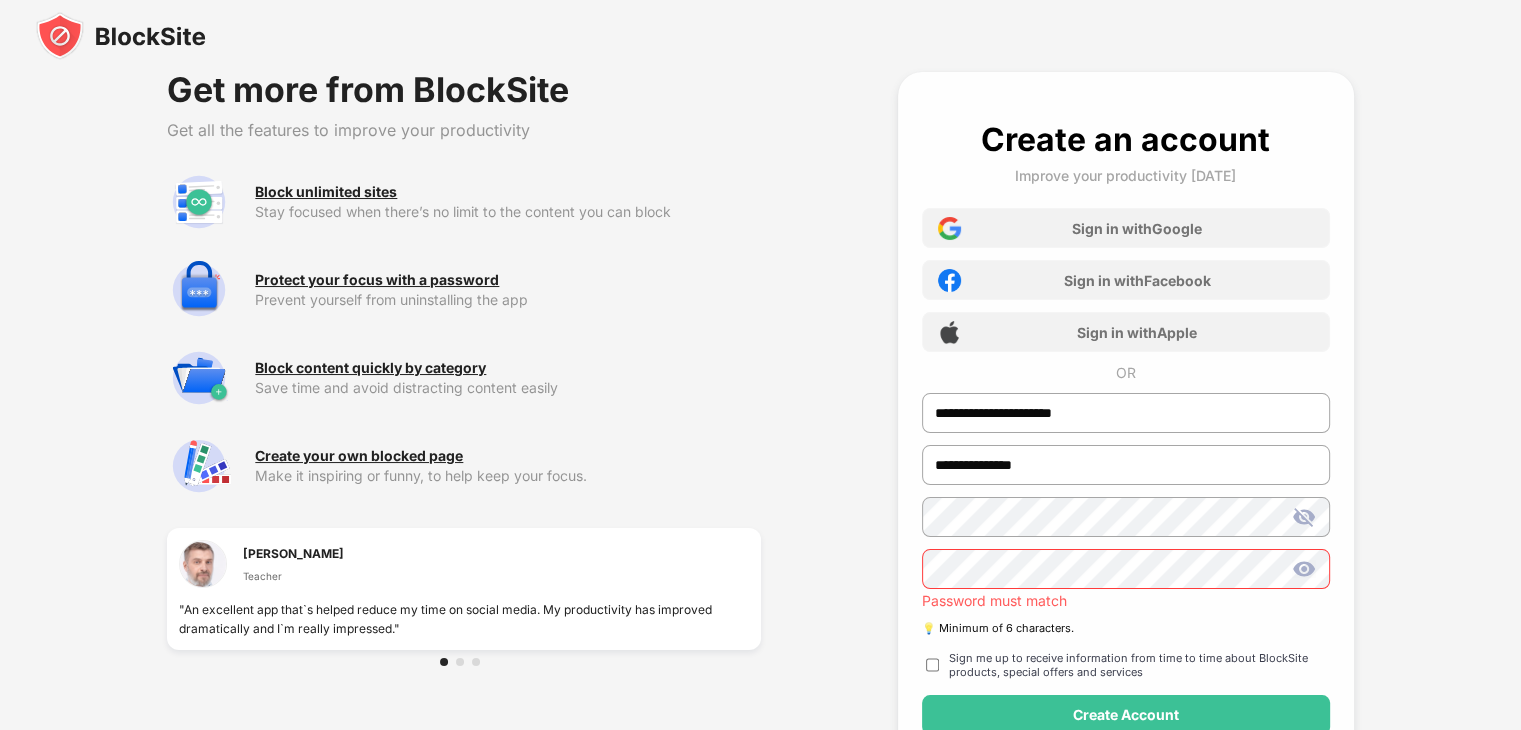click at bounding box center (1304, 569) 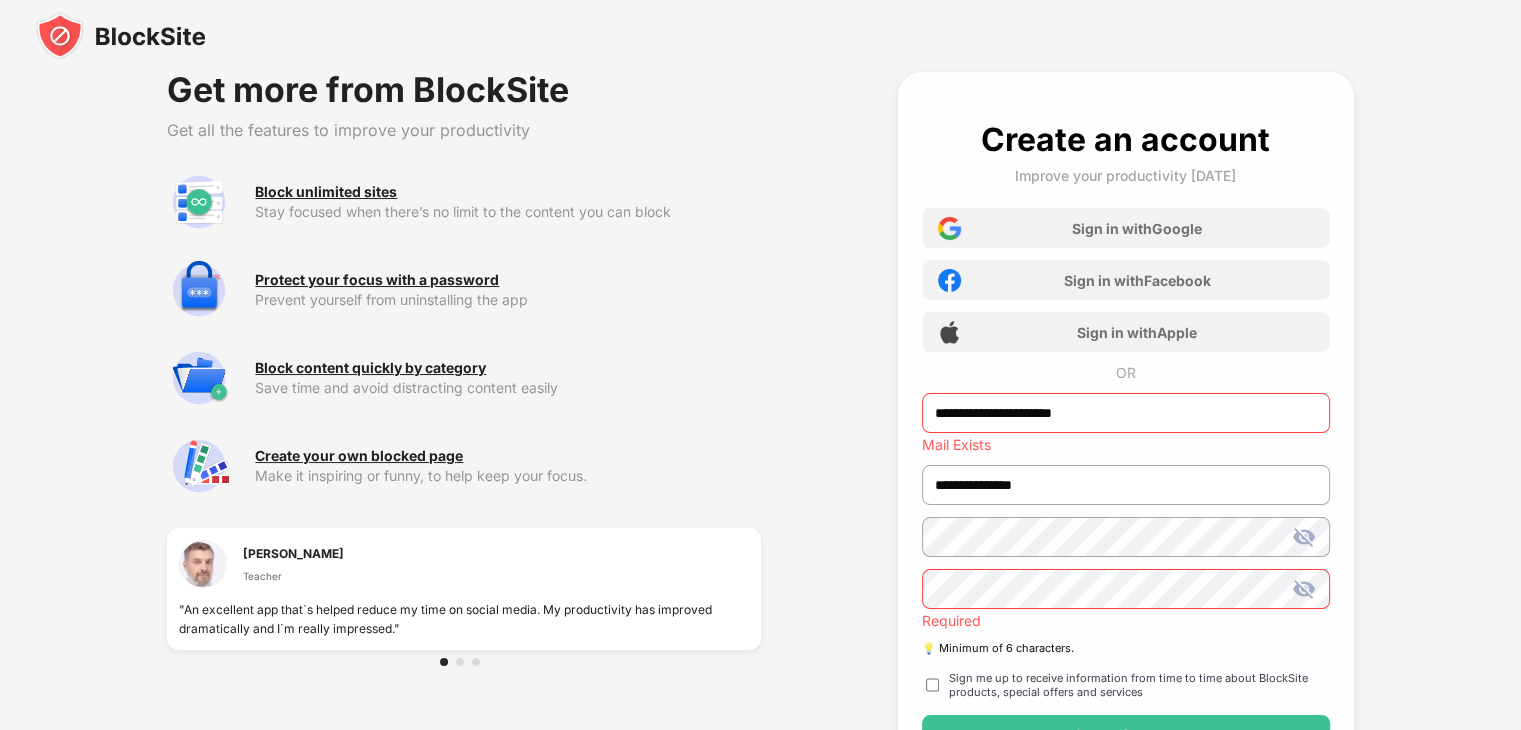 click on "**********" at bounding box center [760, 512] 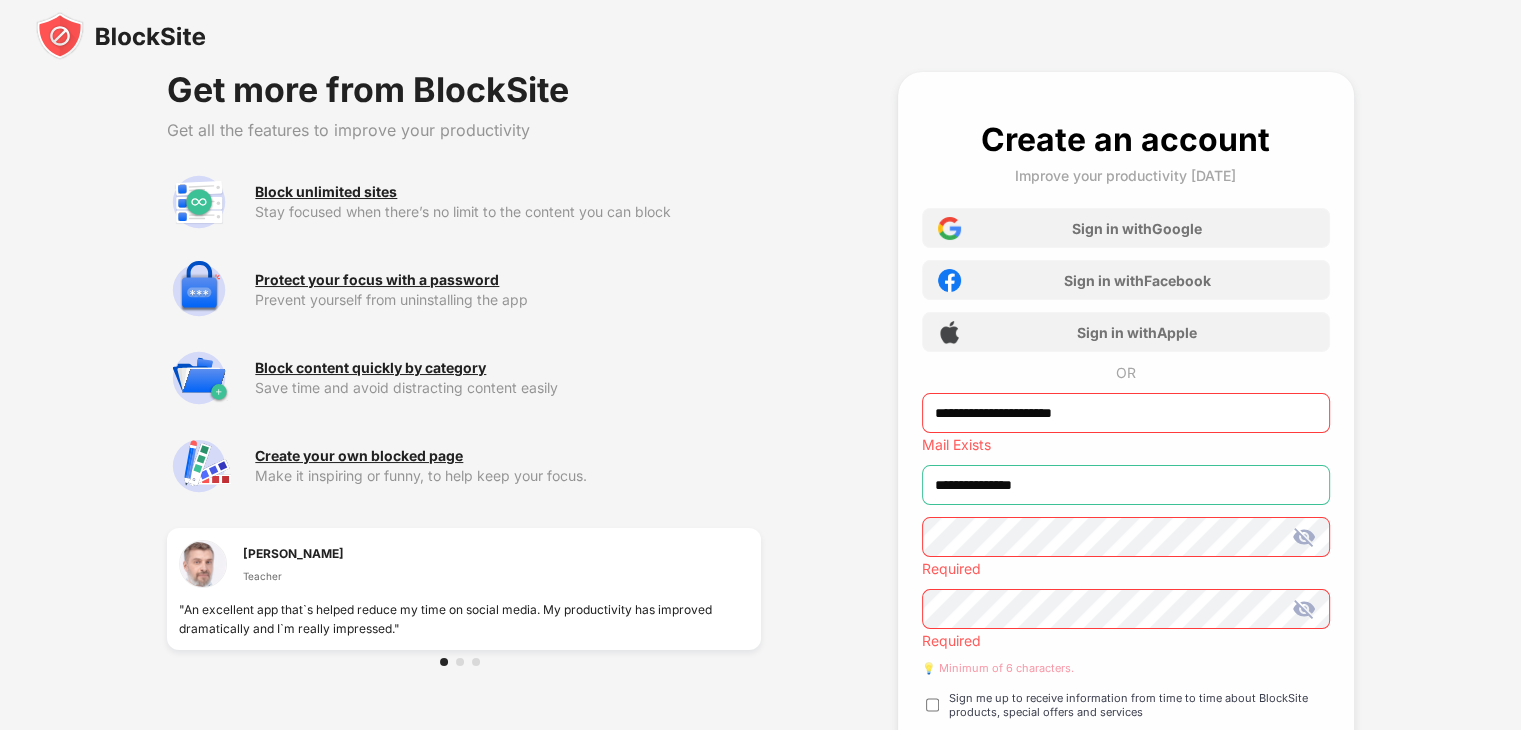 drag, startPoint x: 1128, startPoint y: 475, endPoint x: 676, endPoint y: 520, distance: 454.23453 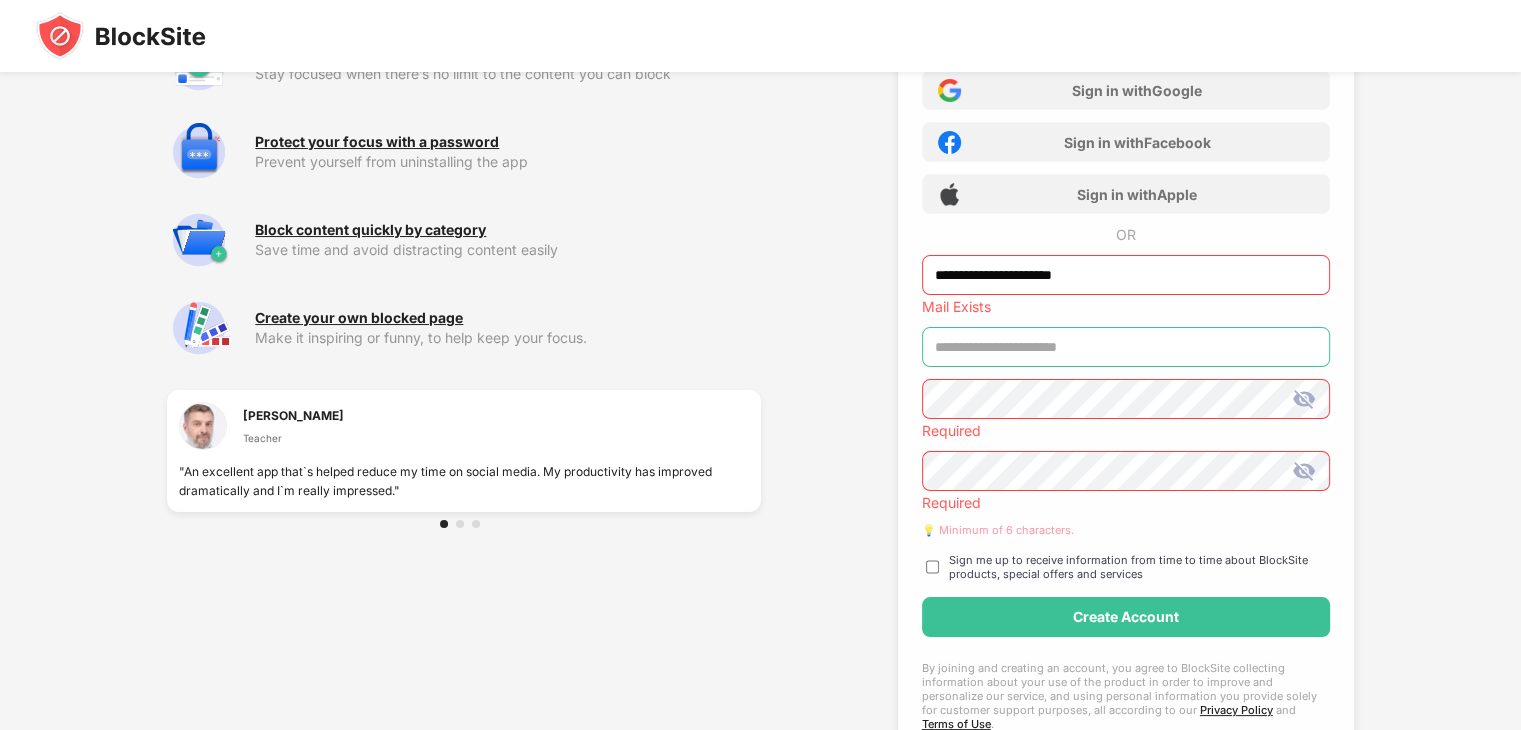 scroll, scrollTop: 139, scrollLeft: 0, axis: vertical 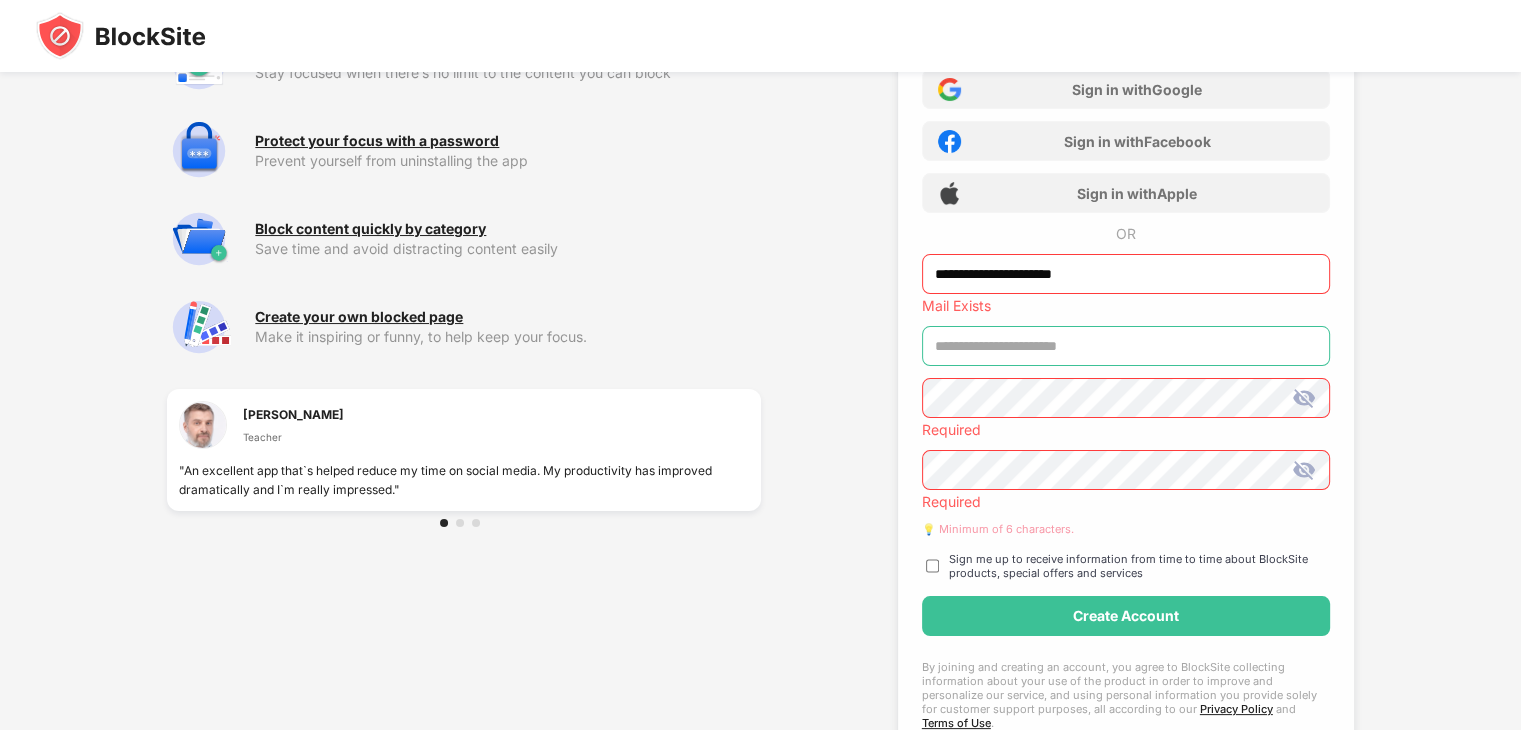 type 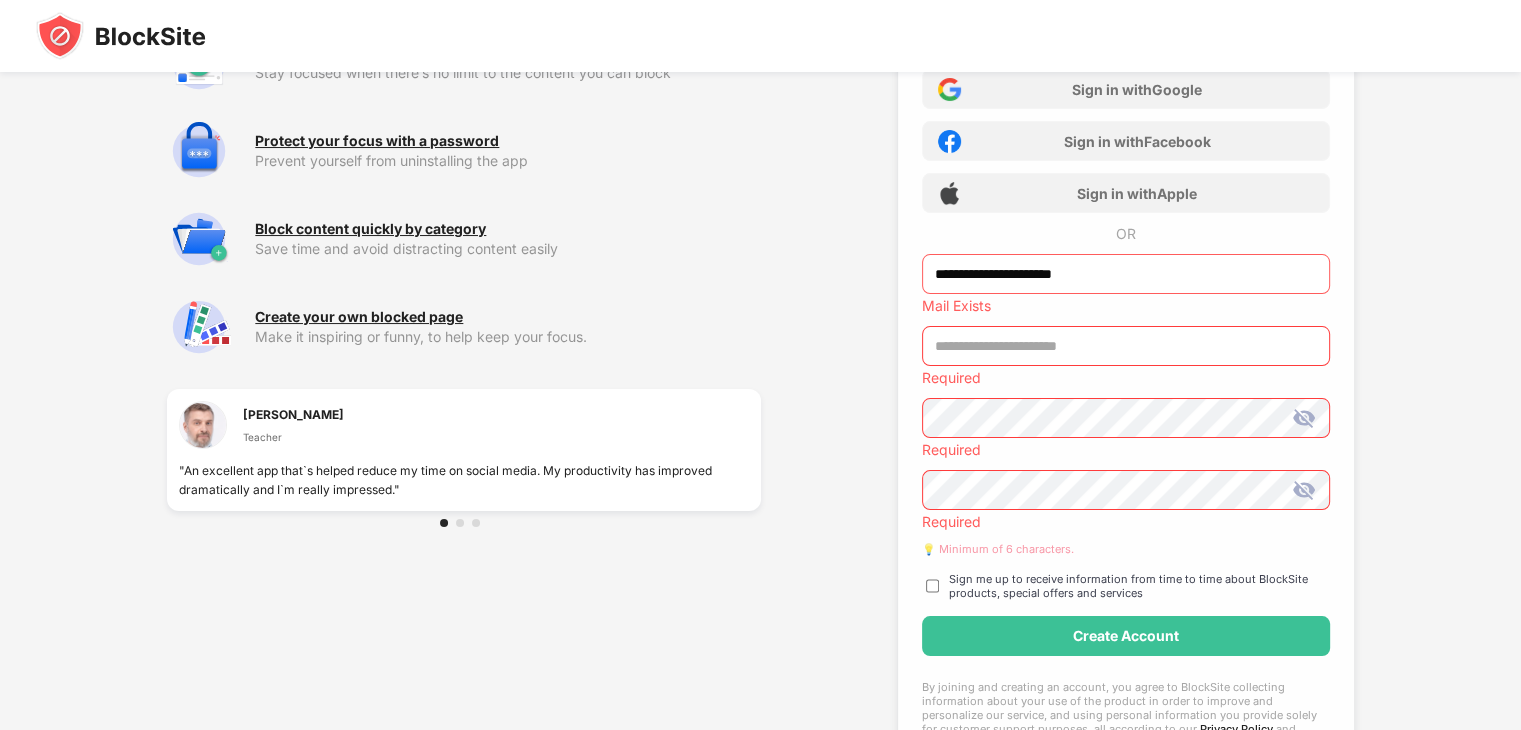 drag, startPoint x: 1098, startPoint y: 273, endPoint x: 453, endPoint y: 369, distance: 652.10504 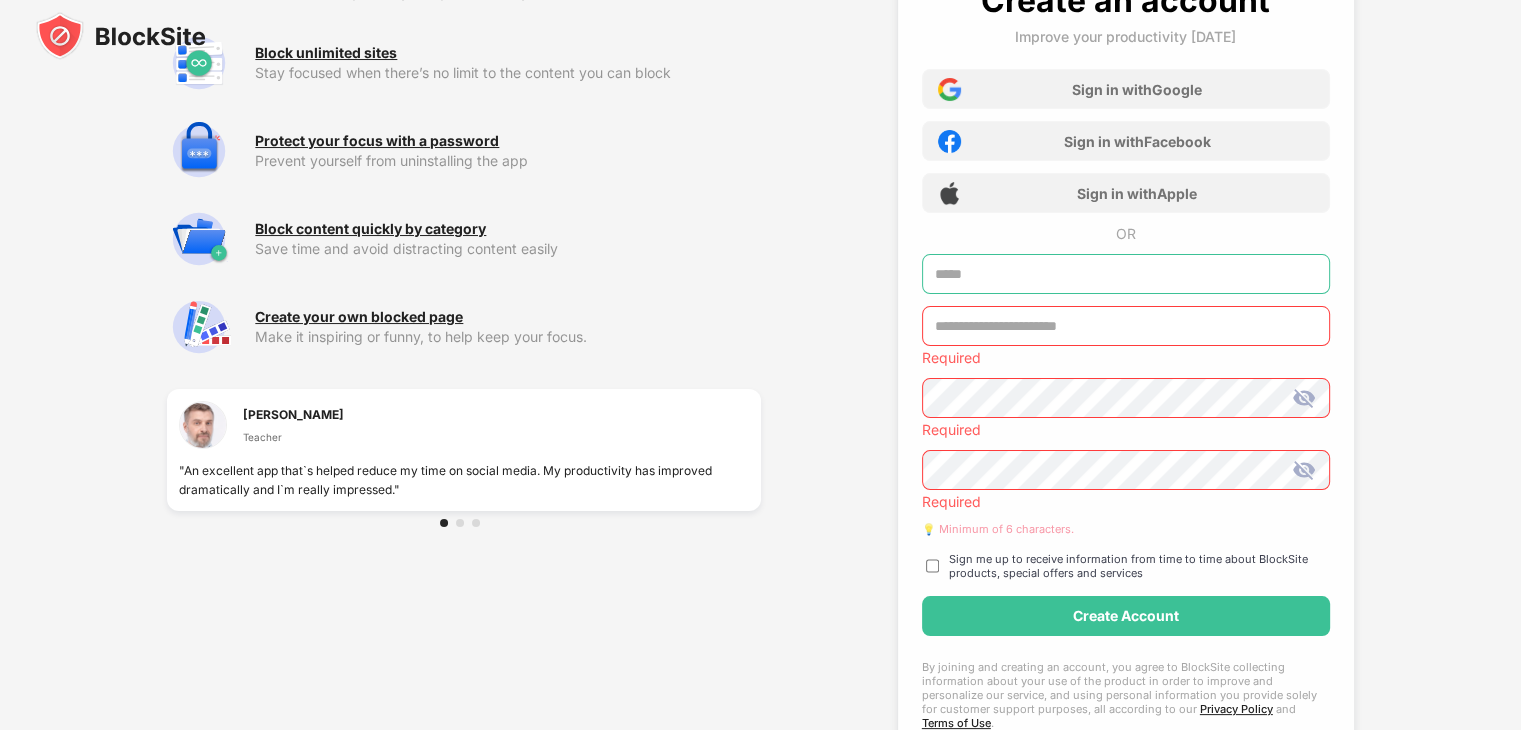 scroll, scrollTop: 0, scrollLeft: 0, axis: both 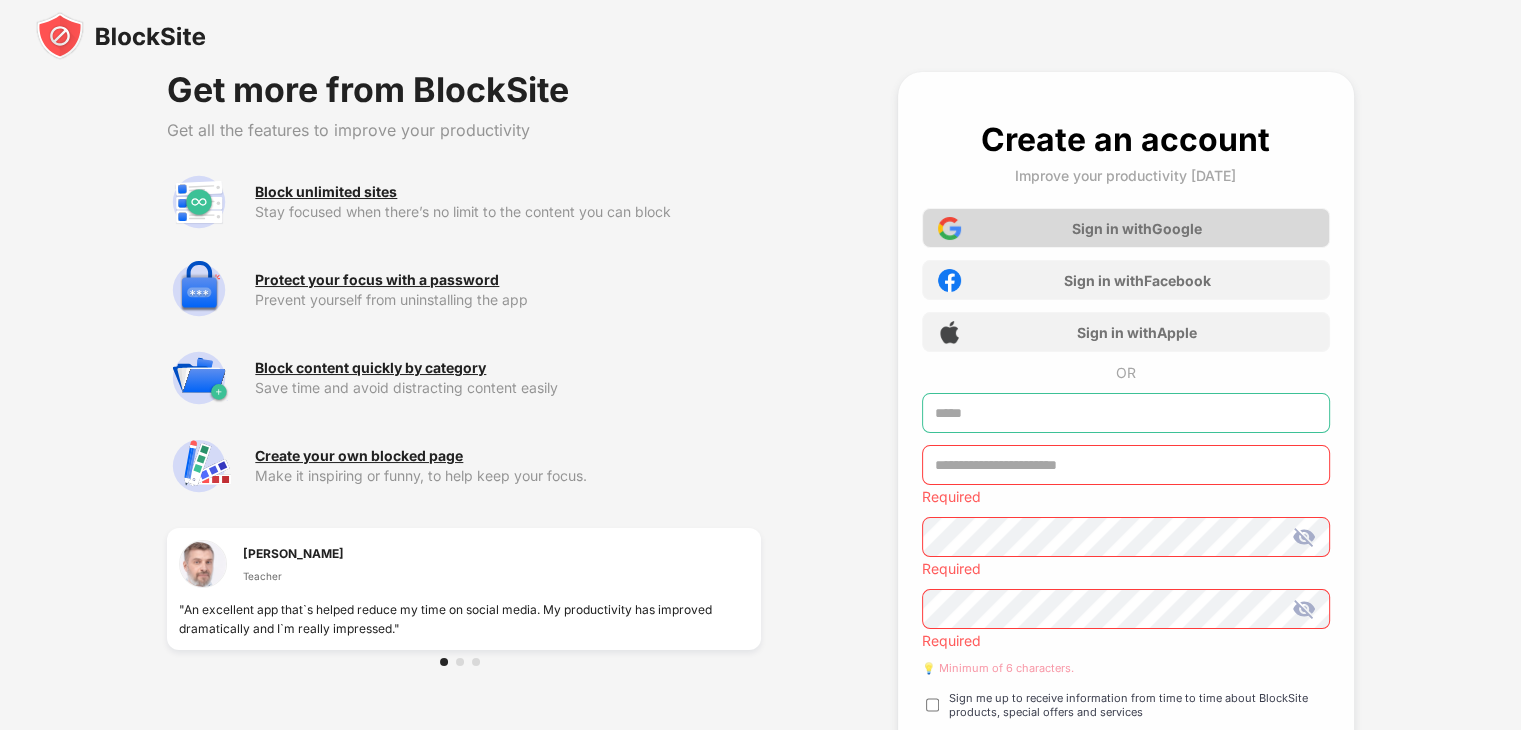 type 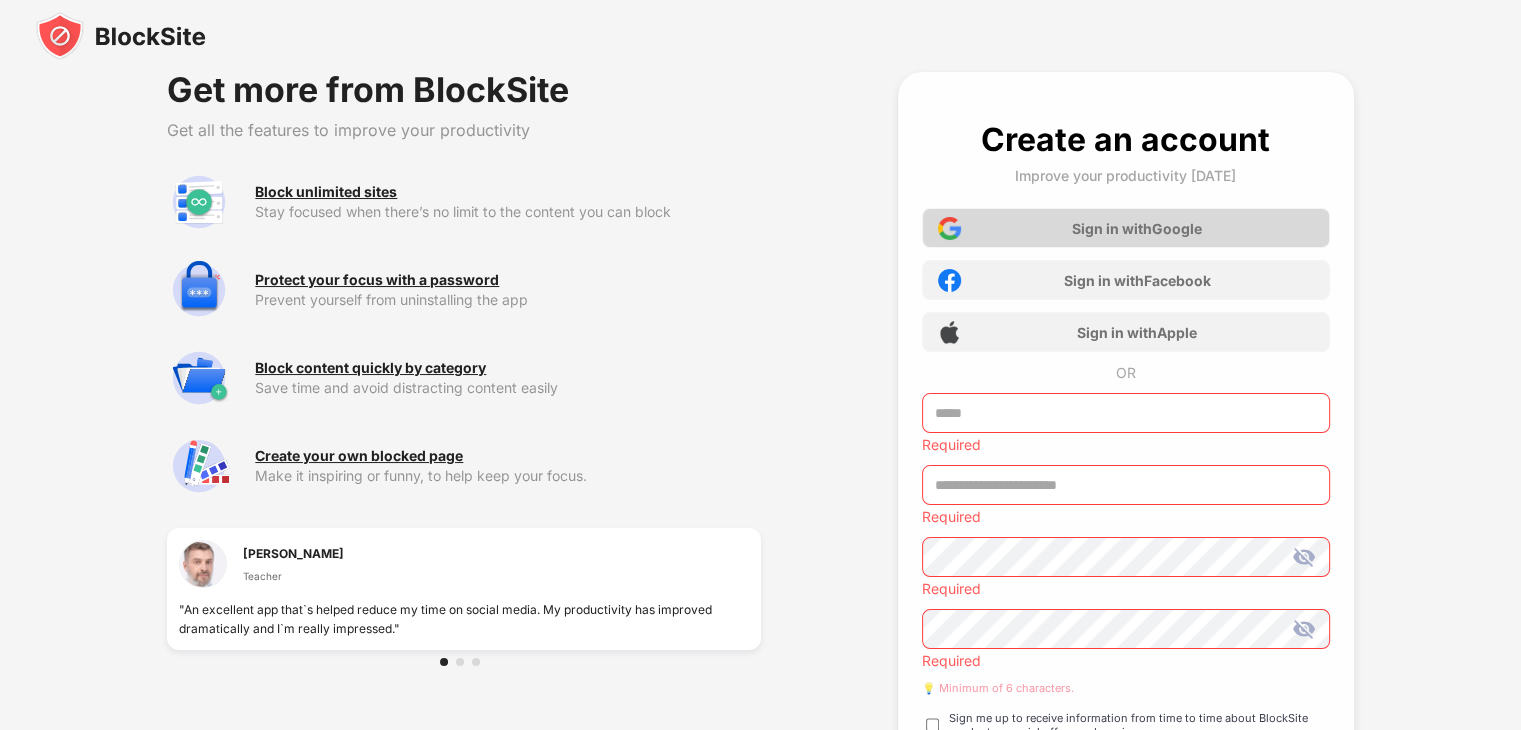 click on "Sign in with  Google" at bounding box center [1137, 228] 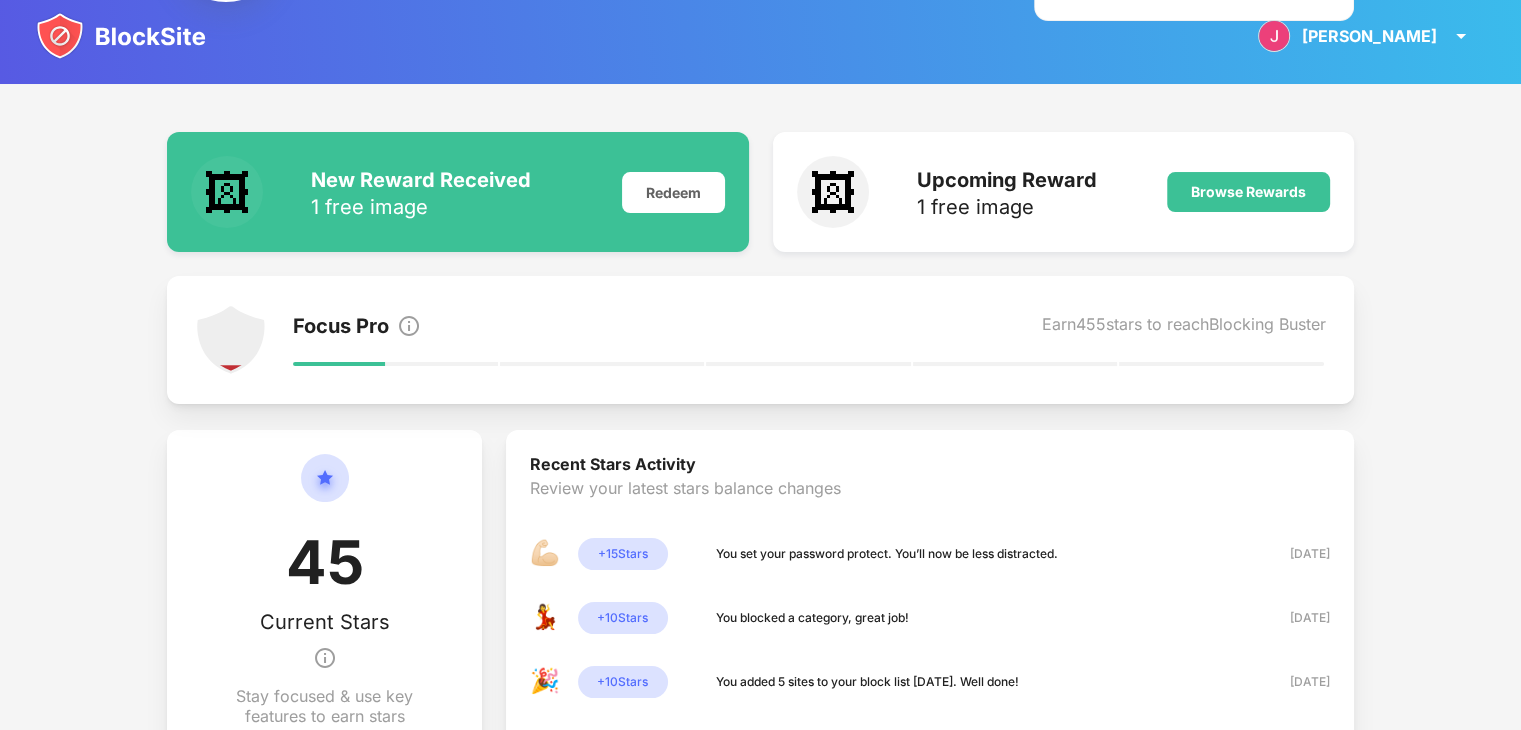 scroll, scrollTop: 0, scrollLeft: 0, axis: both 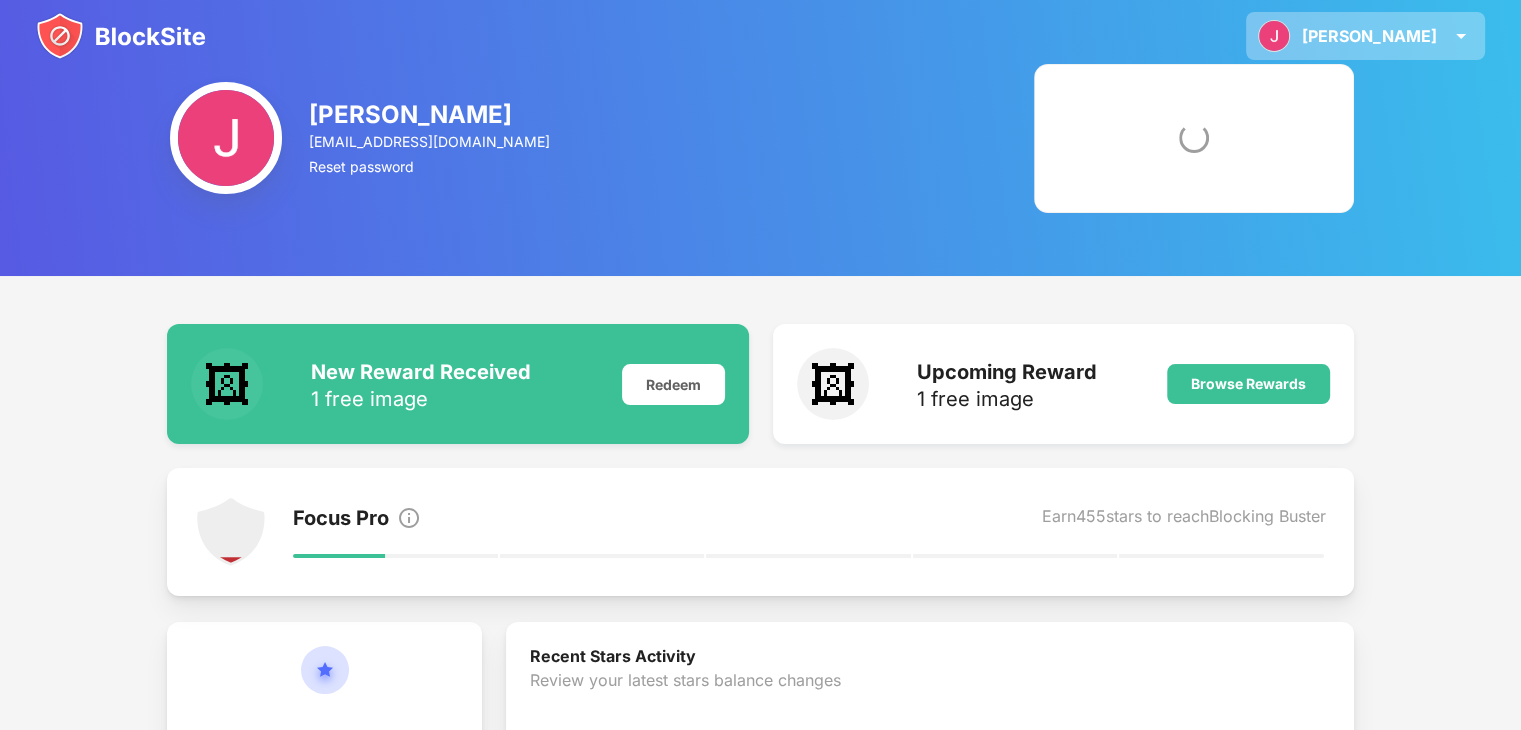 drag, startPoint x: 1379, startPoint y: 38, endPoint x: 1412, endPoint y: 30, distance: 33.955853 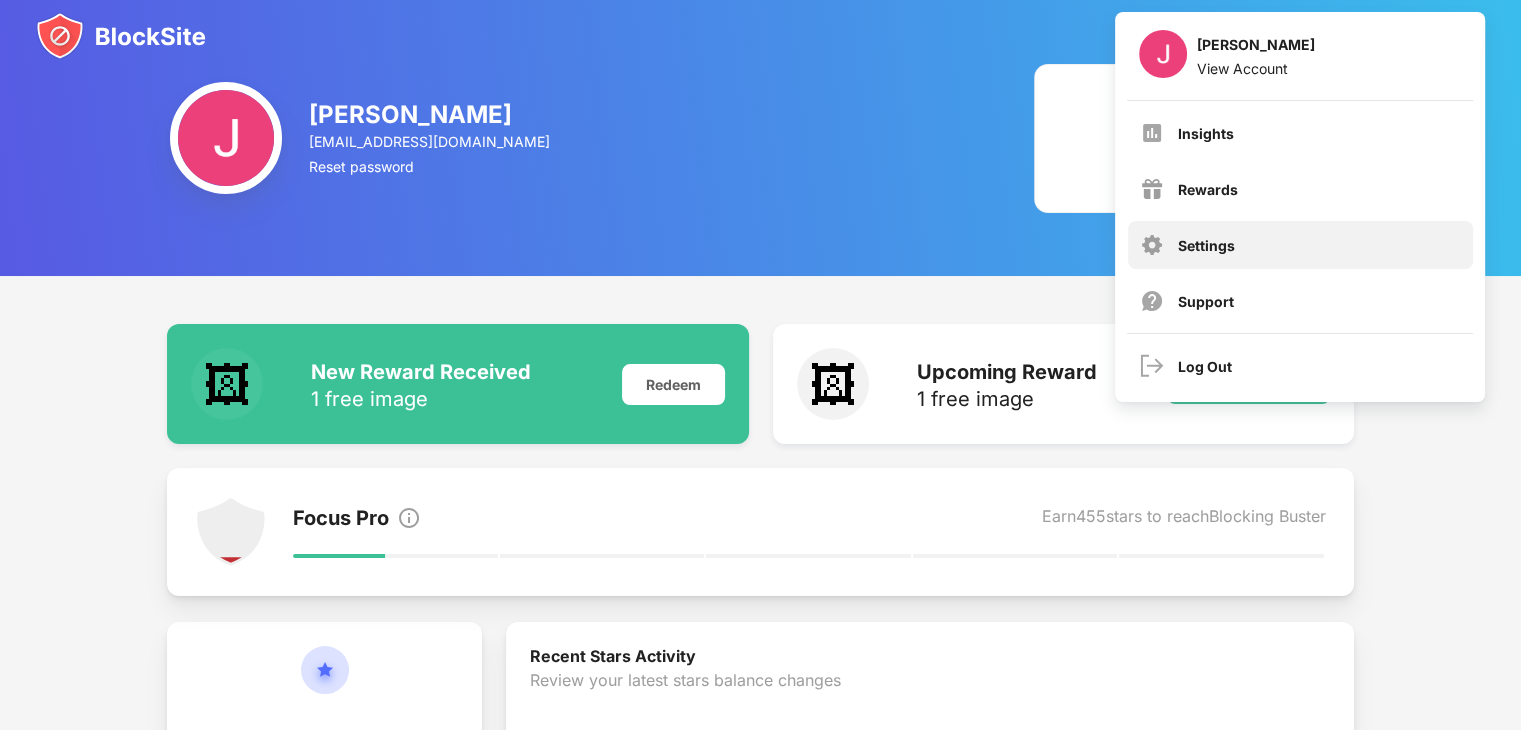 click on "Settings" at bounding box center [1300, 245] 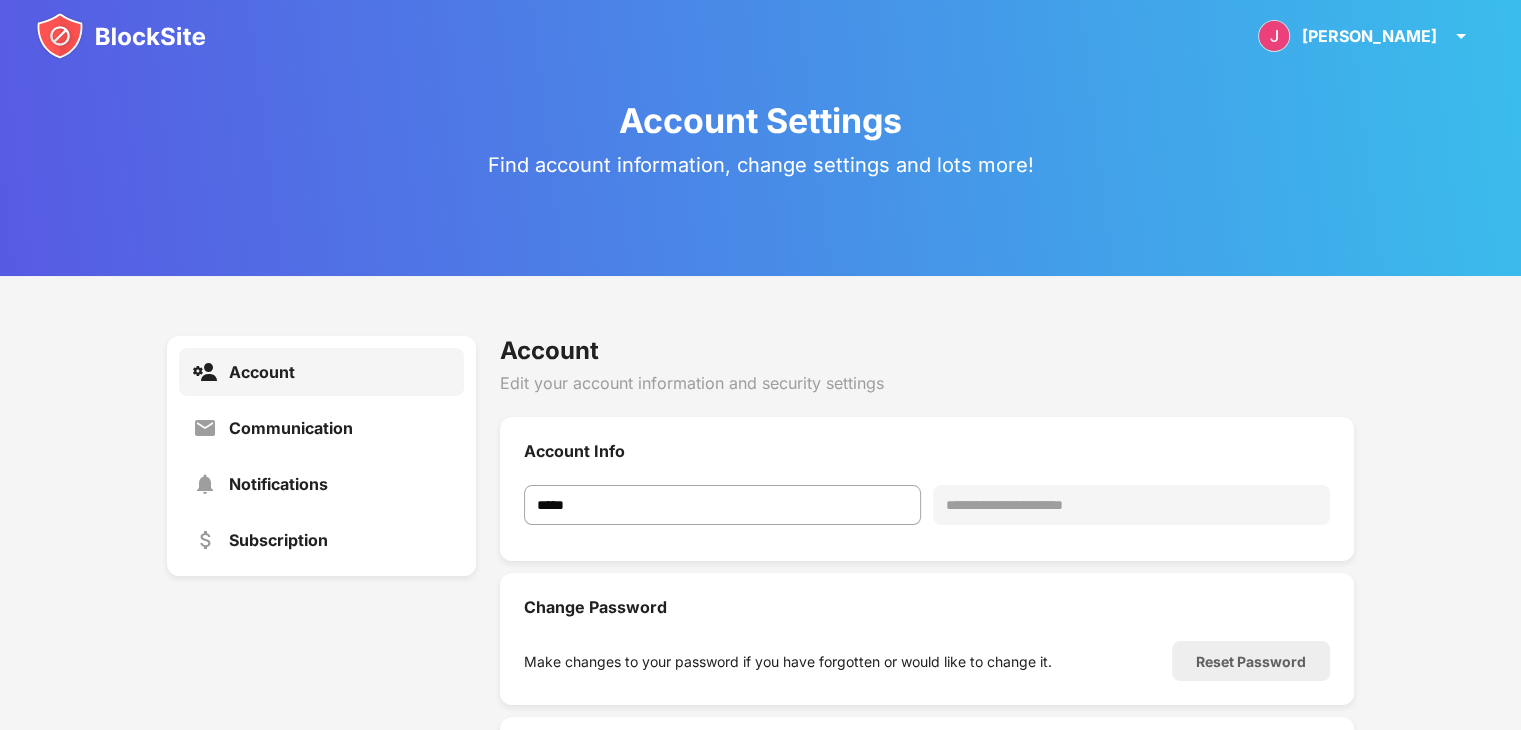 click at bounding box center [121, 36] 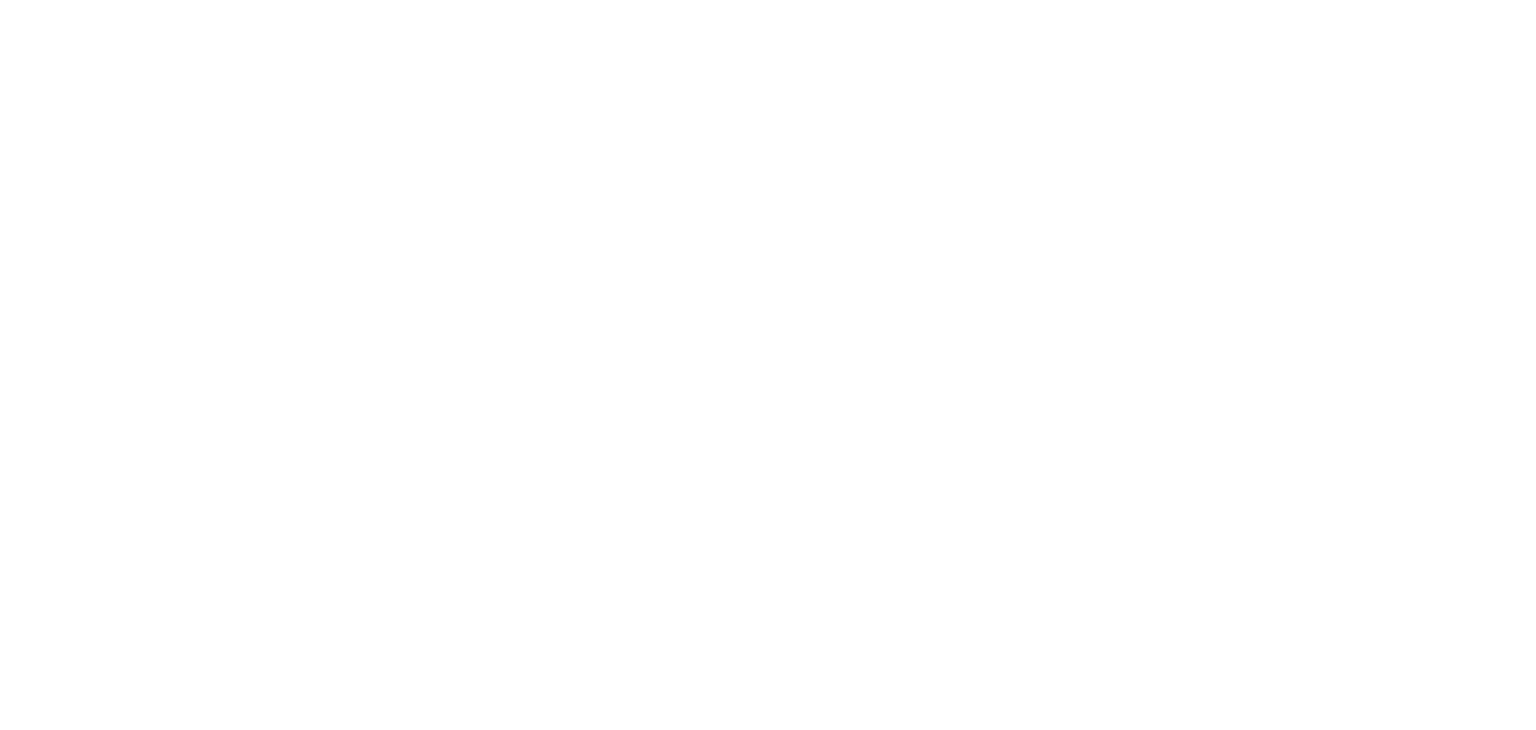 scroll, scrollTop: 0, scrollLeft: 0, axis: both 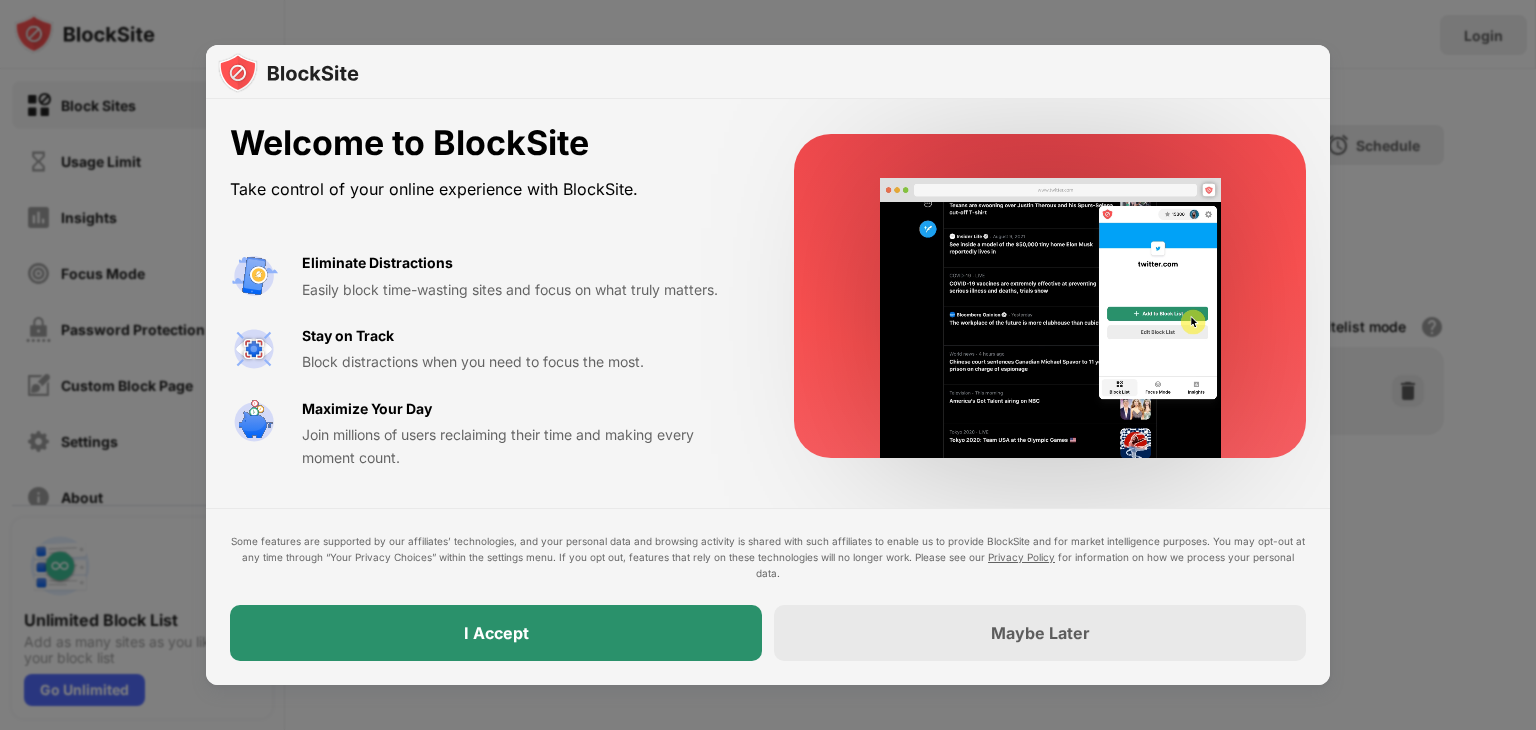 click on "I Accept" at bounding box center [496, 633] 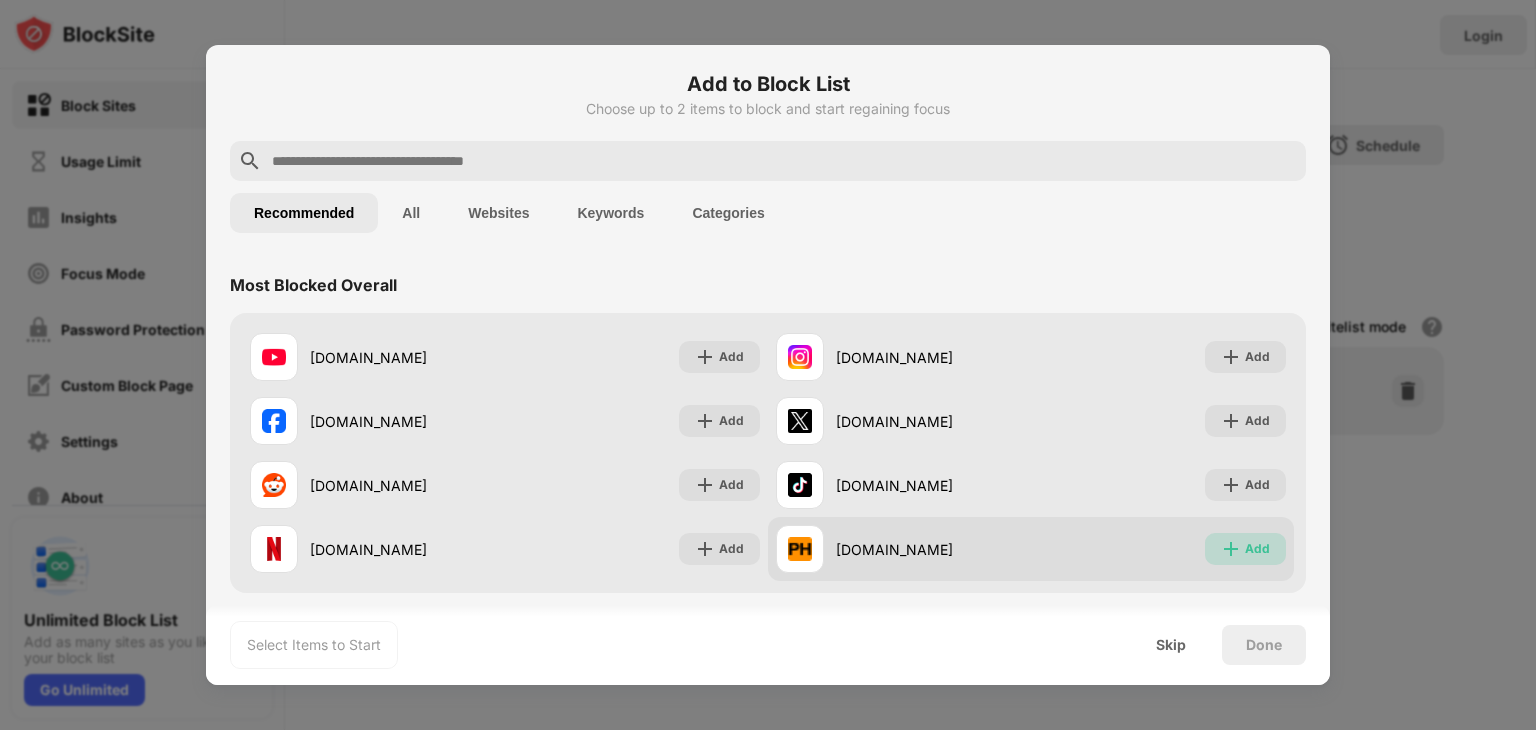 click on "Add" at bounding box center (1257, 549) 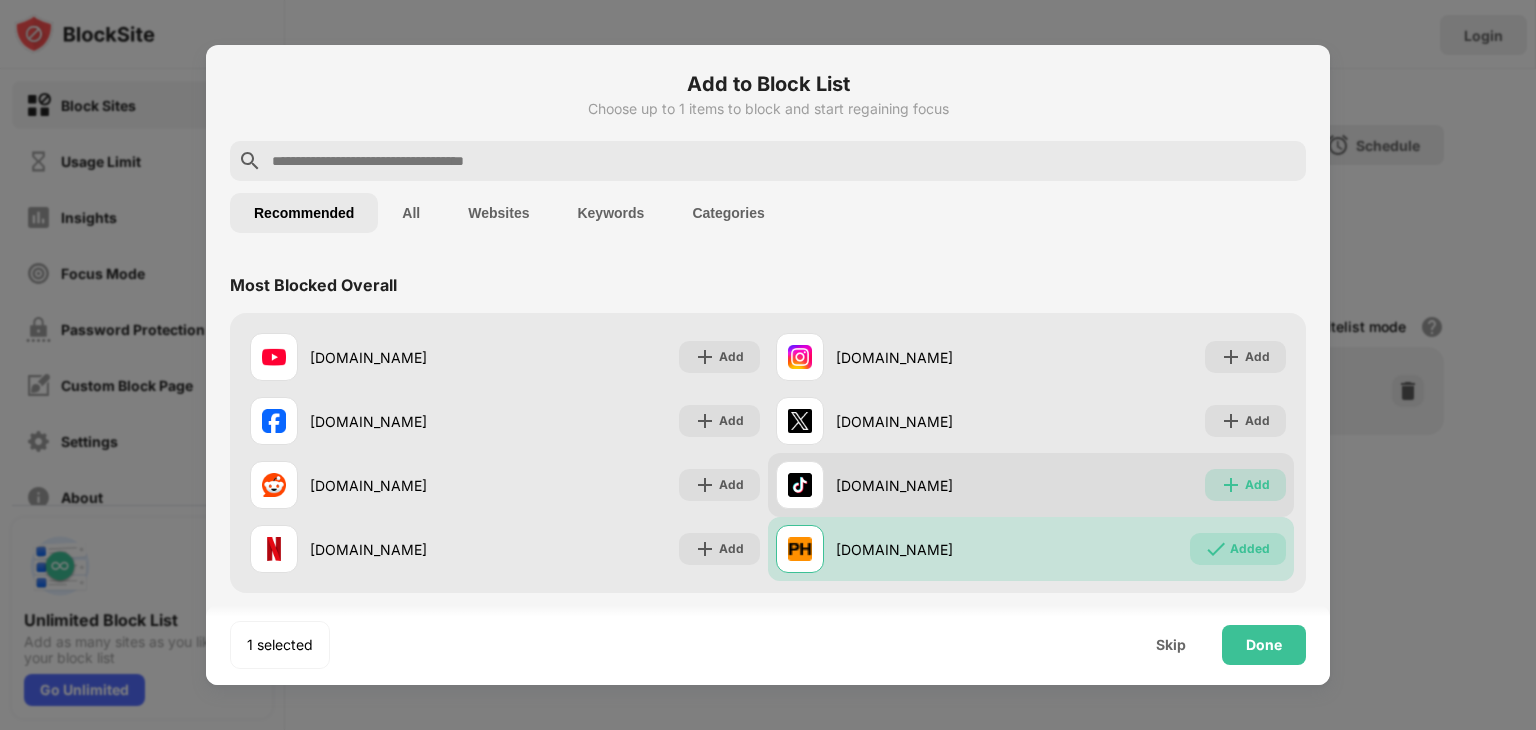 click on "Add" at bounding box center [1257, 485] 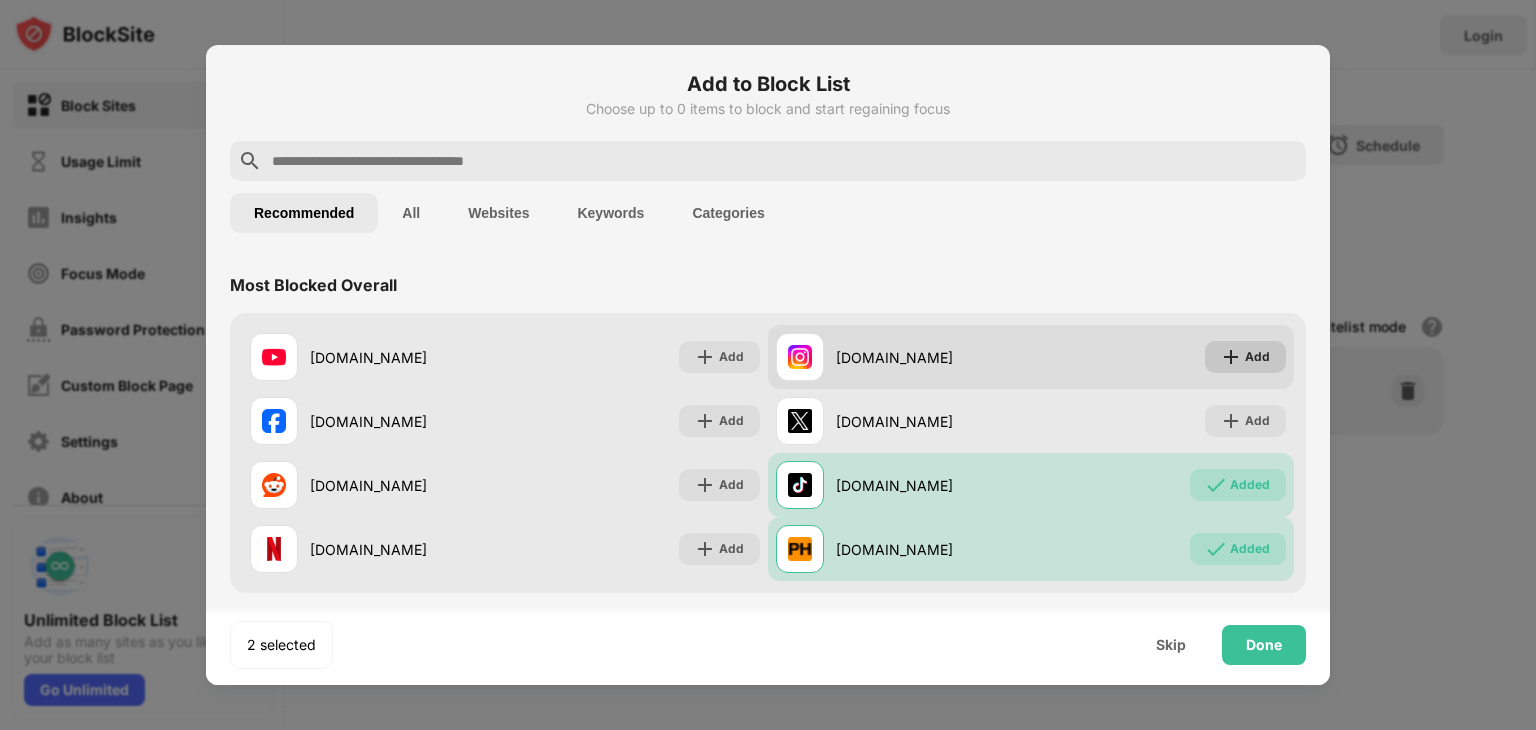 drag, startPoint x: 1229, startPoint y: 406, endPoint x: 1228, endPoint y: 344, distance: 62.008064 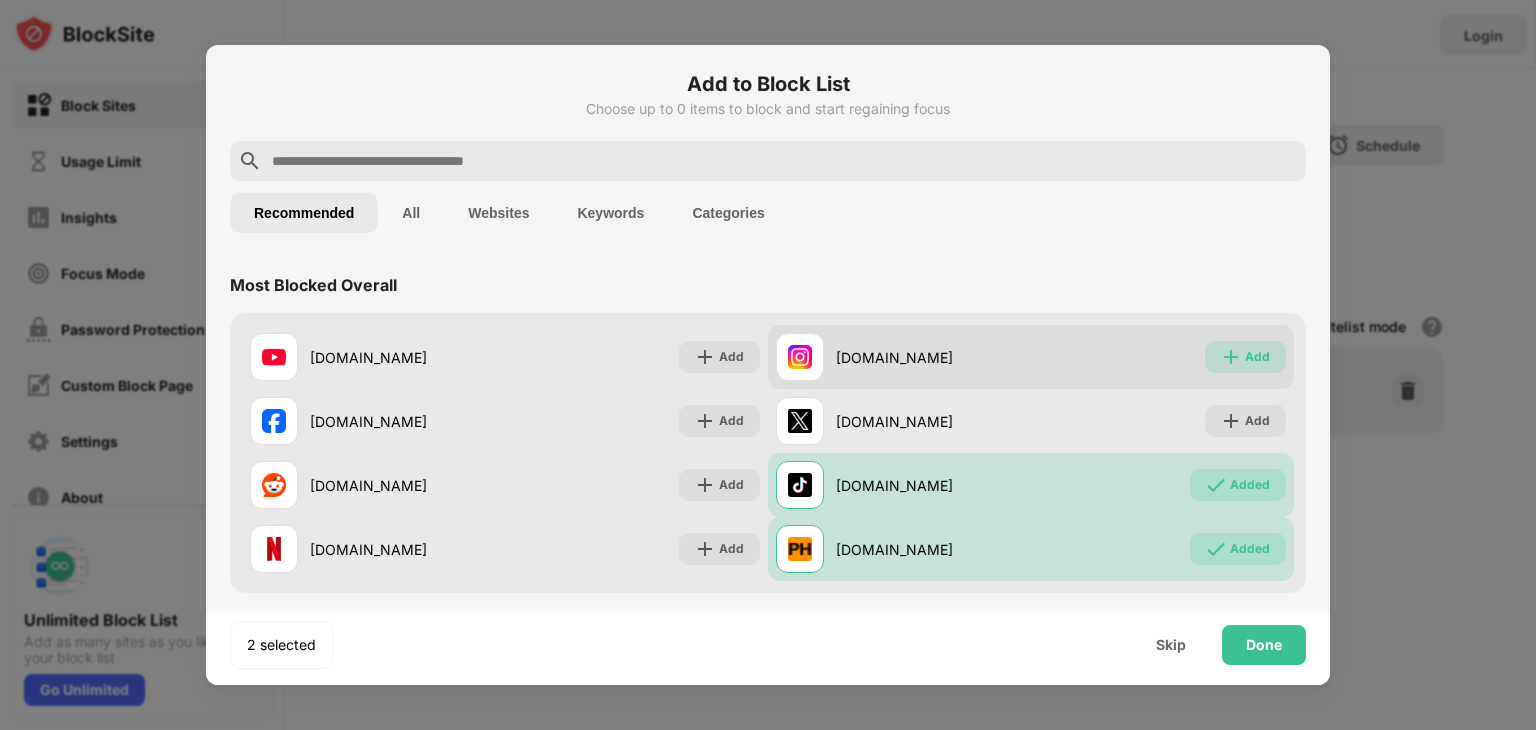 click on "Add" at bounding box center (1245, 357) 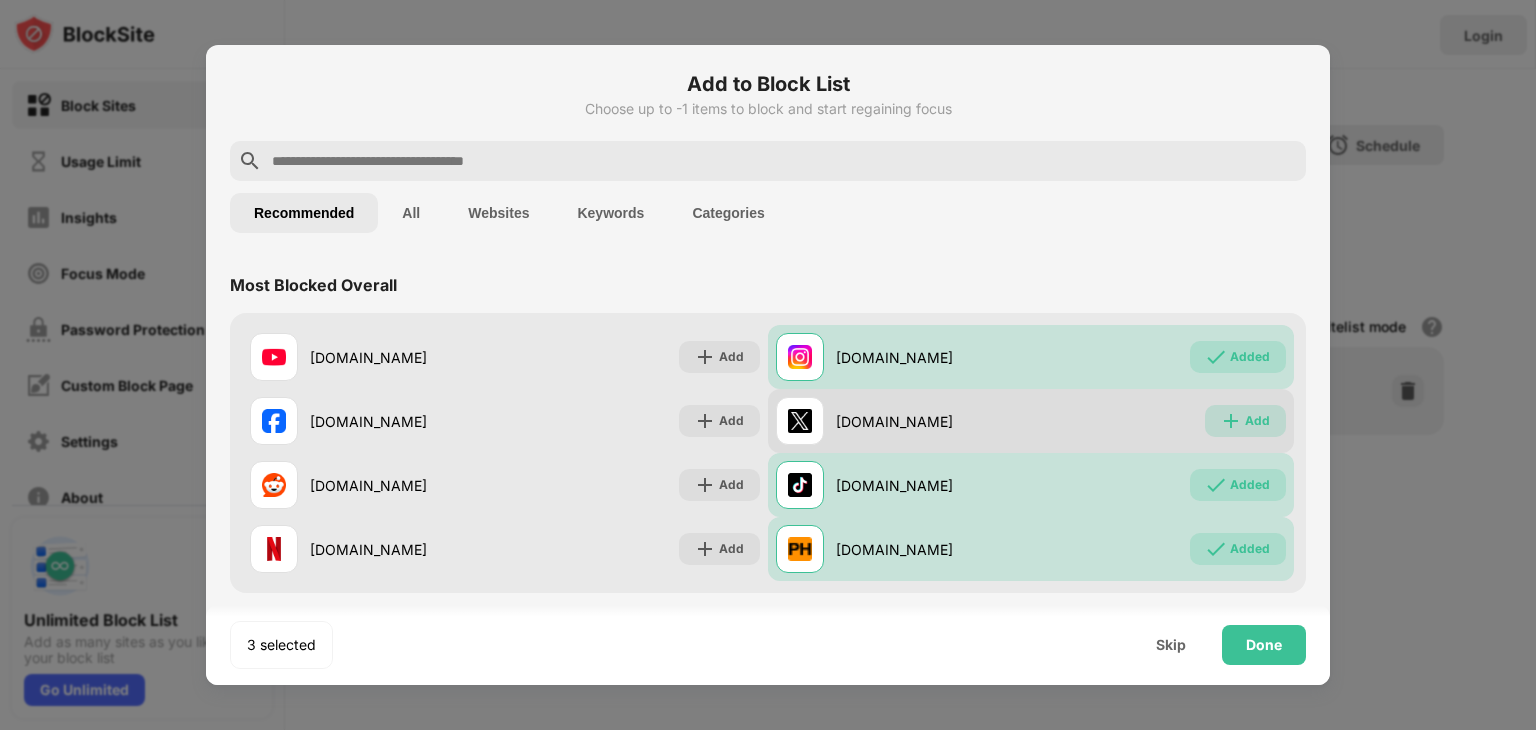 click on "Add" at bounding box center [1245, 421] 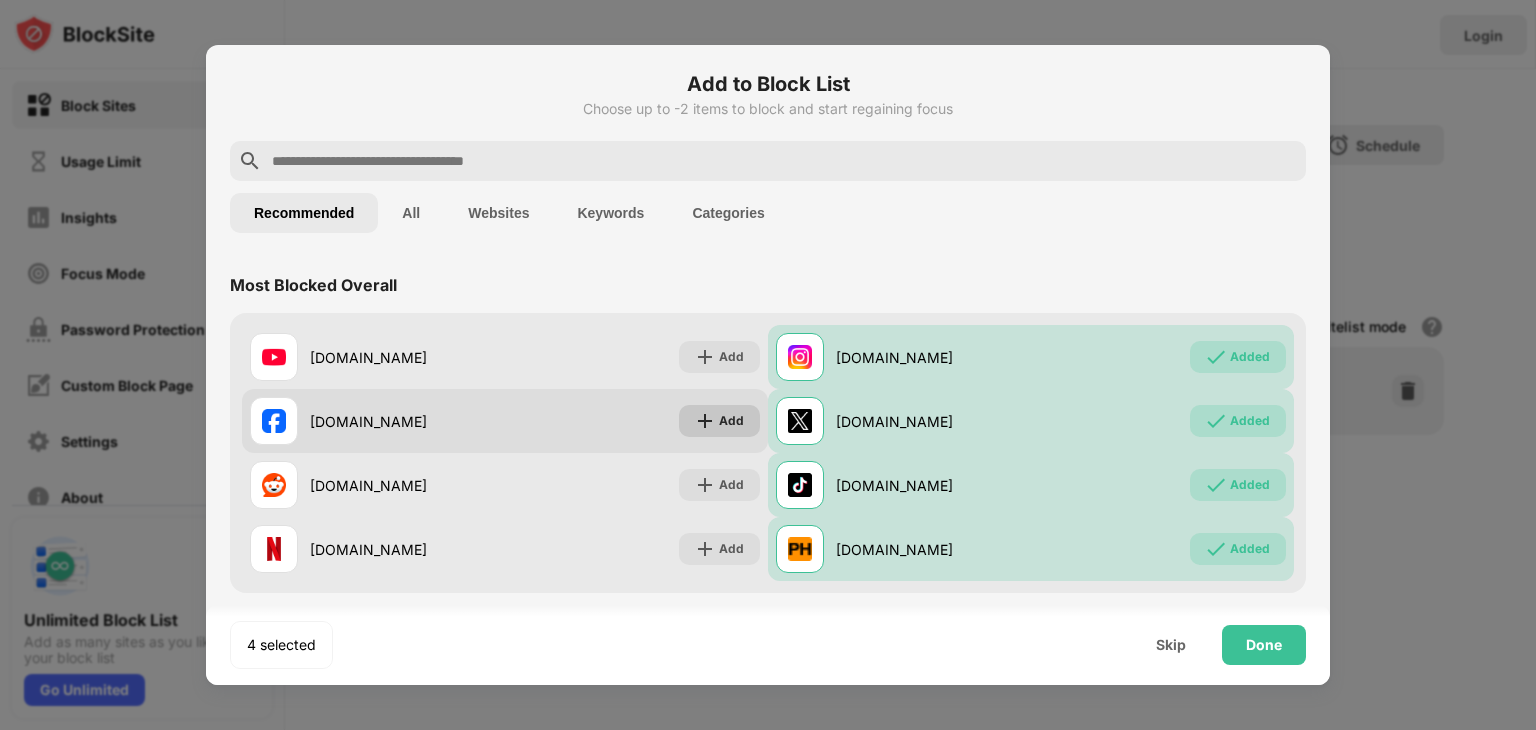 drag, startPoint x: 721, startPoint y: 357, endPoint x: 703, endPoint y: 428, distance: 73.24616 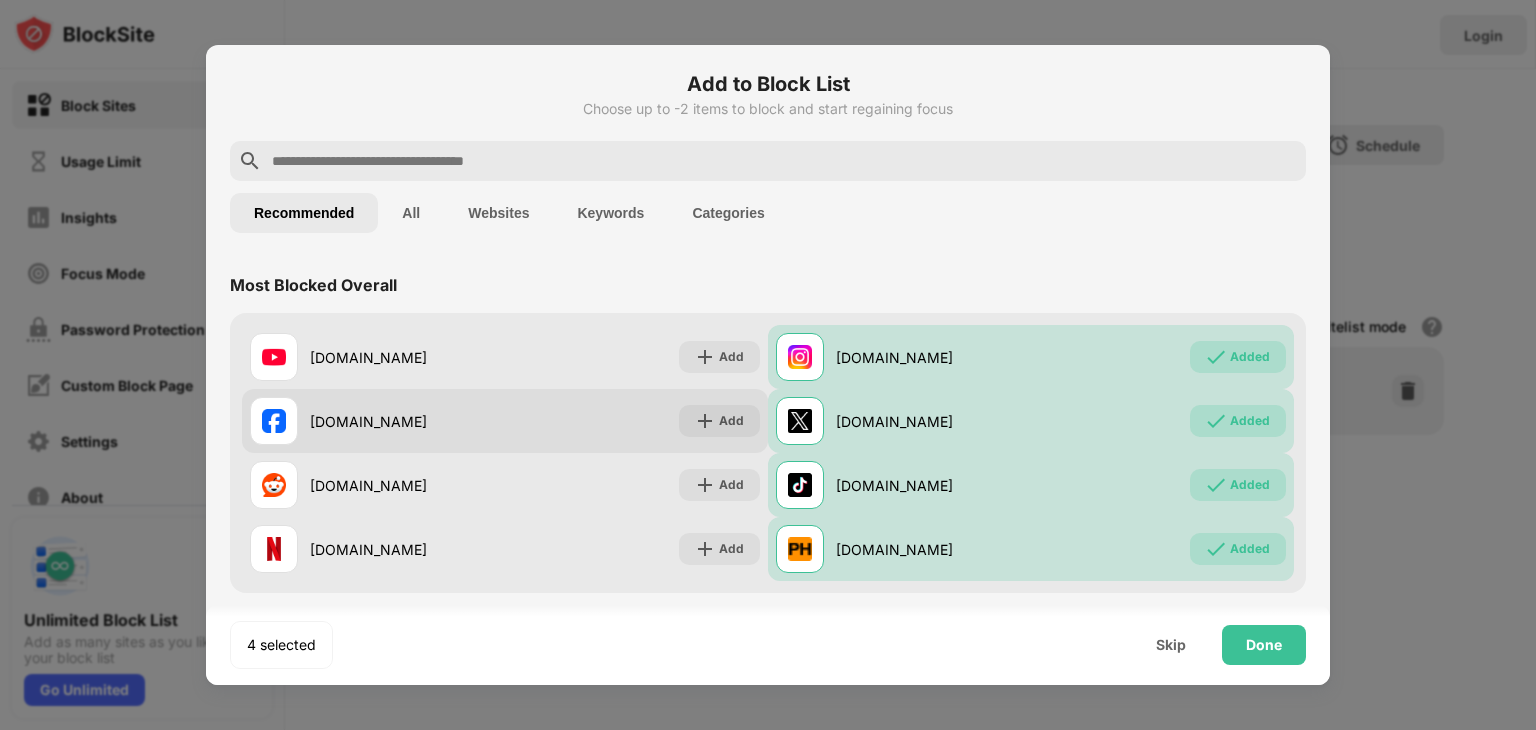 click at bounding box center (705, 421) 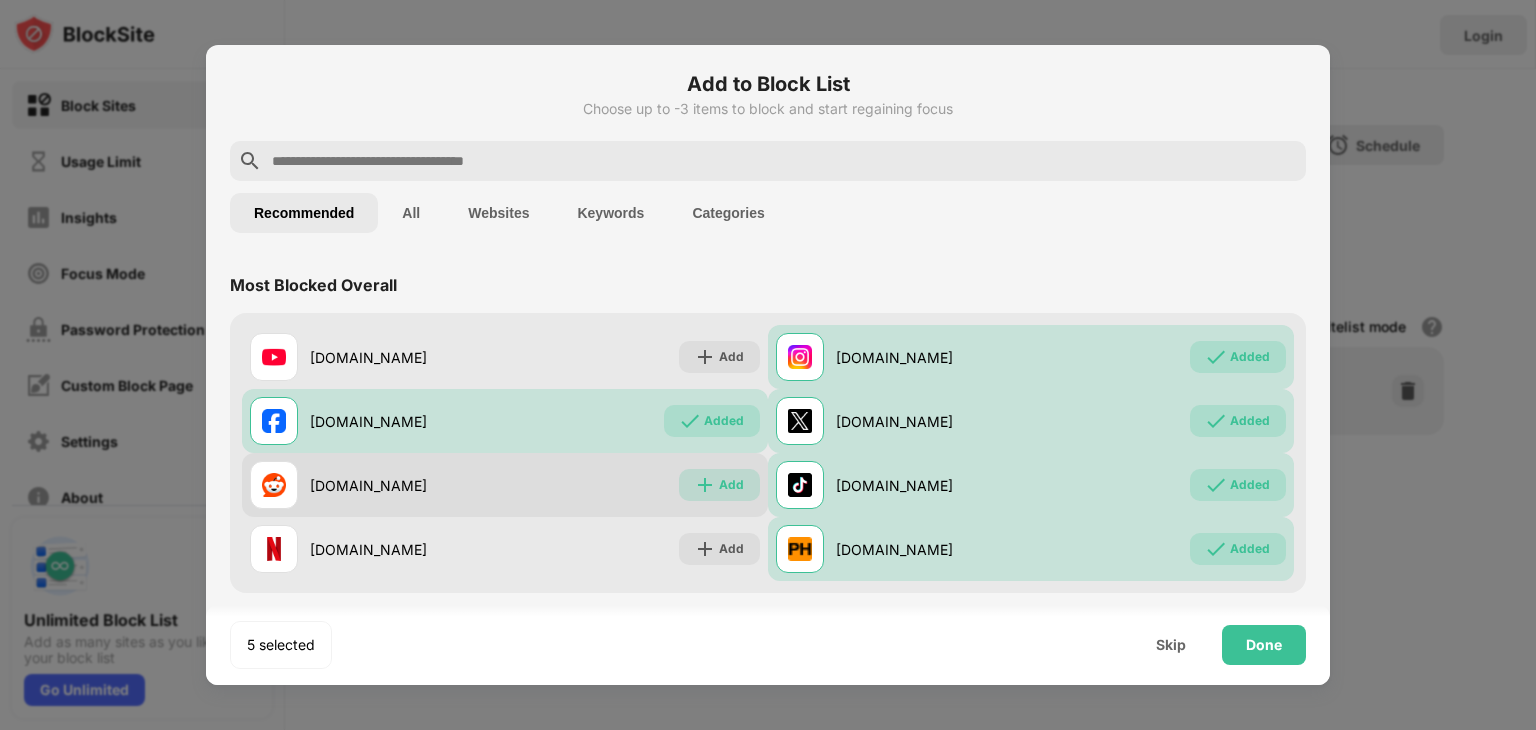 click at bounding box center (705, 485) 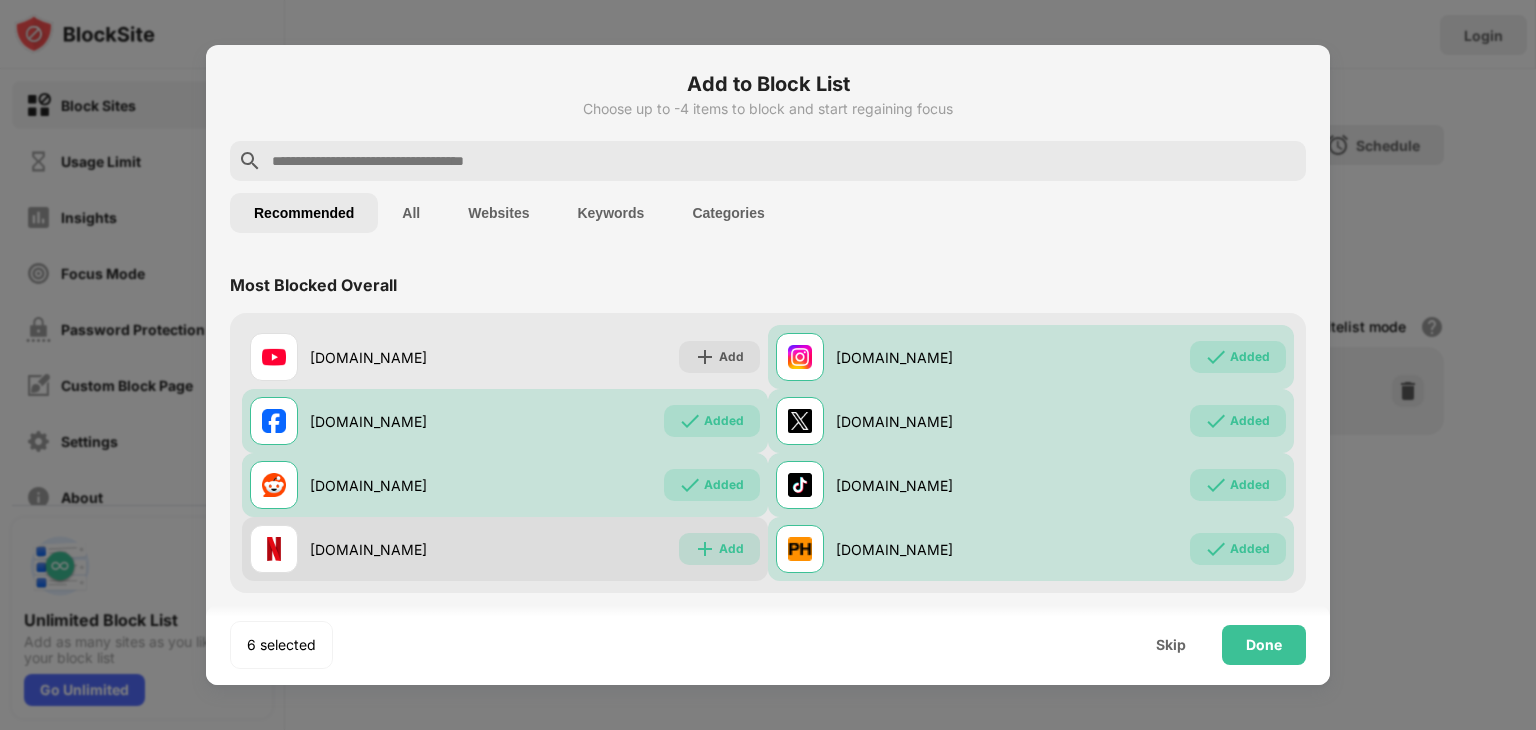 click on "Add" at bounding box center [731, 549] 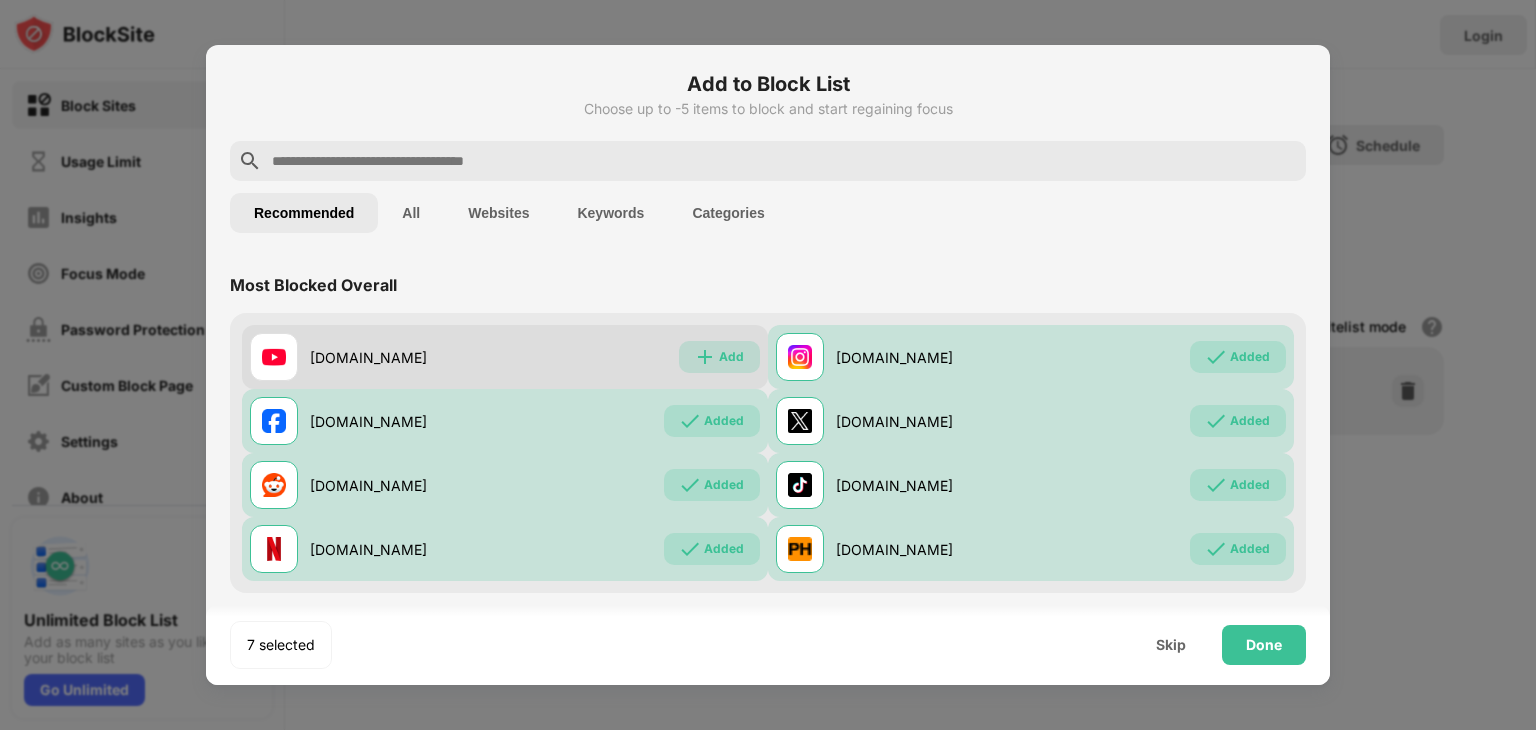 click on "Add" at bounding box center (731, 357) 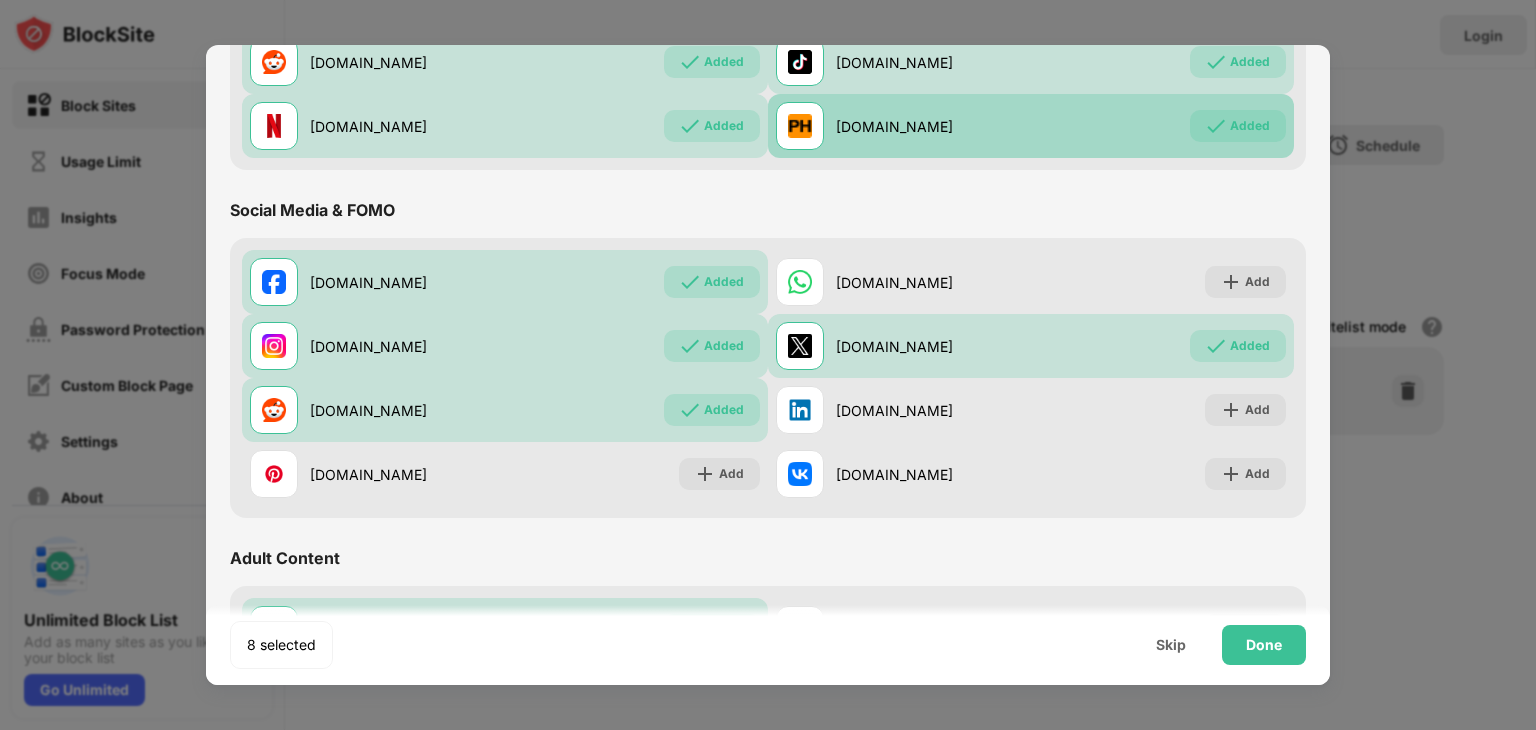 scroll, scrollTop: 452, scrollLeft: 0, axis: vertical 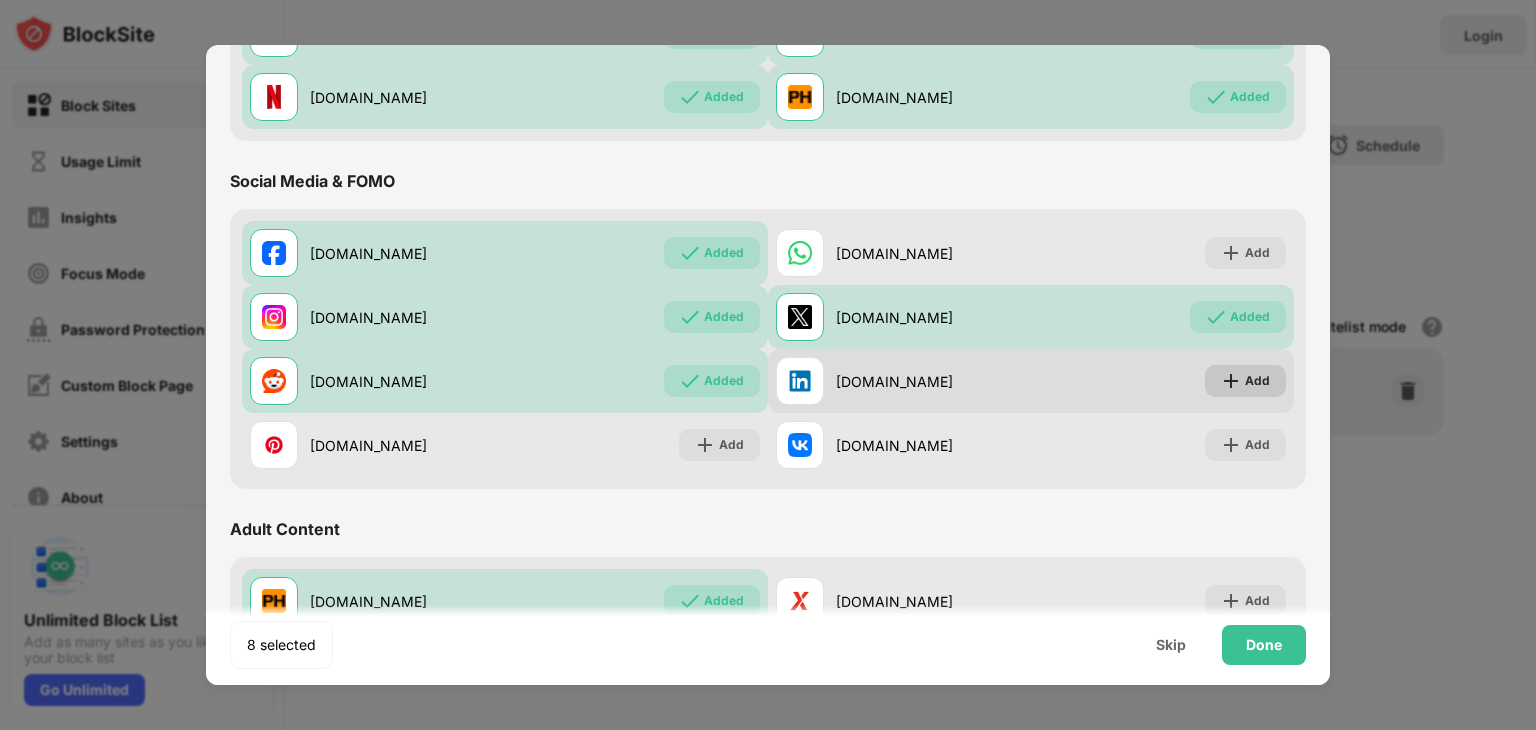 drag, startPoint x: 1247, startPoint y: 446, endPoint x: 1238, endPoint y: 377, distance: 69.58448 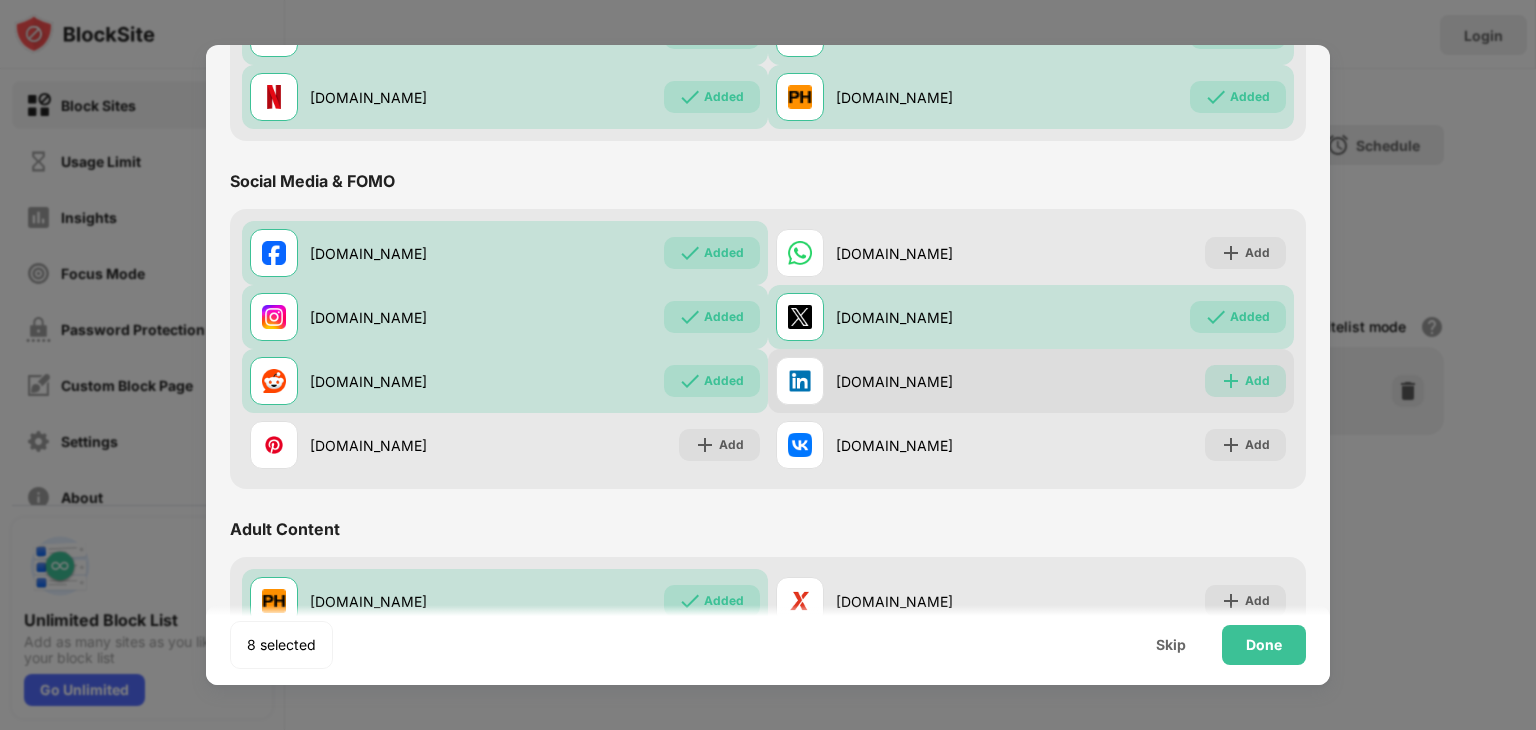 click on "Add" at bounding box center (1257, 381) 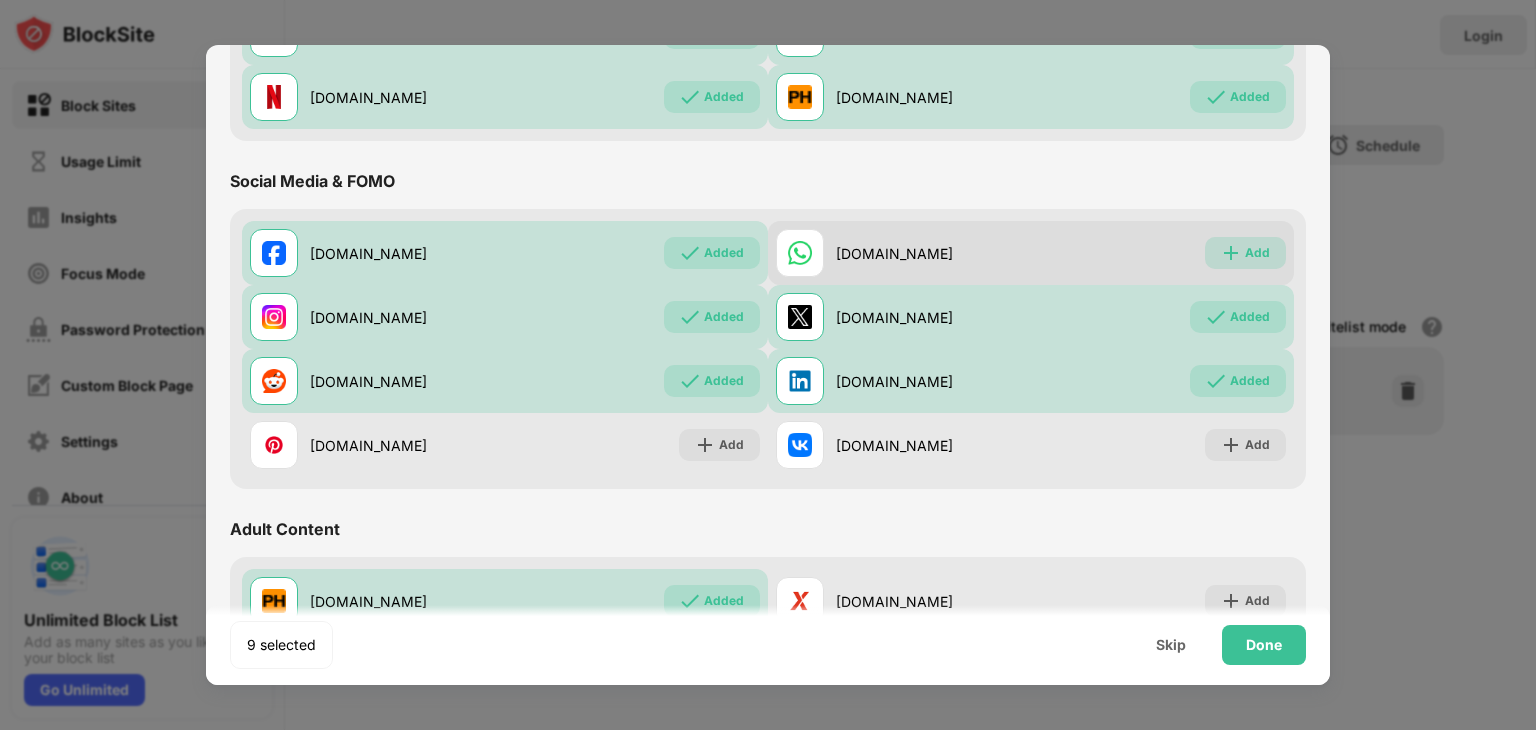 click at bounding box center (1231, 253) 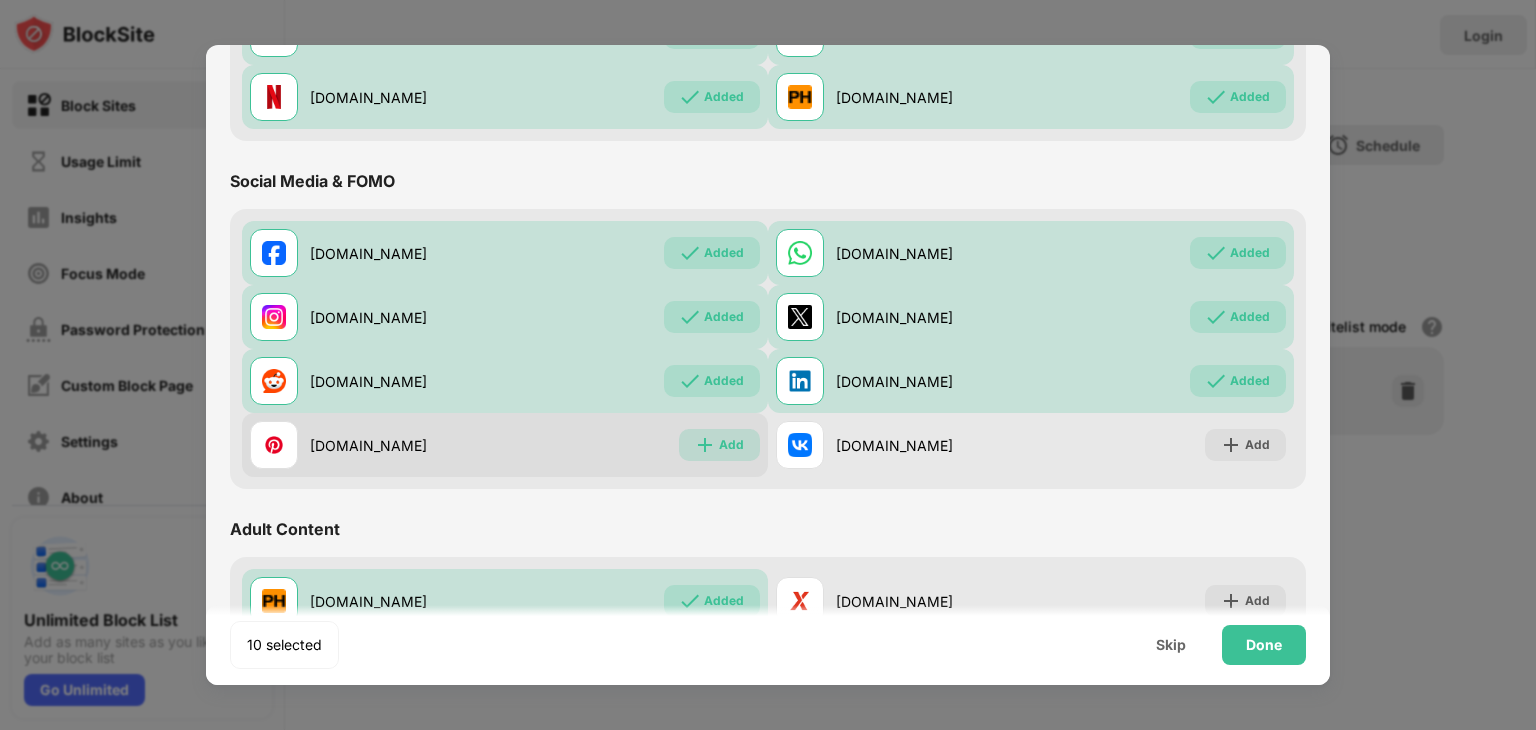 click at bounding box center (705, 445) 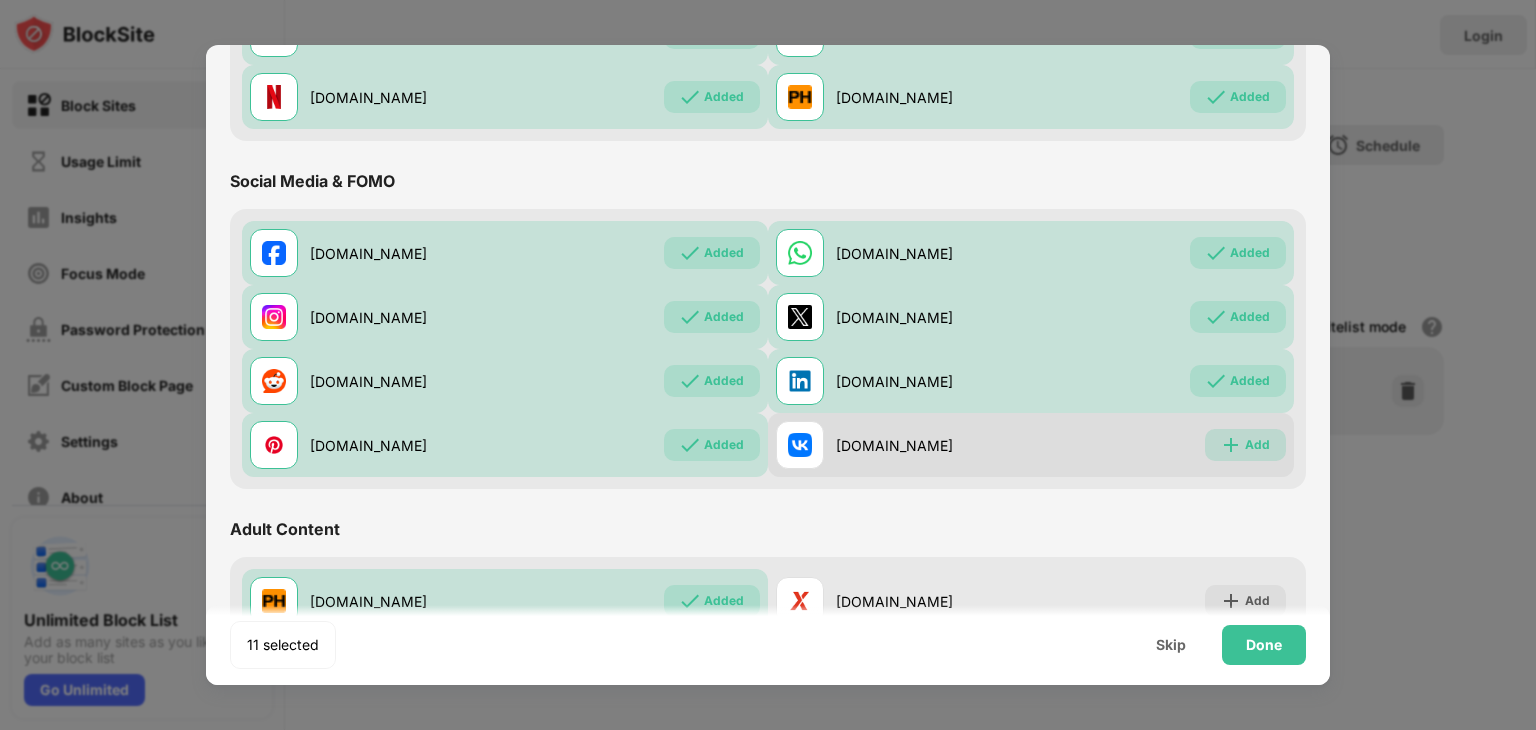 click on "Add" at bounding box center [1257, 445] 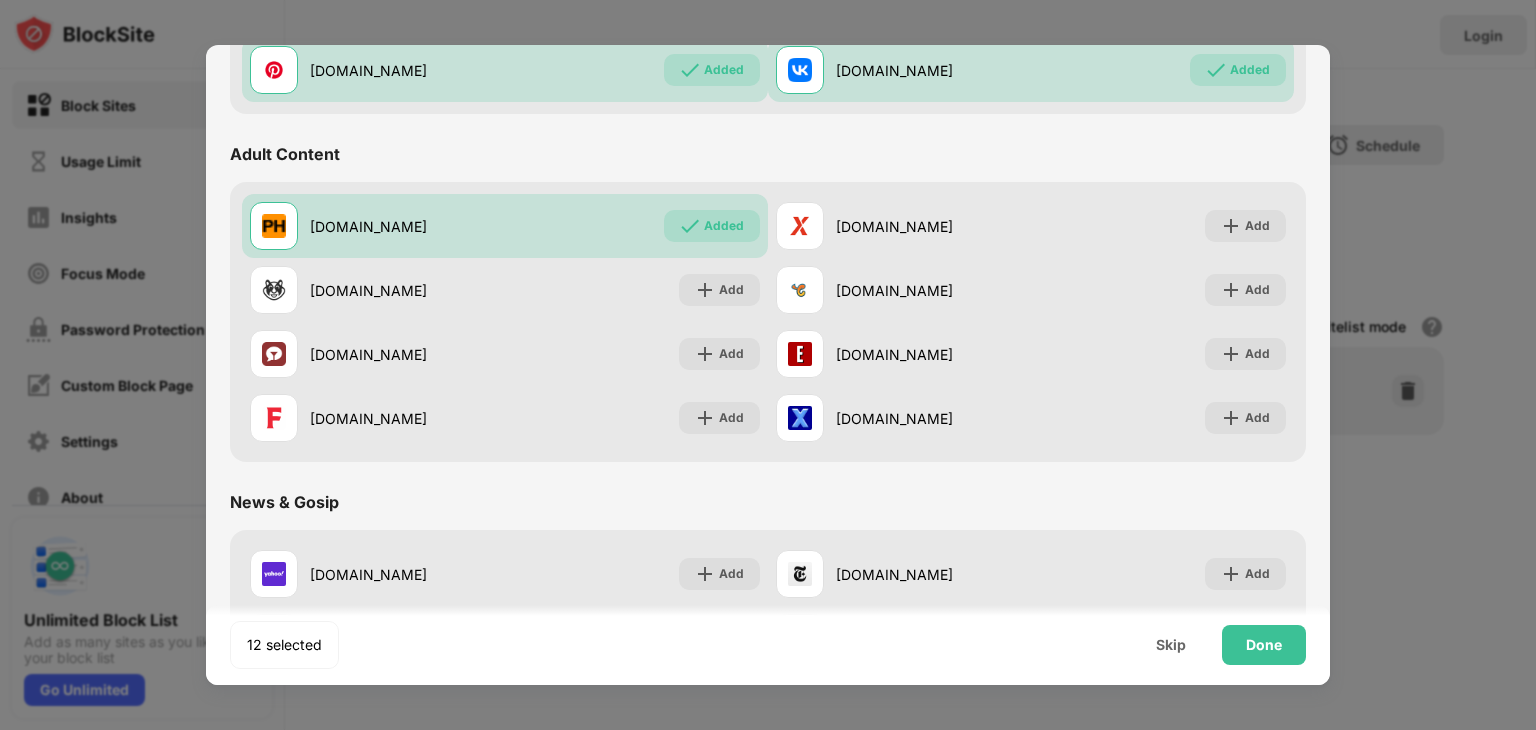 scroll, scrollTop: 828, scrollLeft: 0, axis: vertical 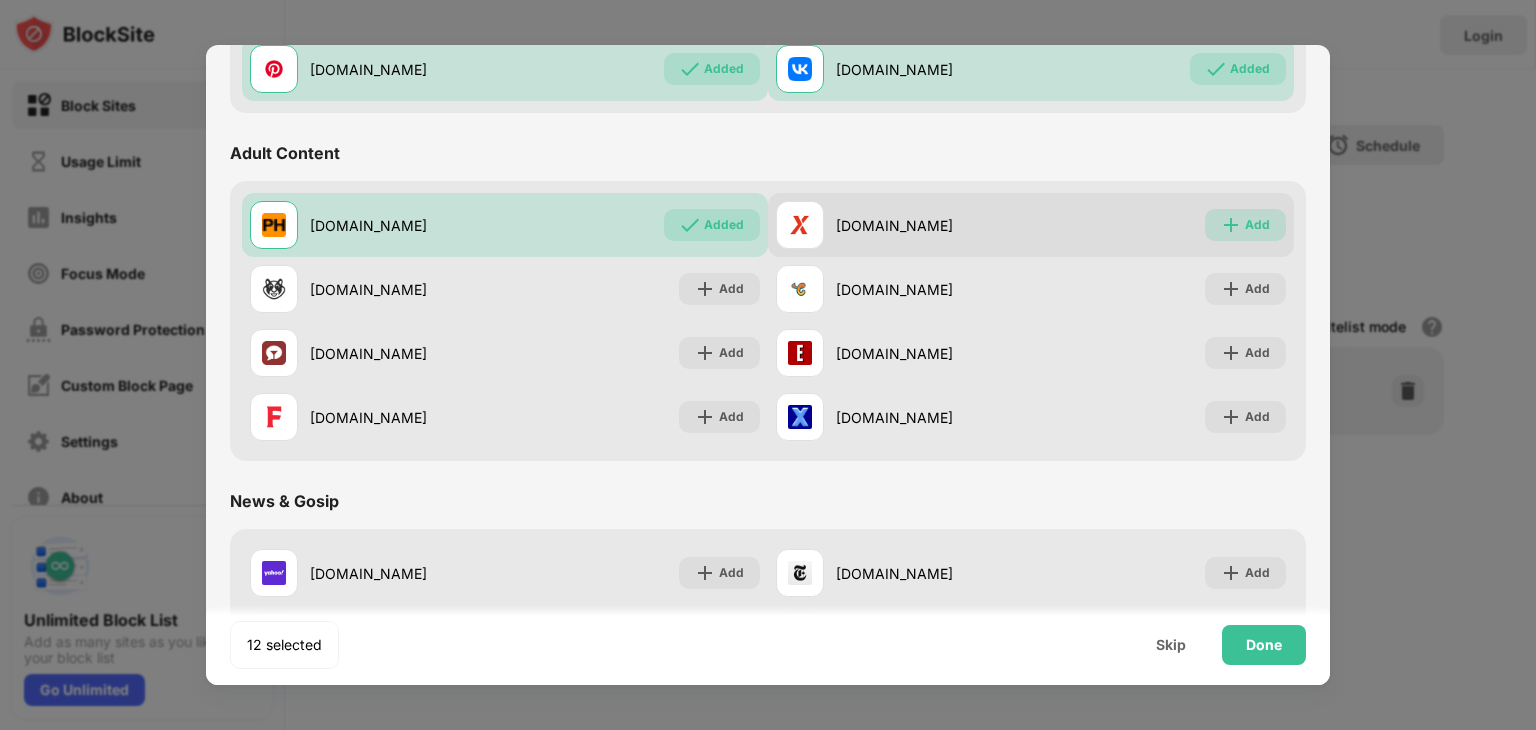 click on "Add" at bounding box center (1257, 225) 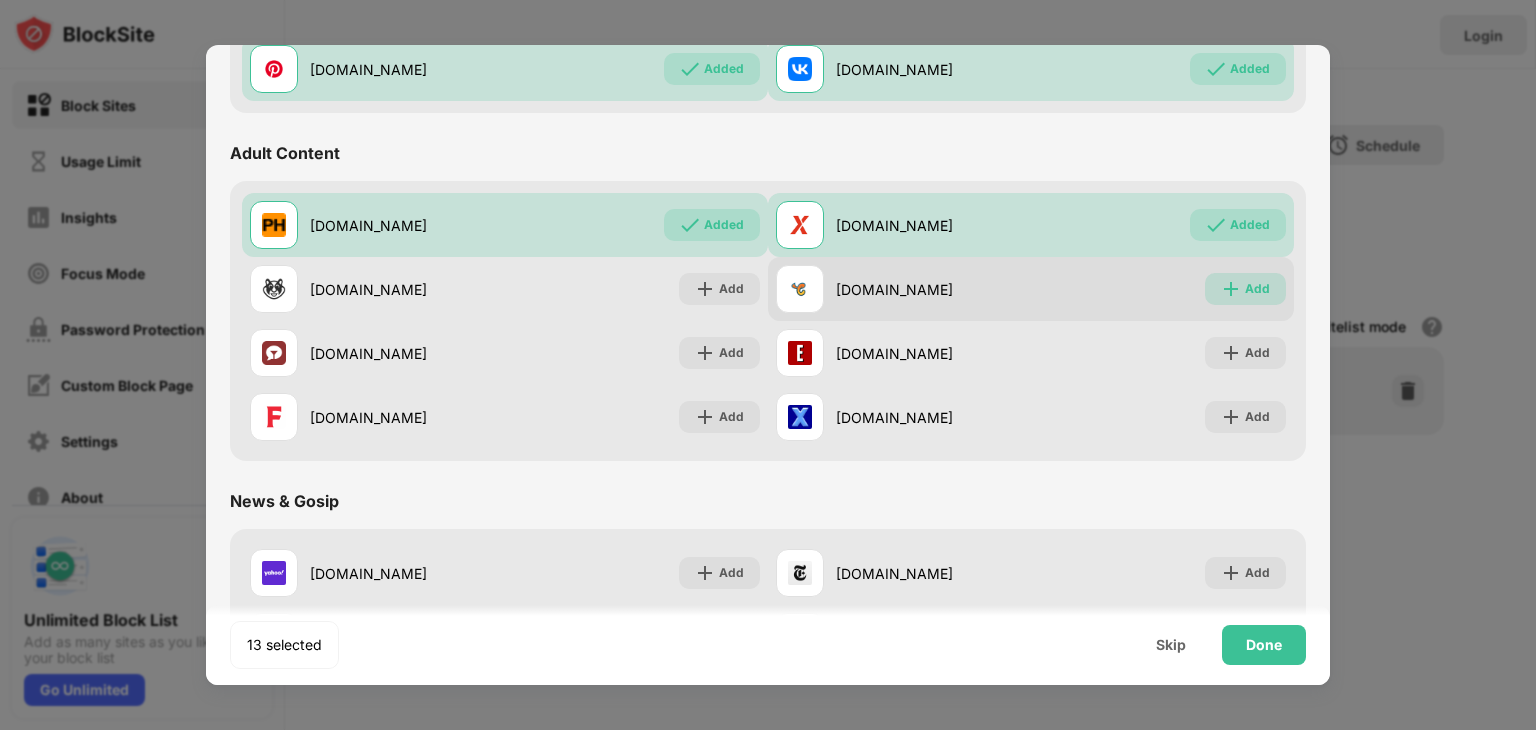 click at bounding box center (1231, 289) 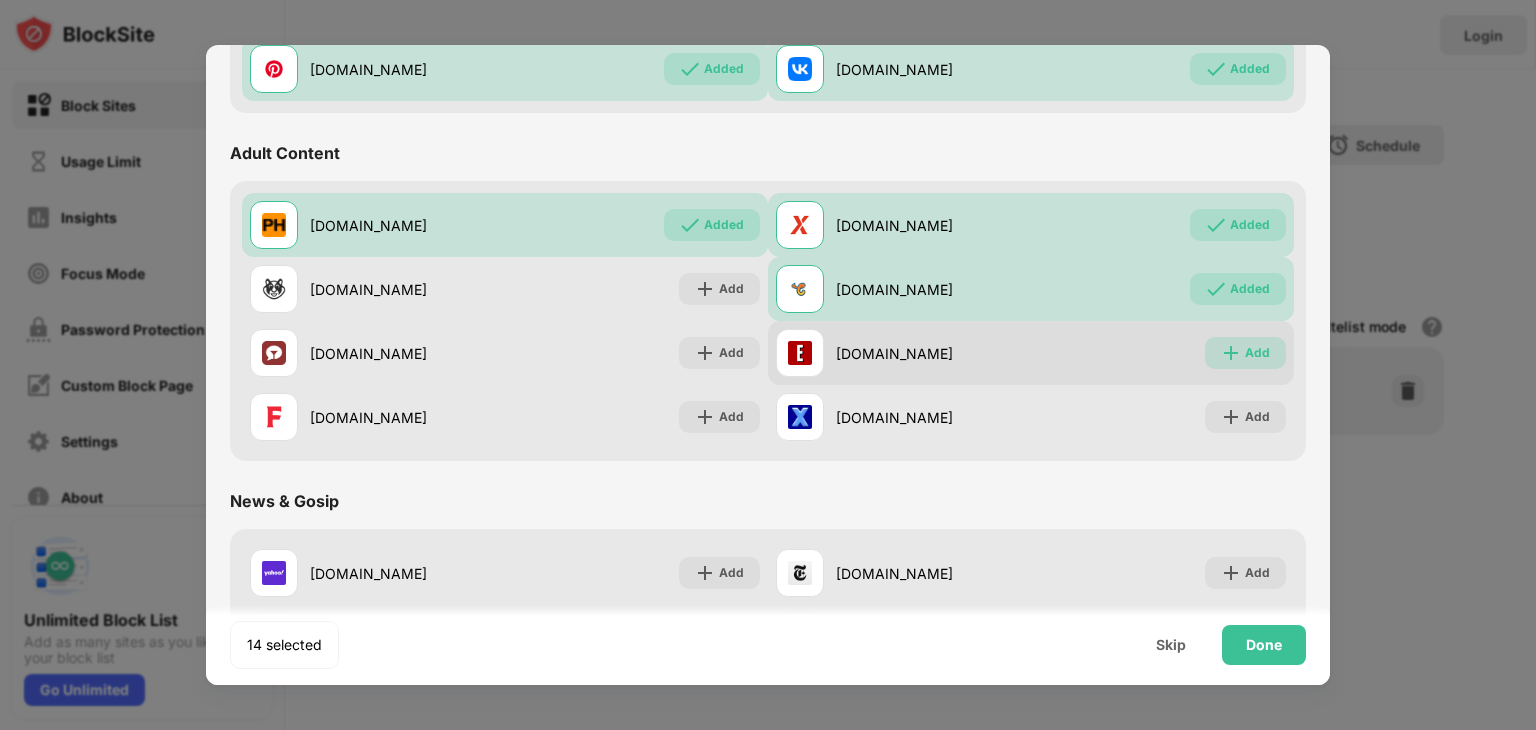 click on "Add" at bounding box center (1245, 353) 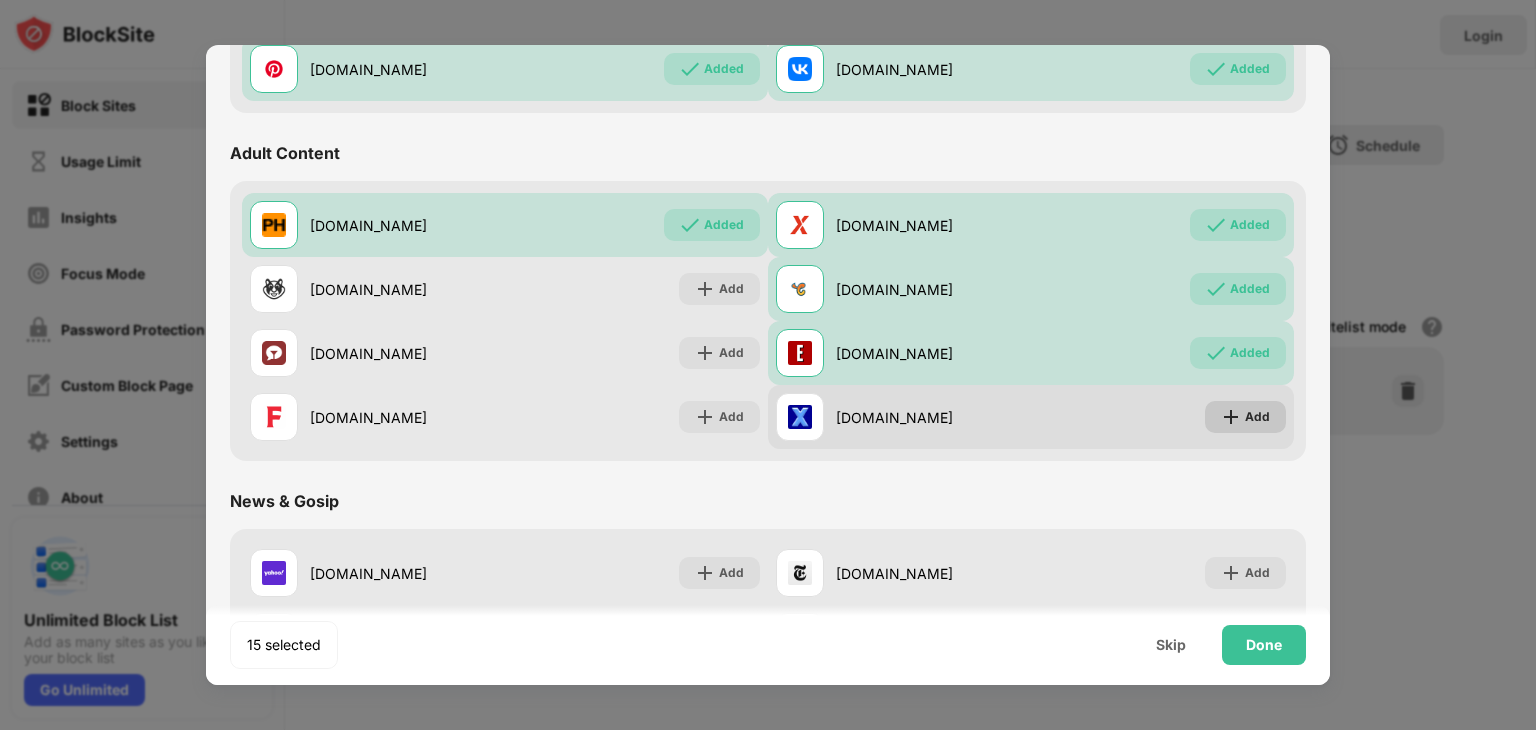click on "Add" at bounding box center (1245, 417) 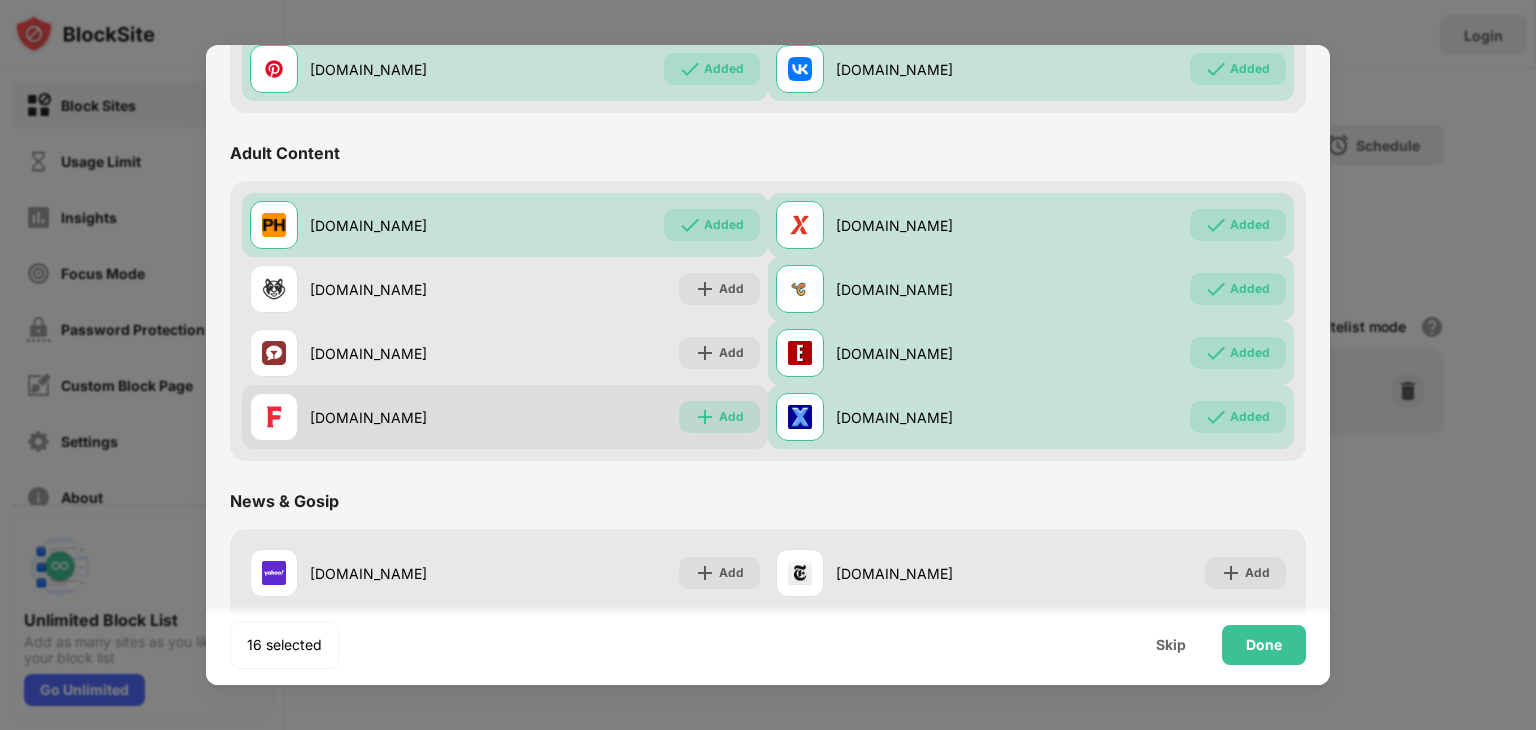 click on "Add" at bounding box center [719, 417] 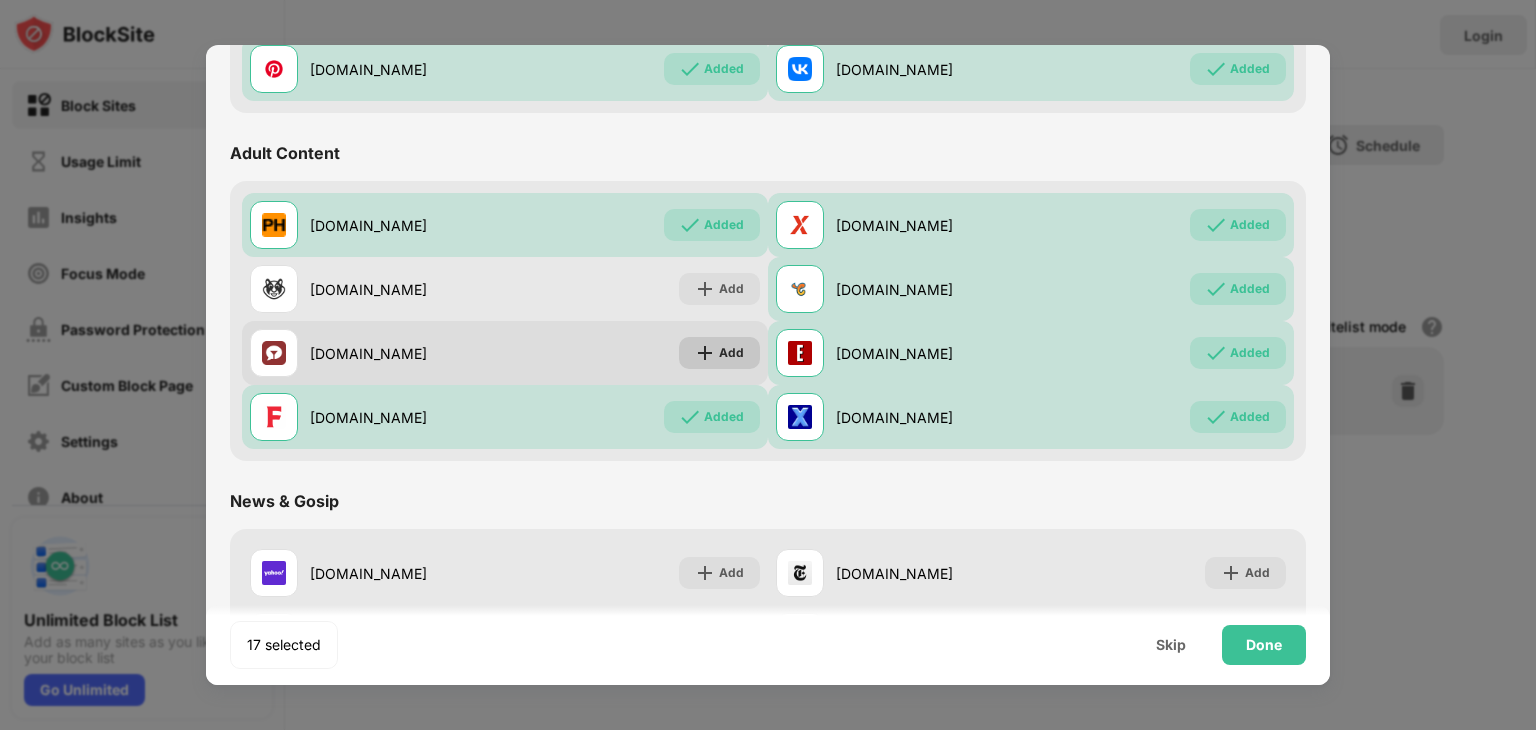 click on "Add" at bounding box center [731, 353] 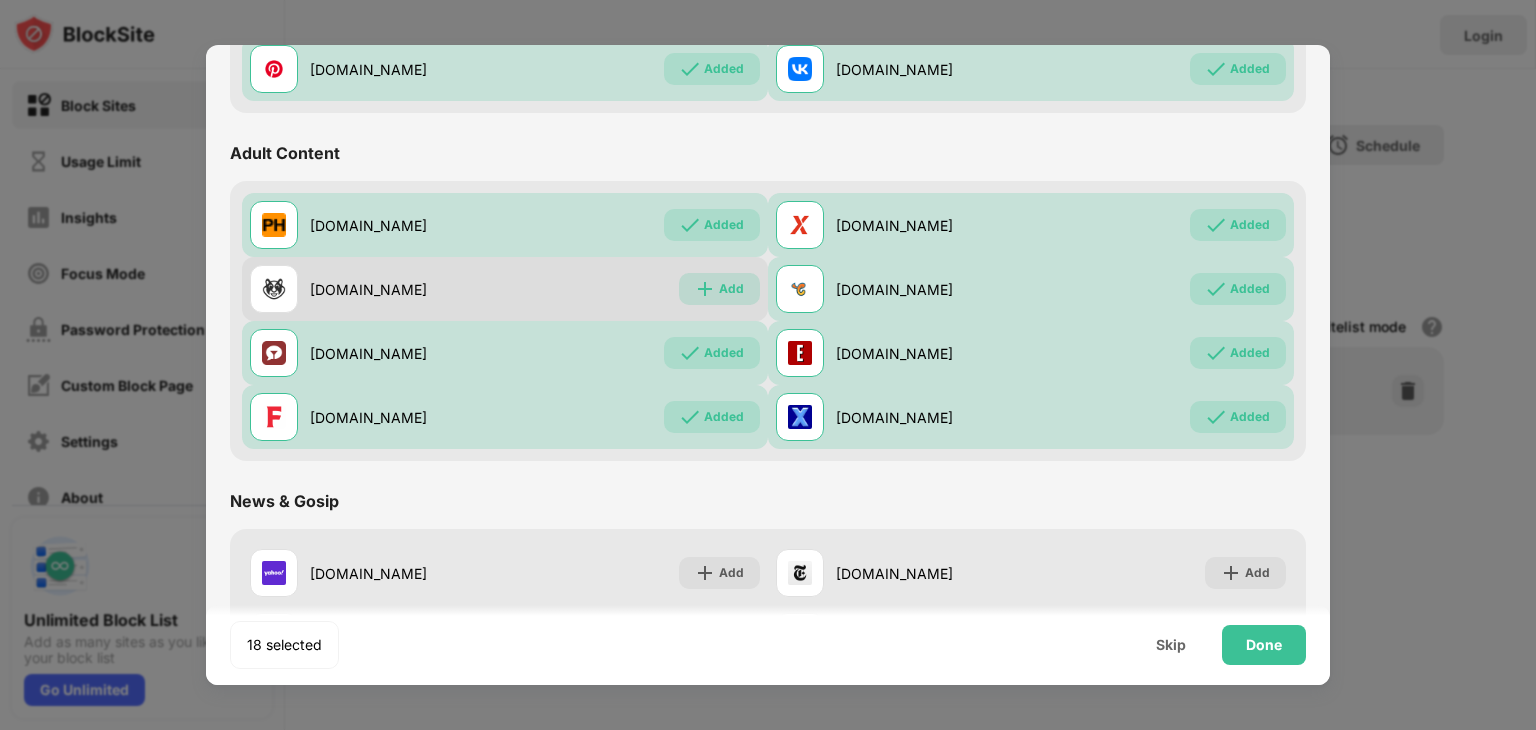 click on "Add" at bounding box center [731, 289] 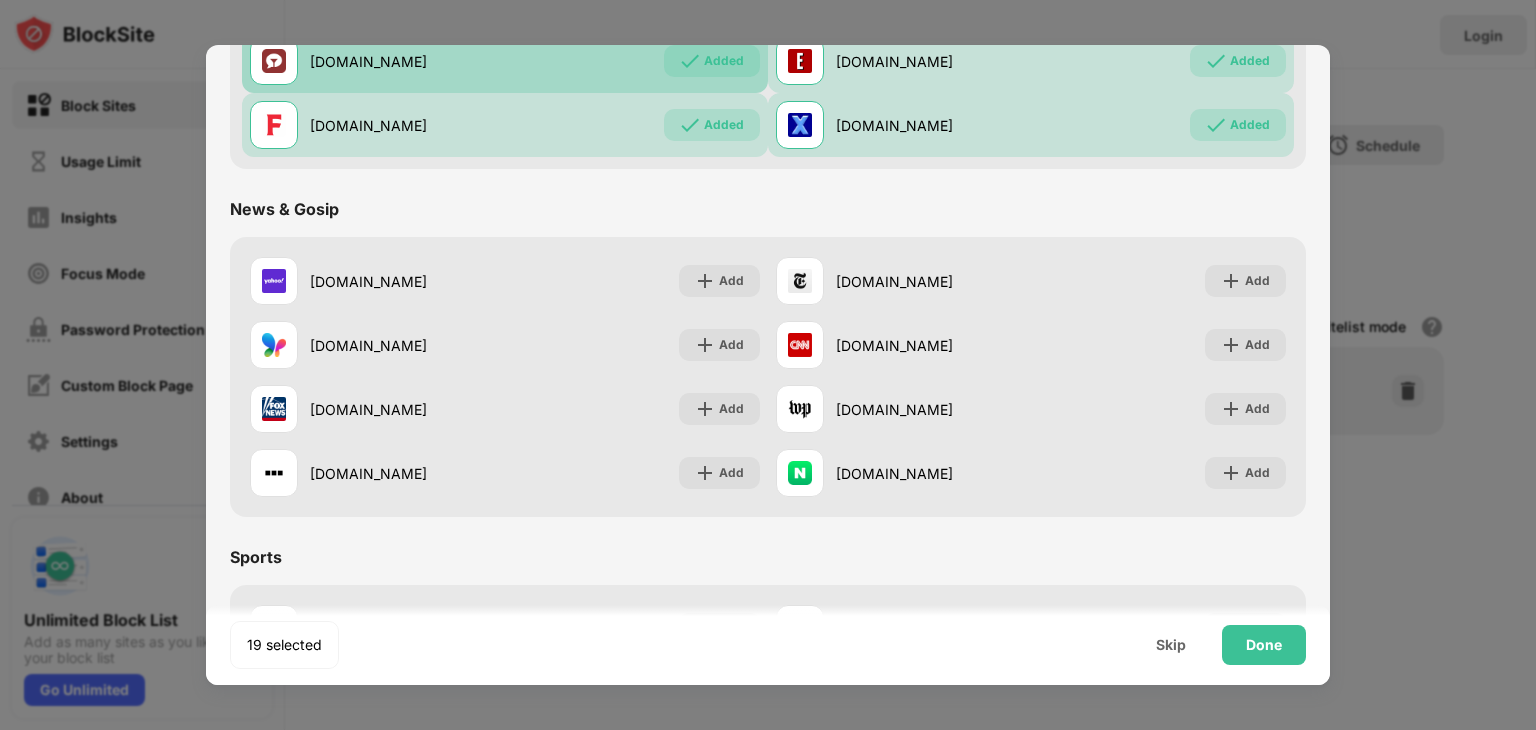 scroll, scrollTop: 1130, scrollLeft: 0, axis: vertical 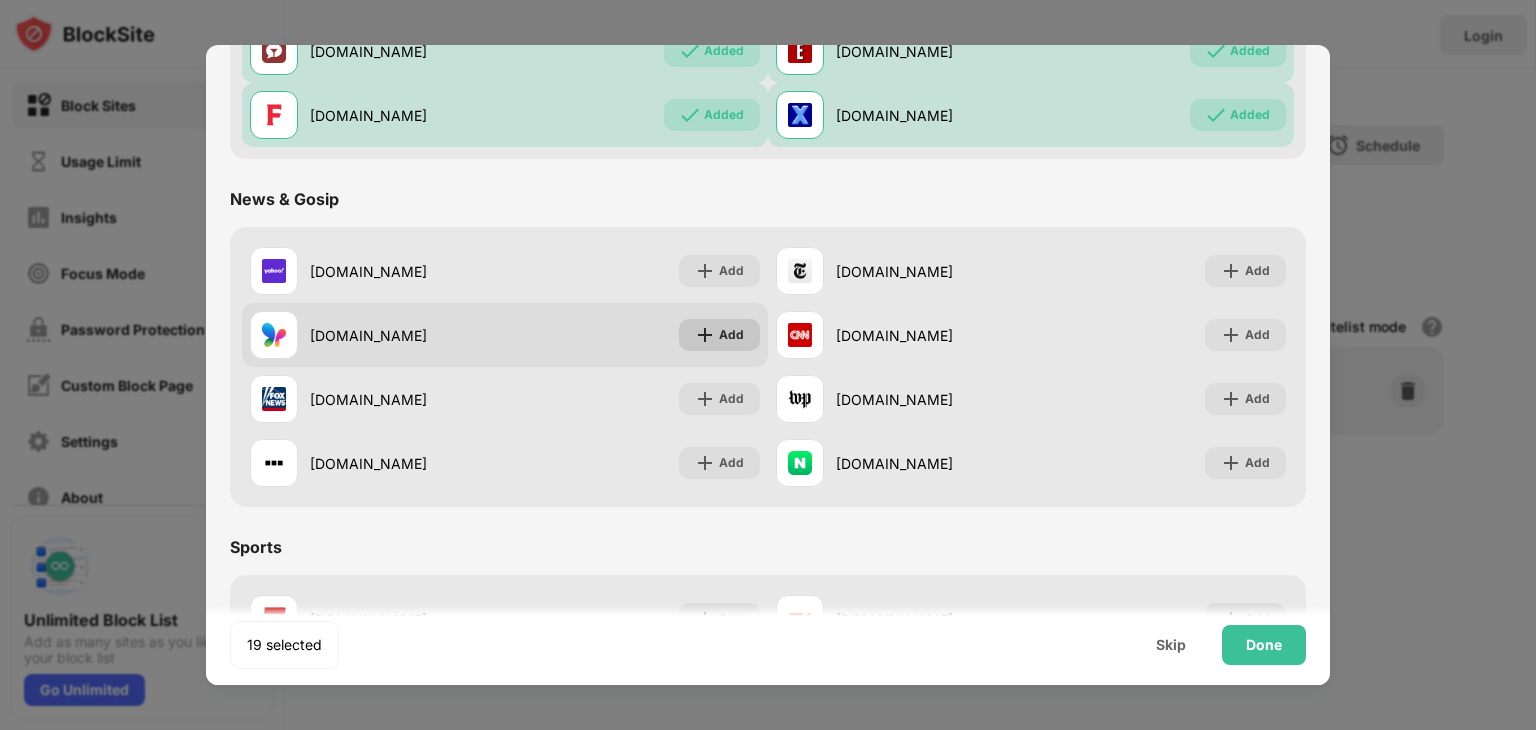 drag, startPoint x: 715, startPoint y: 267, endPoint x: 696, endPoint y: 334, distance: 69.641945 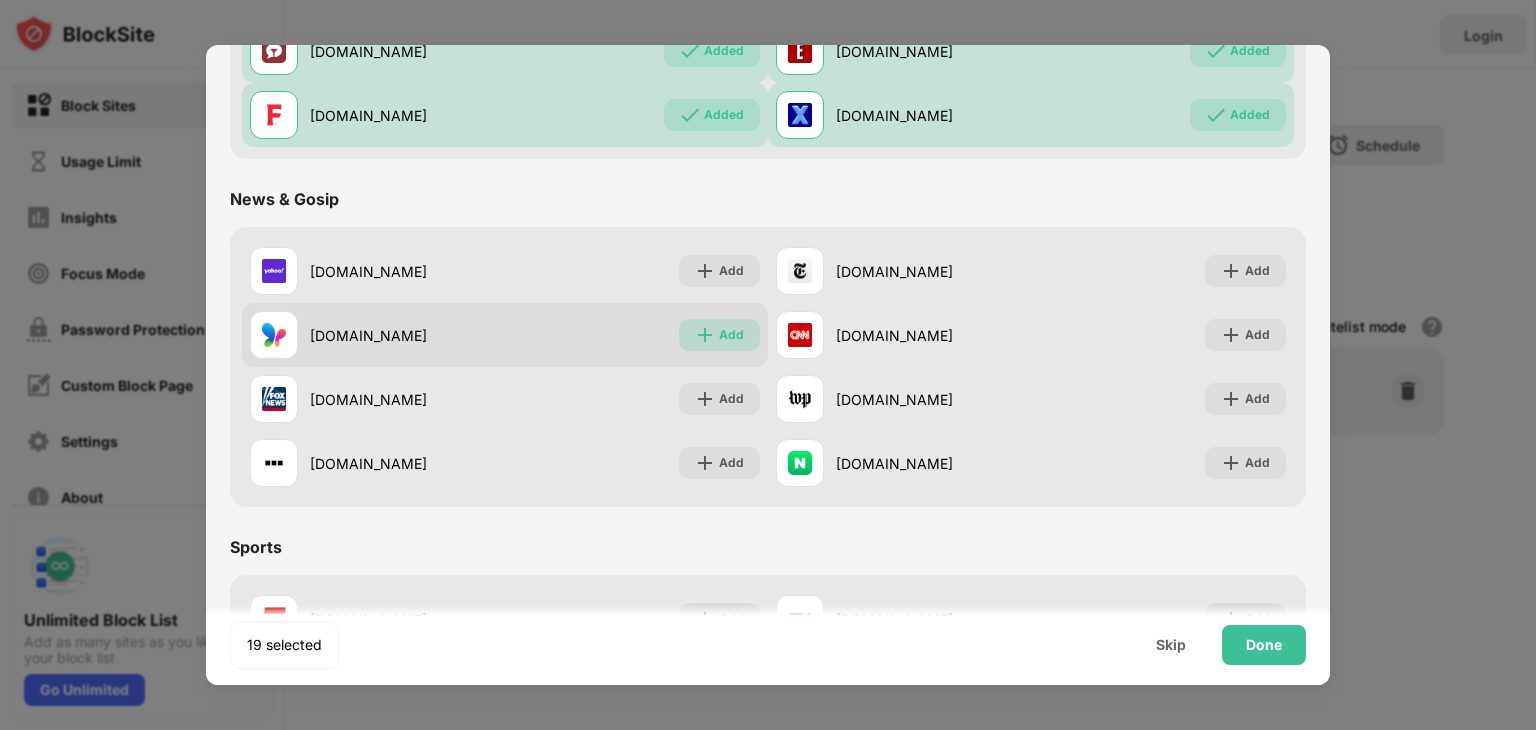 click at bounding box center [705, 335] 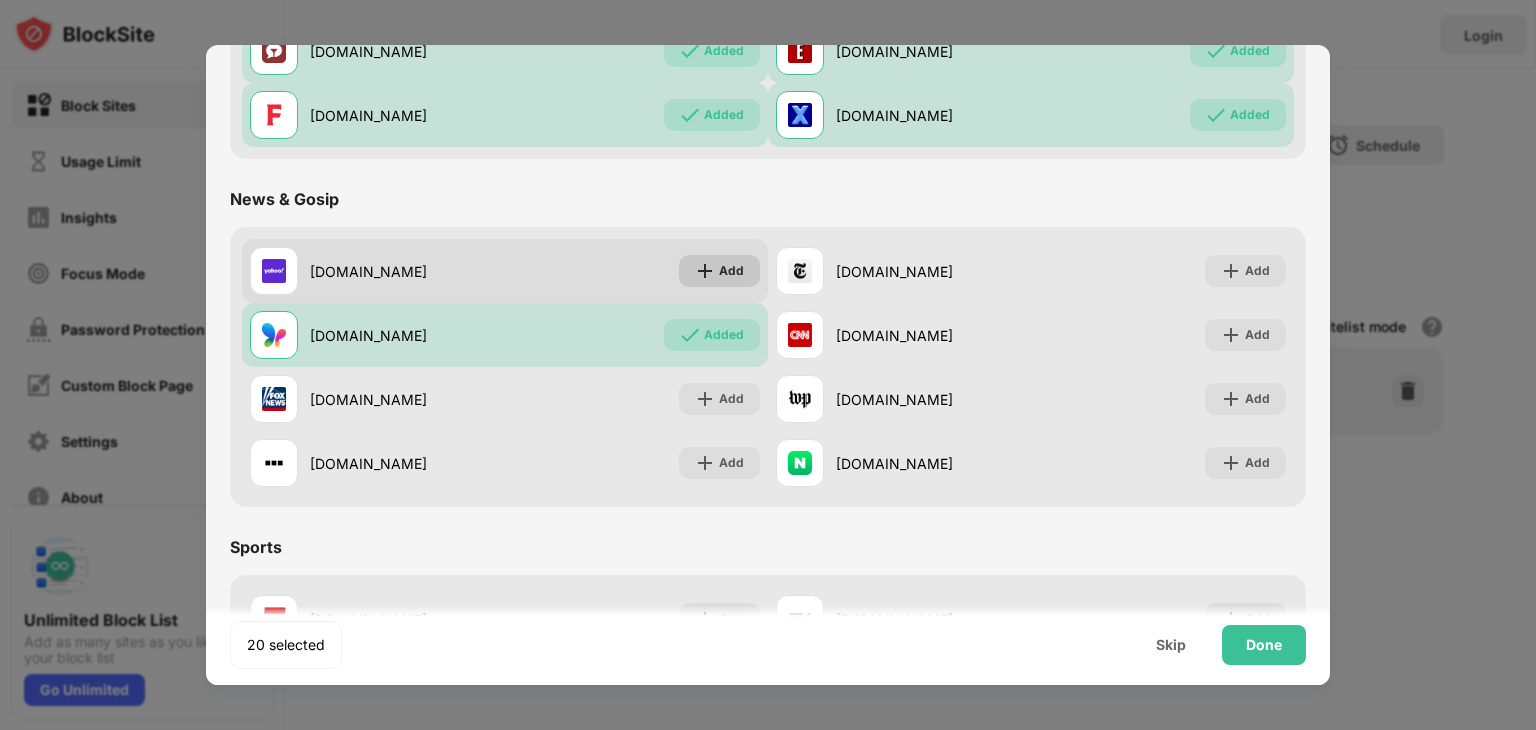 click on "Add" at bounding box center (731, 271) 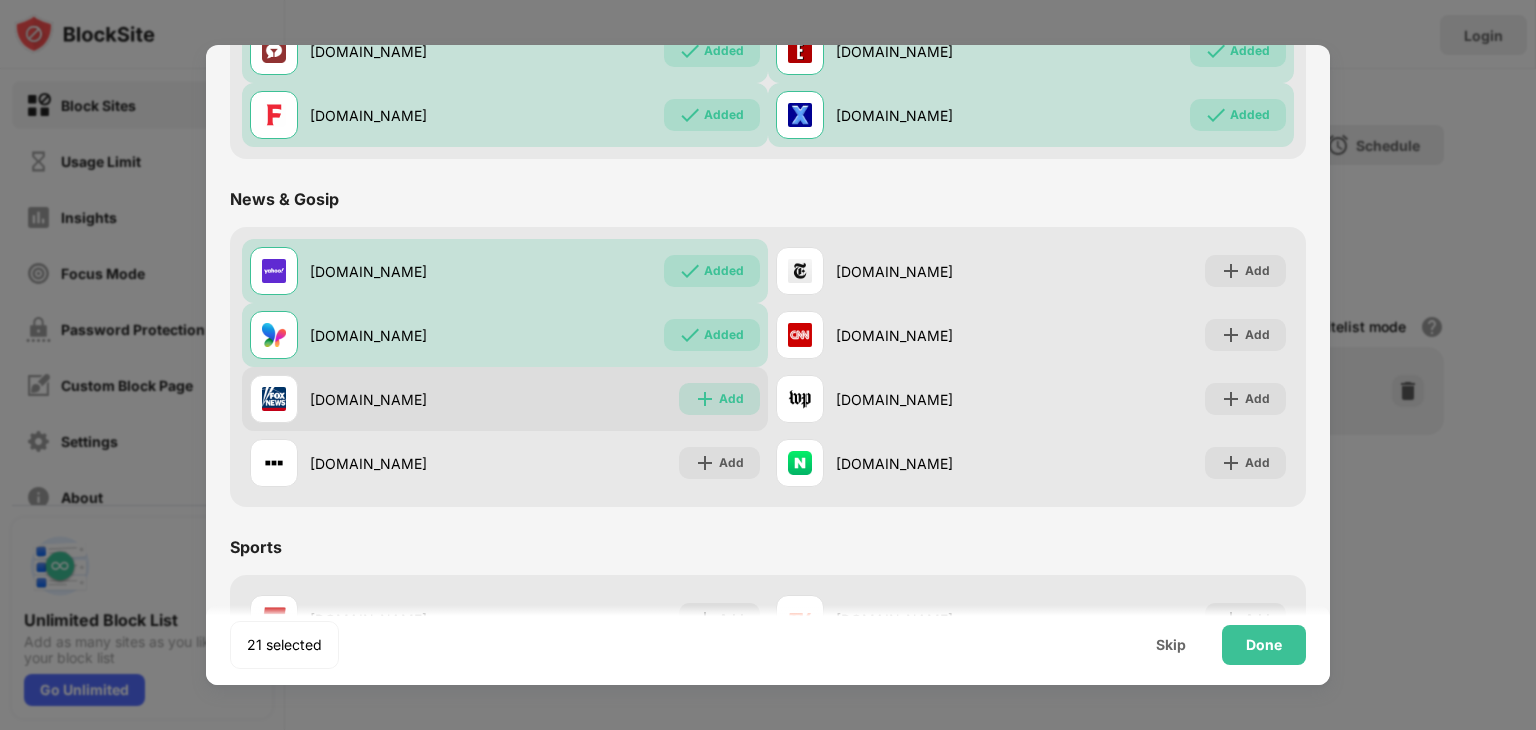 click at bounding box center (705, 399) 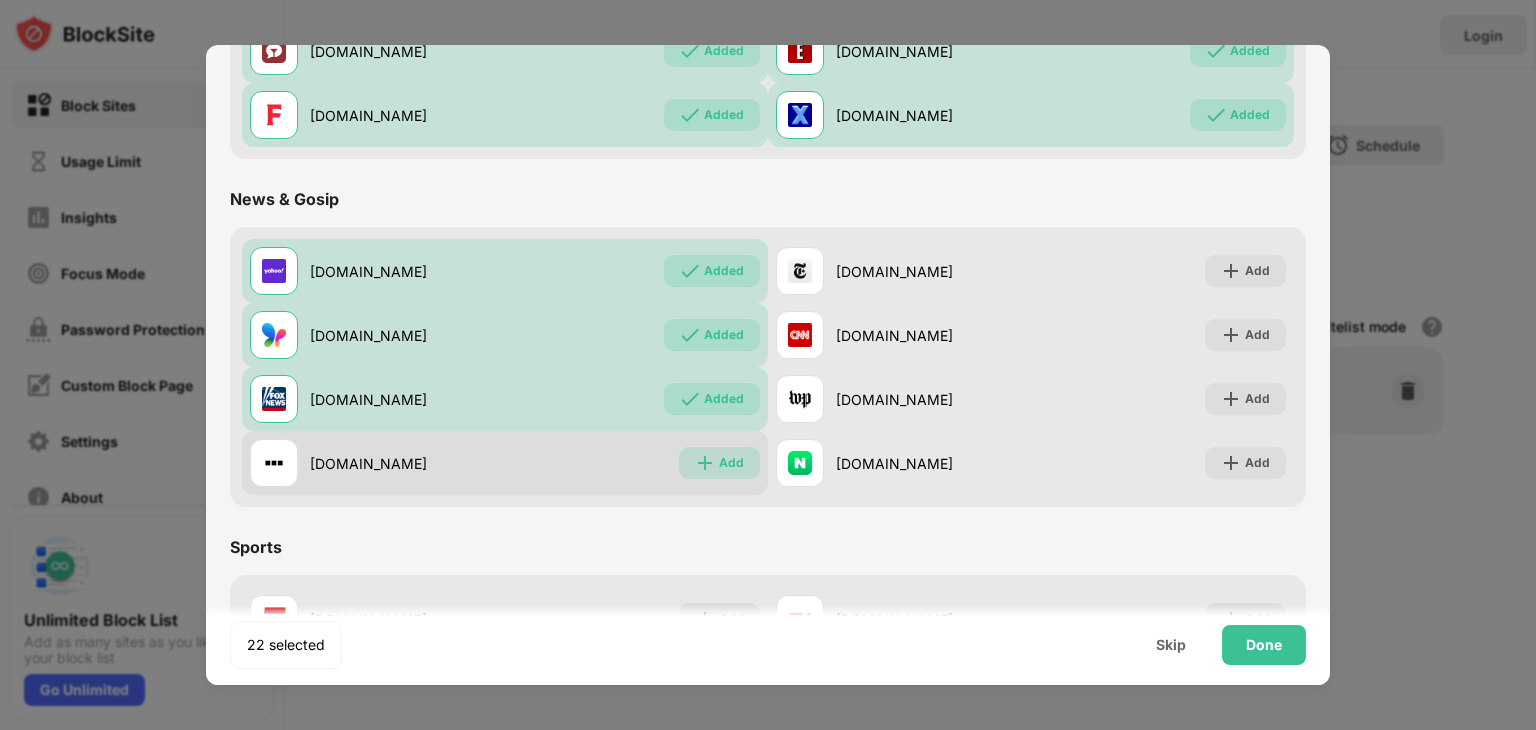click on "Add" at bounding box center [731, 463] 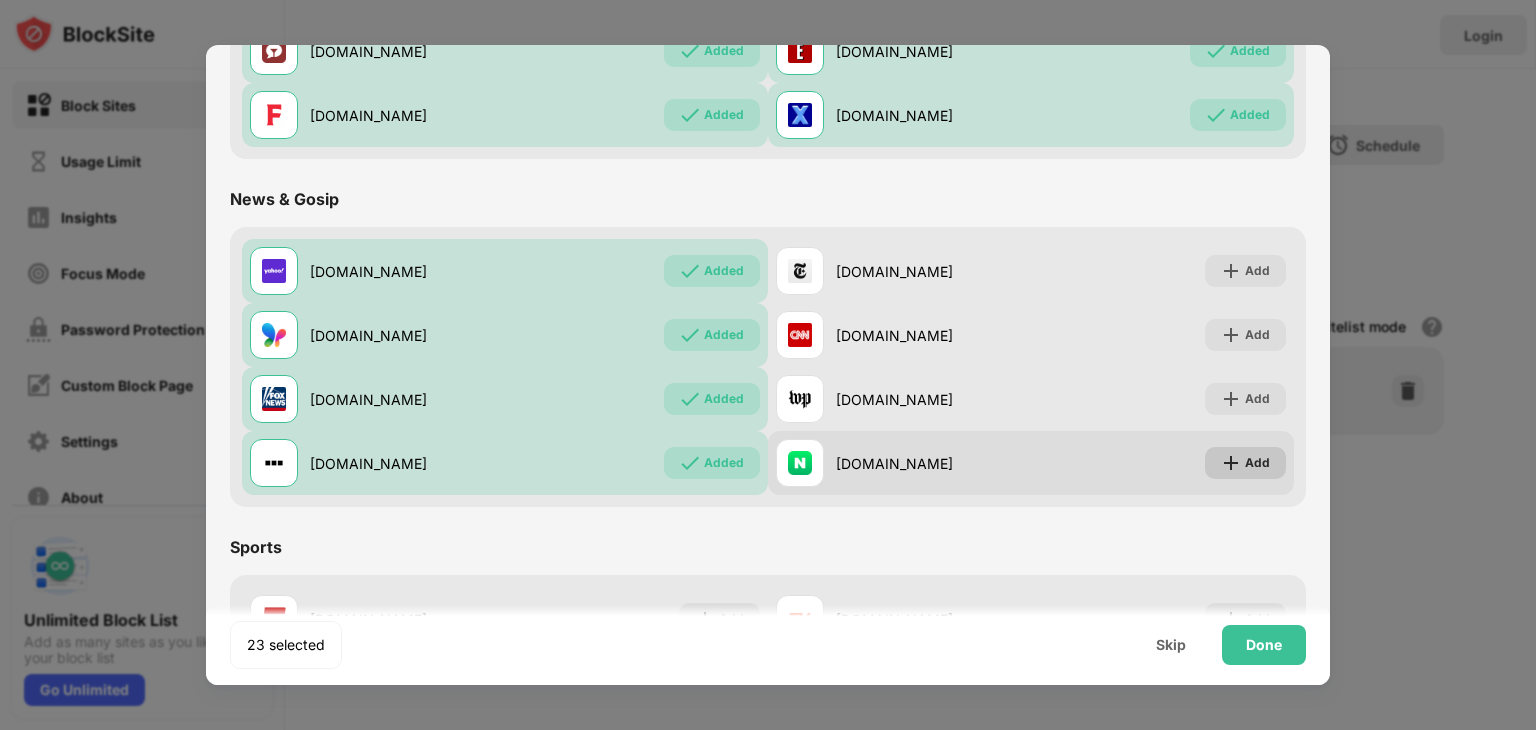 click on "Add" at bounding box center [1257, 463] 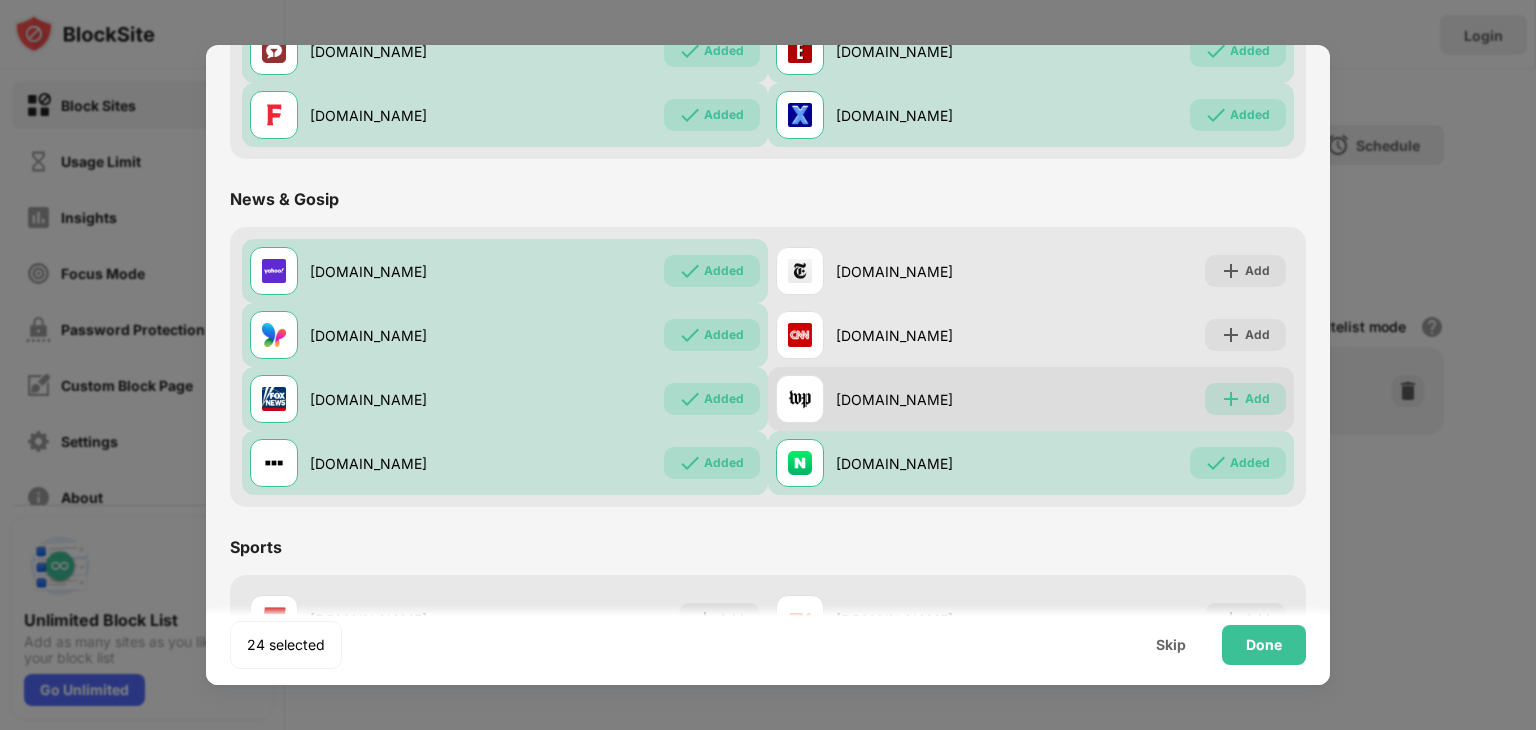 click on "Add" at bounding box center (1257, 399) 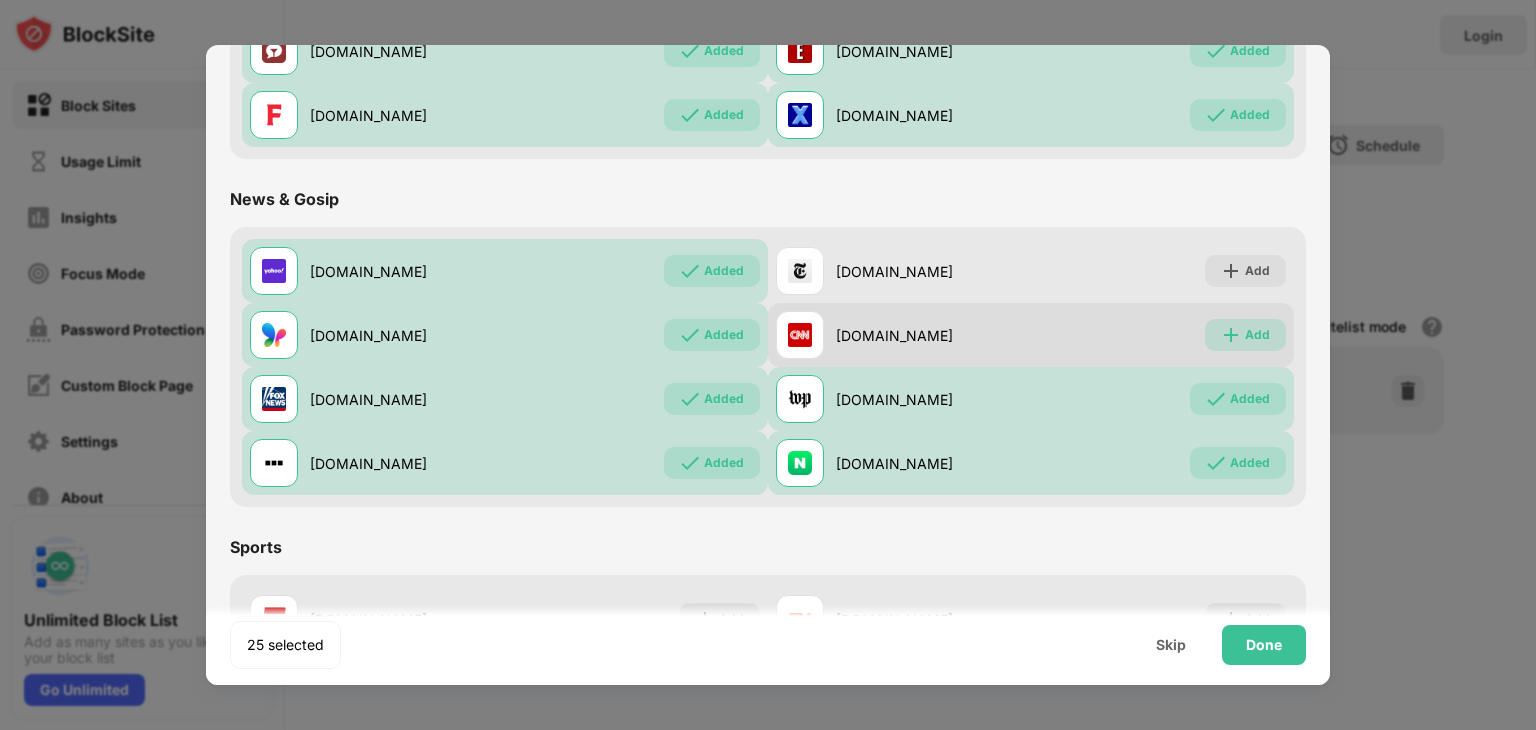 click on "Add" at bounding box center (1257, 335) 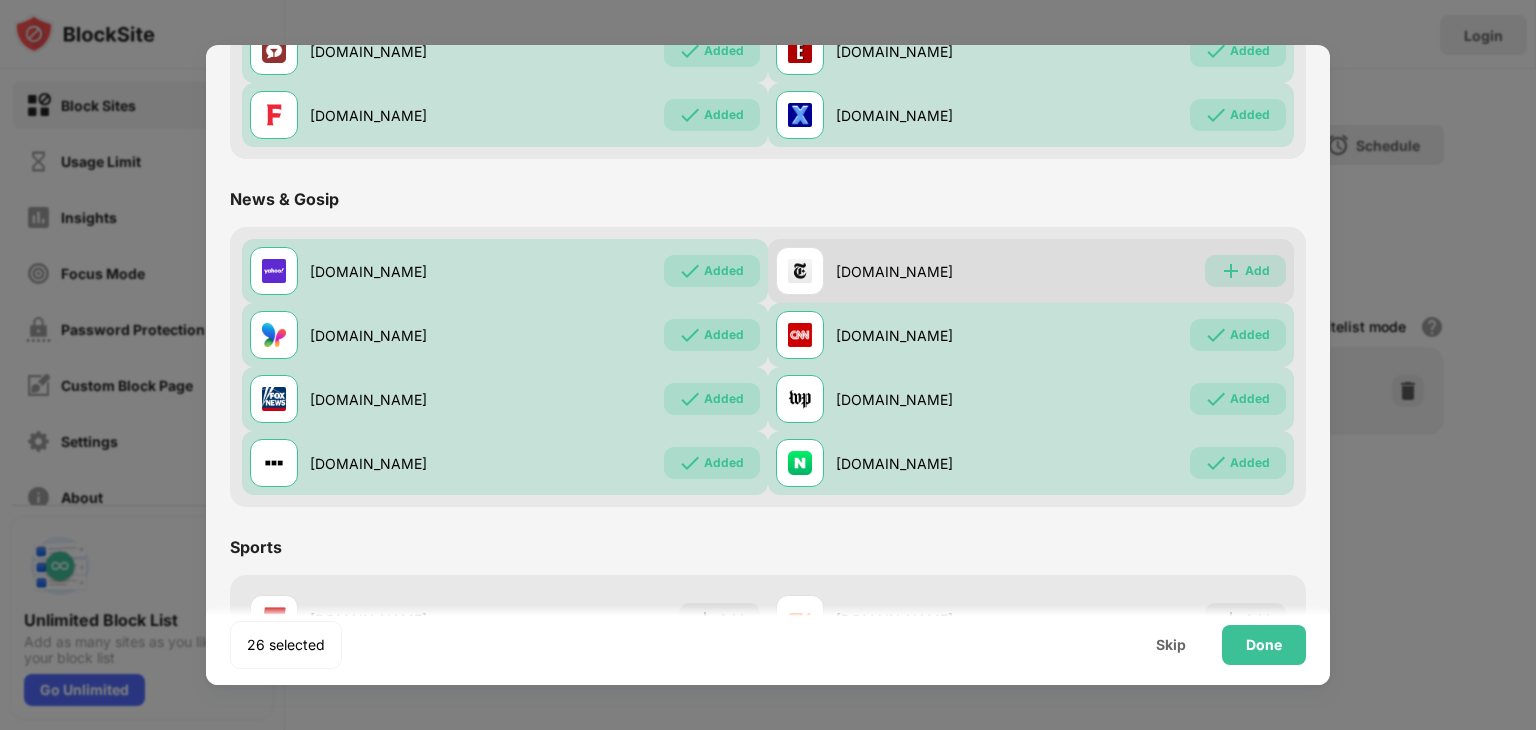 click on "Add" at bounding box center (1257, 271) 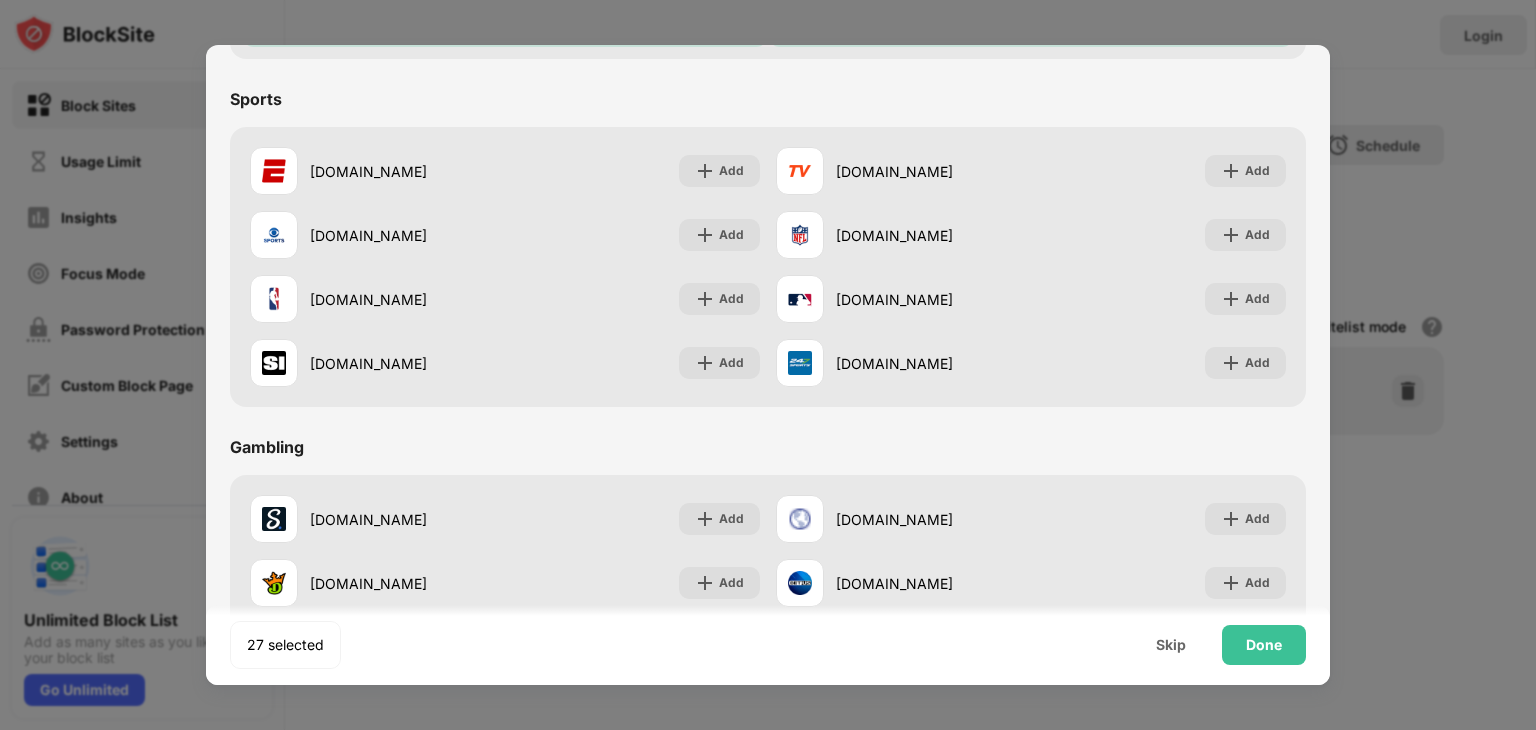 scroll, scrollTop: 1579, scrollLeft: 0, axis: vertical 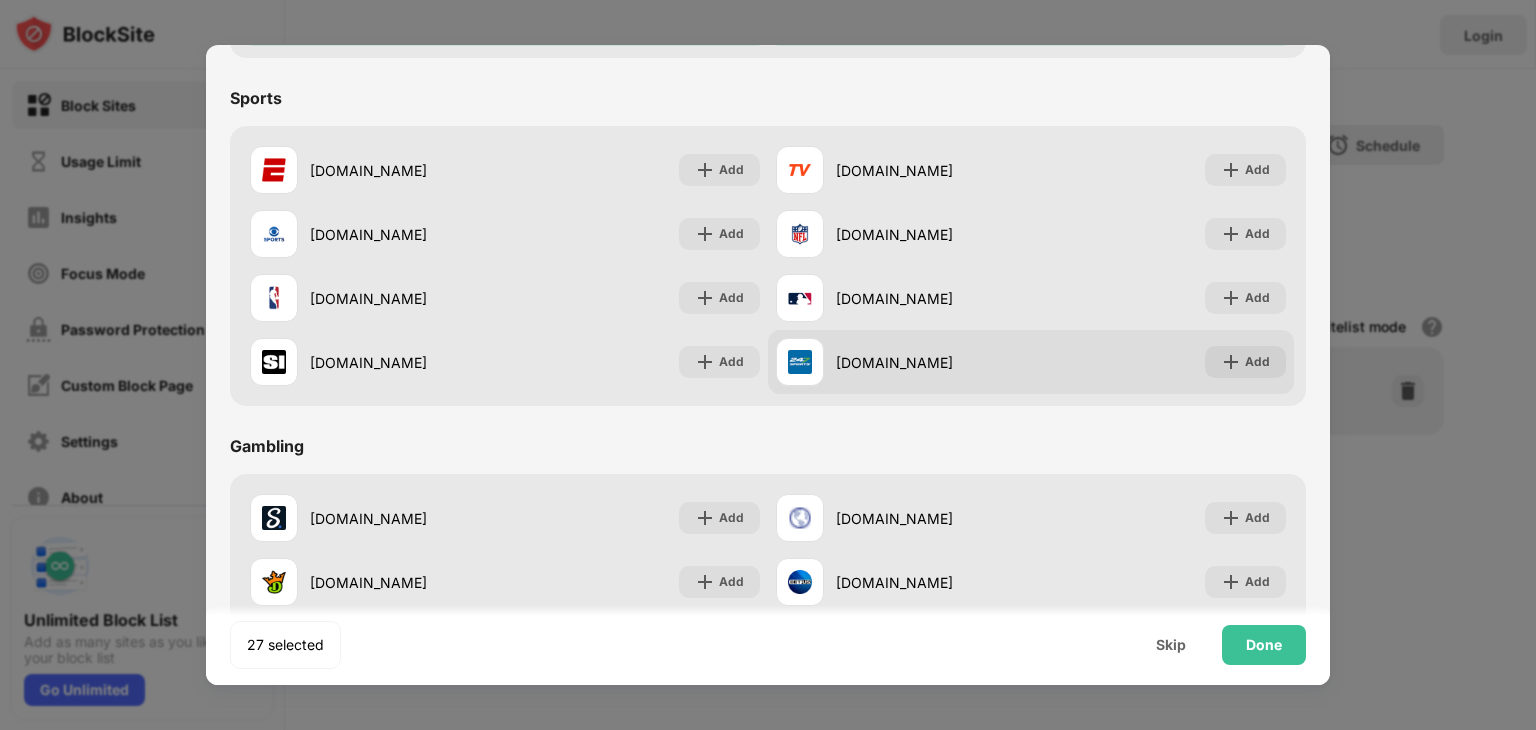 drag, startPoint x: 1228, startPoint y: 179, endPoint x: 812, endPoint y: 354, distance: 451.3103 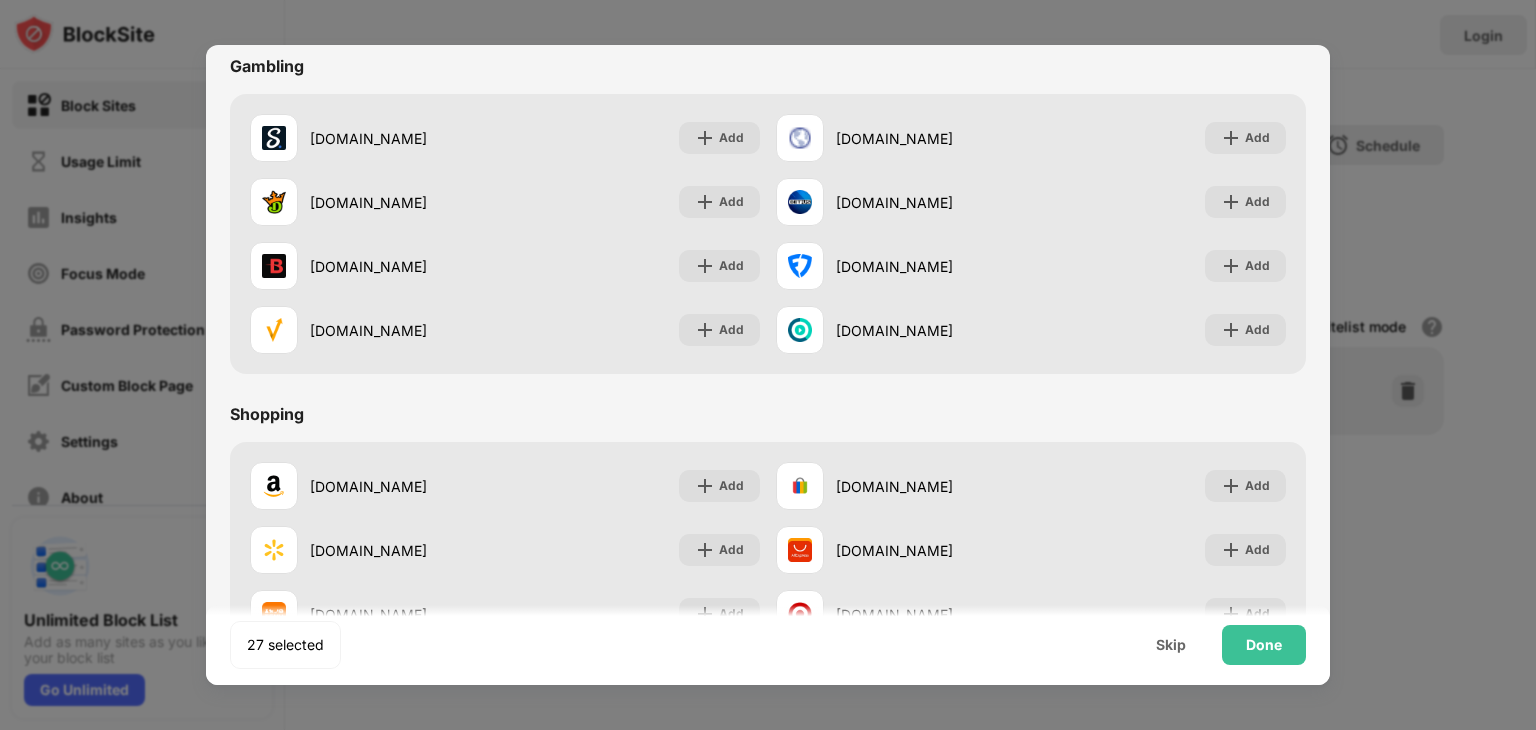 scroll, scrollTop: 2096, scrollLeft: 0, axis: vertical 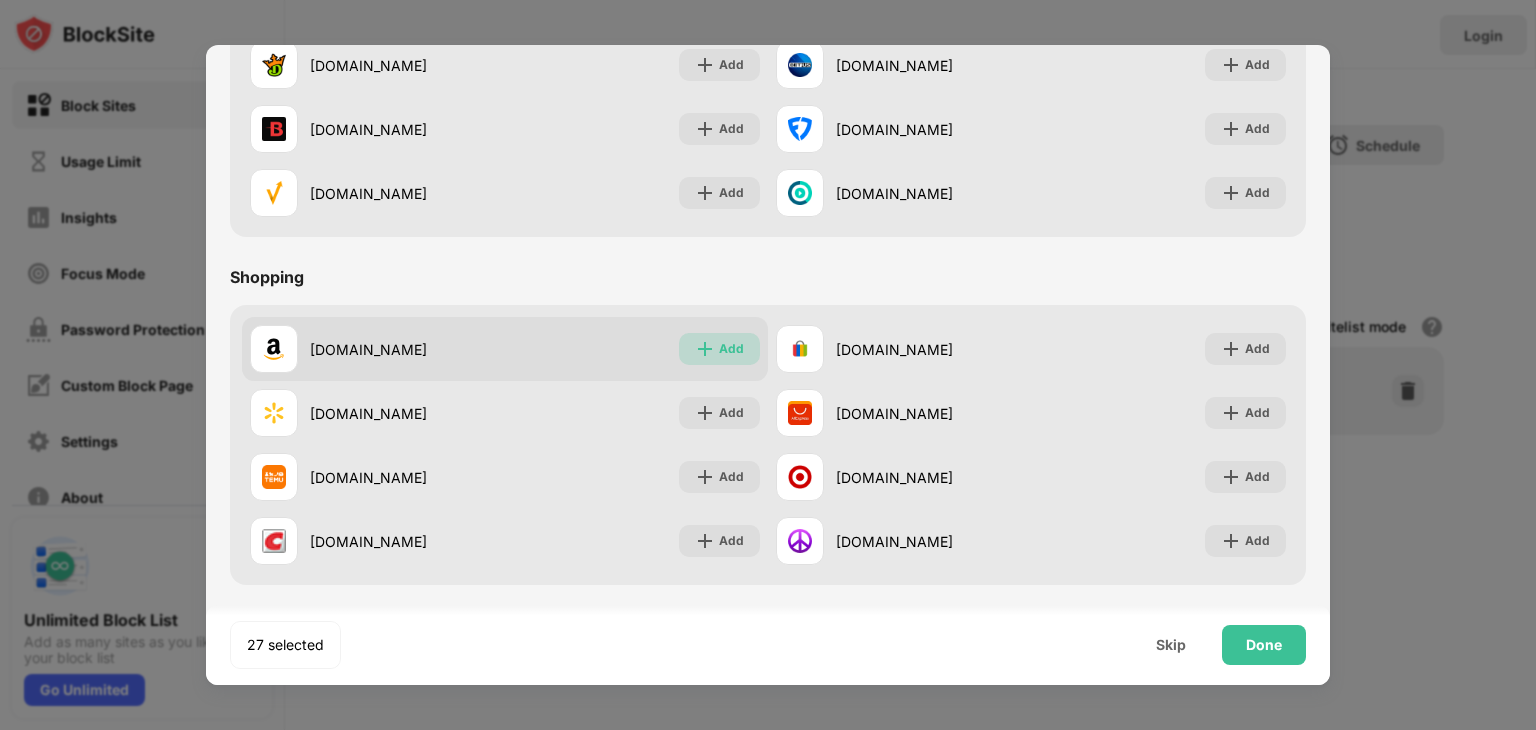 click on "Add" at bounding box center (731, 349) 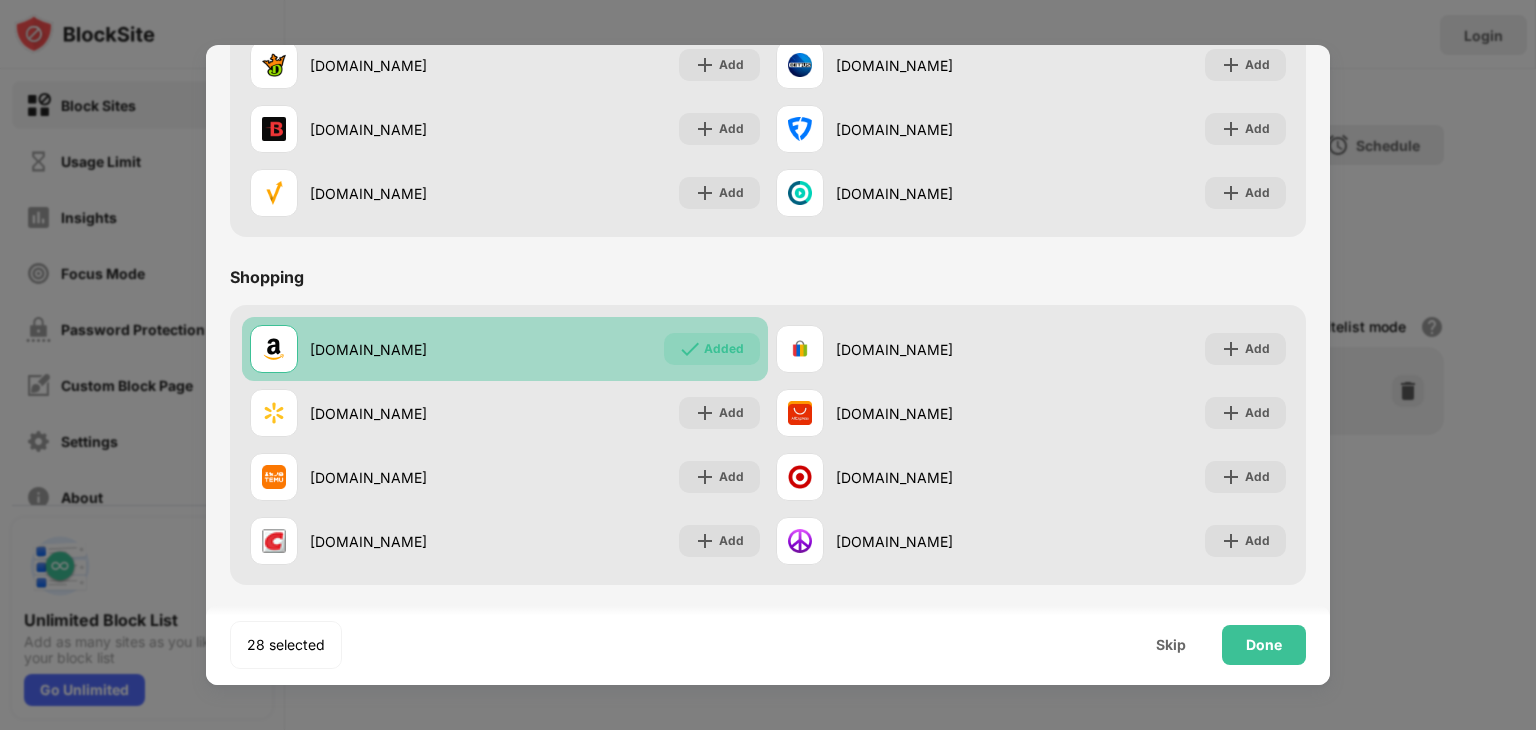 click on "Added" at bounding box center [712, 349] 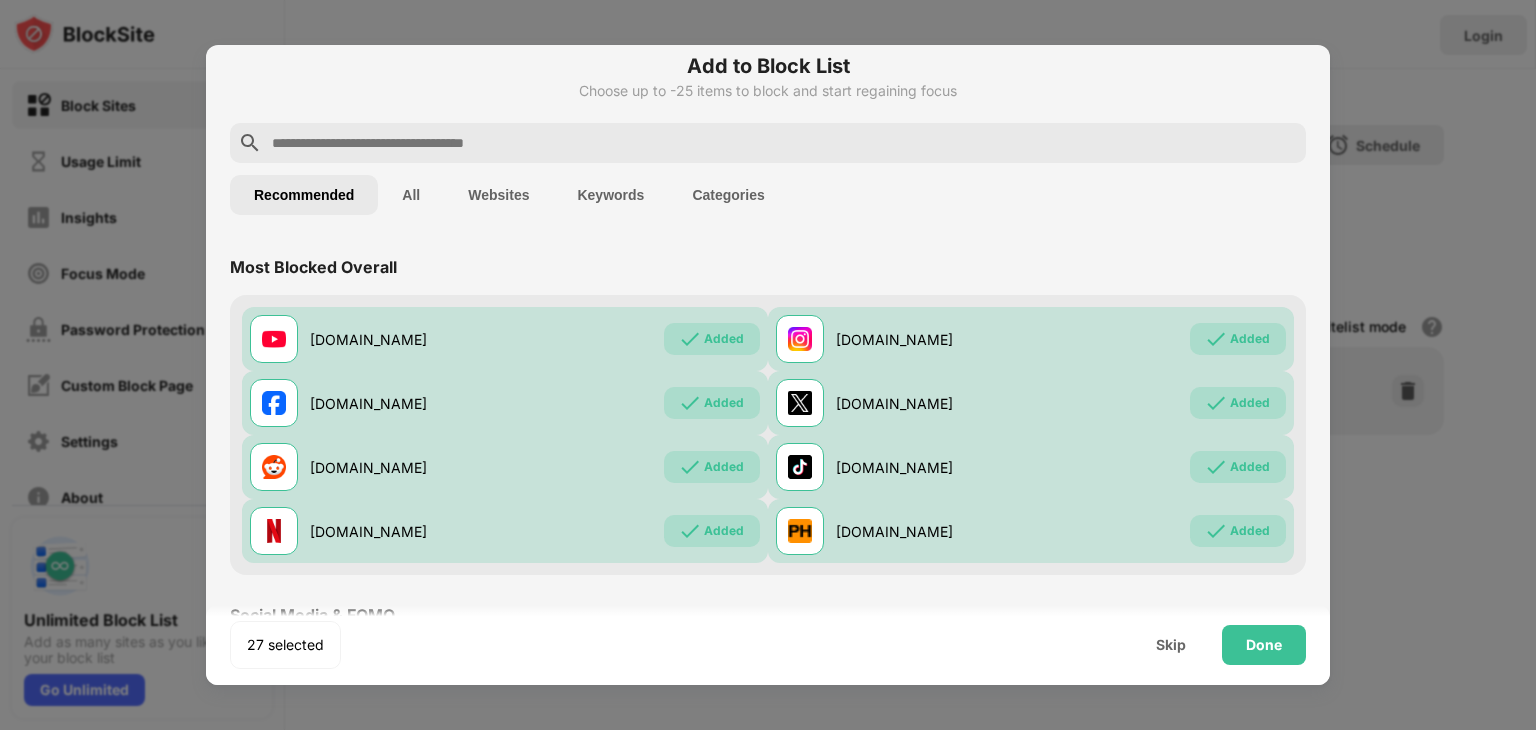 scroll, scrollTop: 0, scrollLeft: 0, axis: both 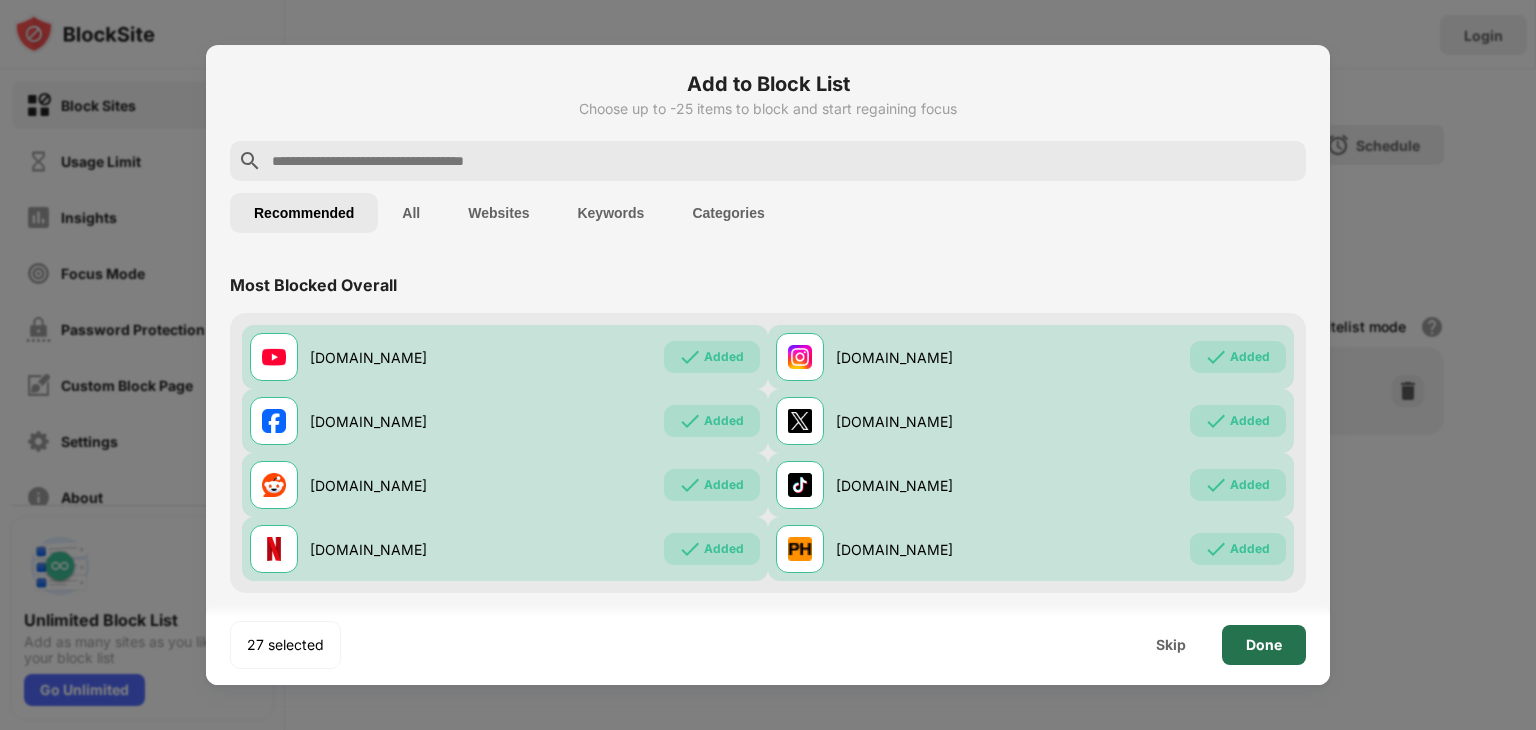 click on "Done" at bounding box center [1264, 645] 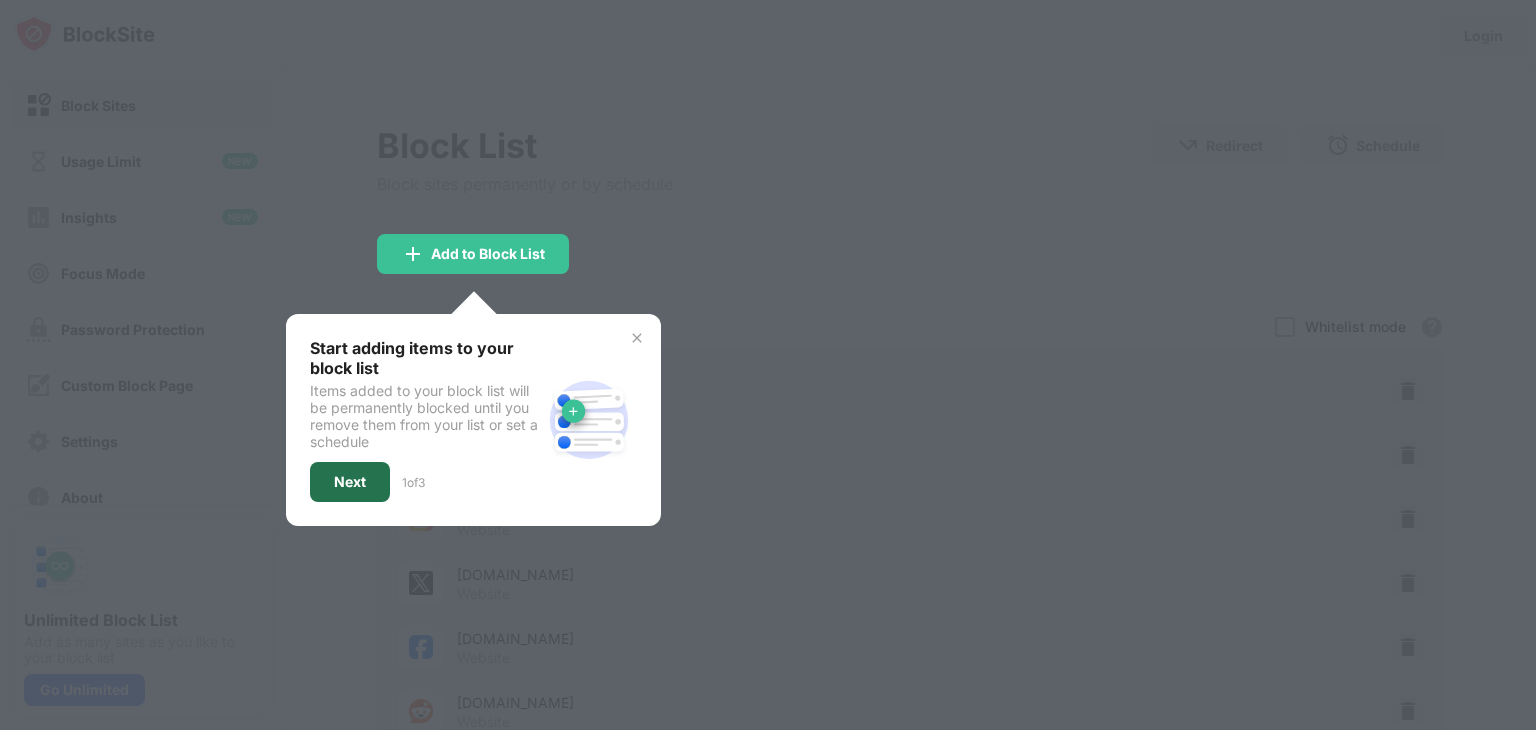 click on "Next" at bounding box center [350, 482] 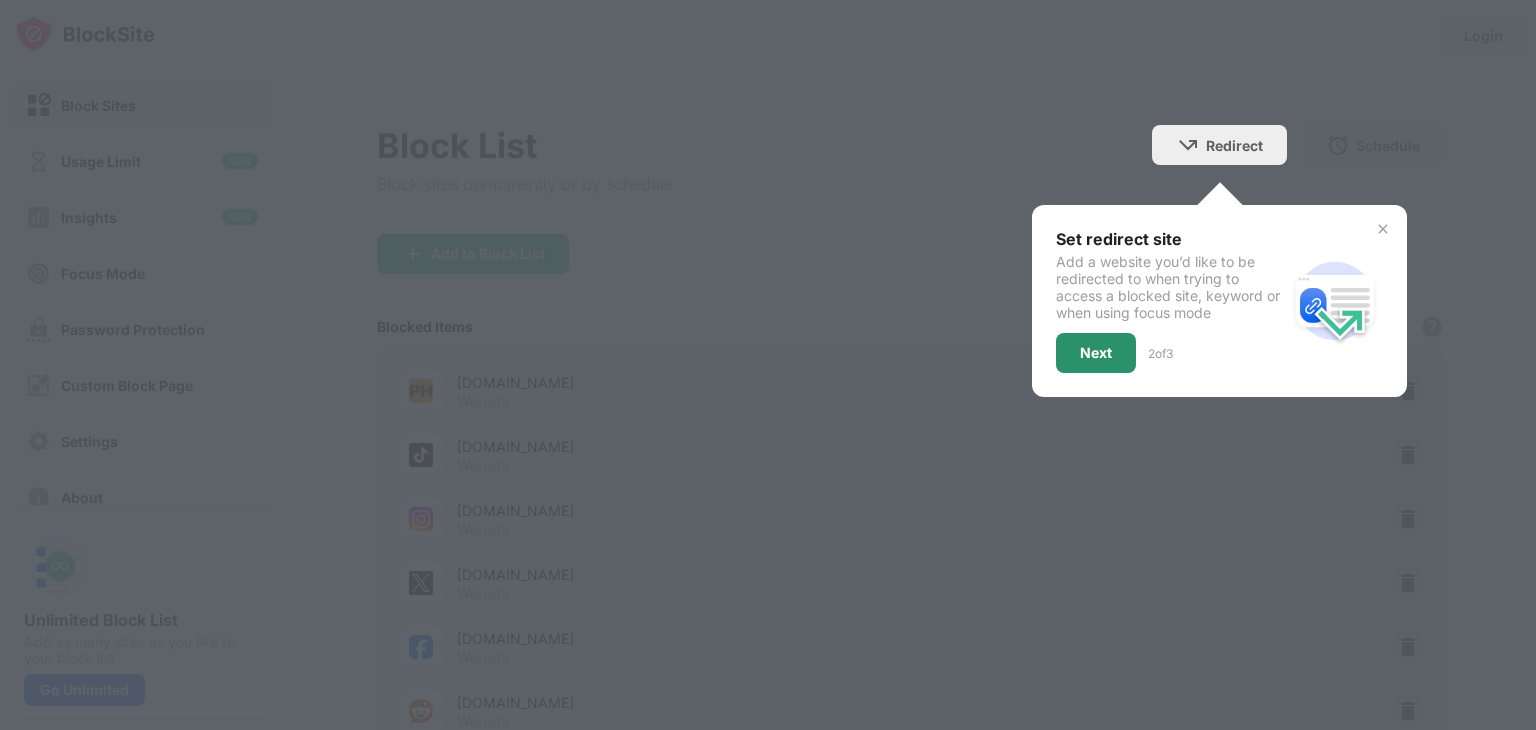 click on "Next" at bounding box center (1096, 353) 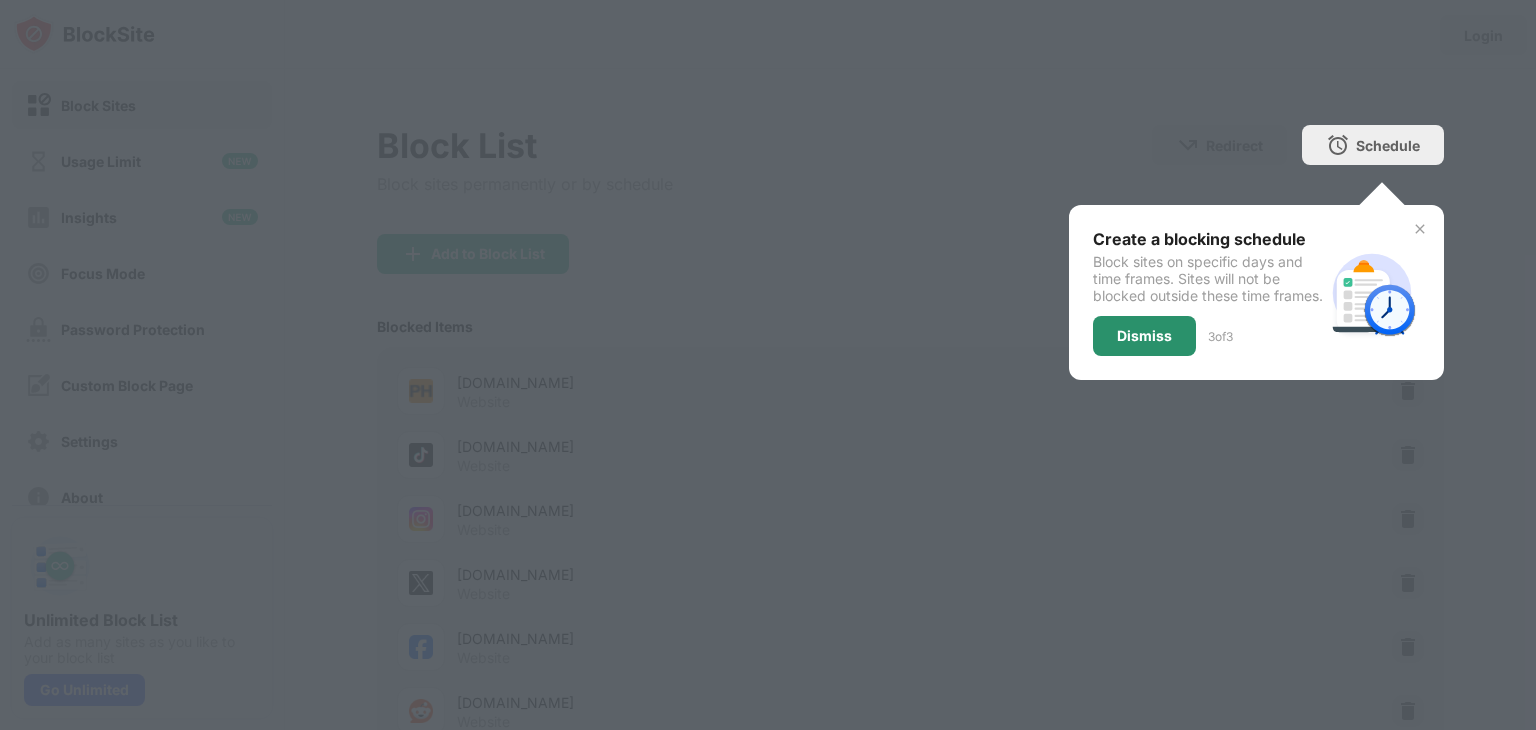 click on "Dismiss" at bounding box center [1144, 336] 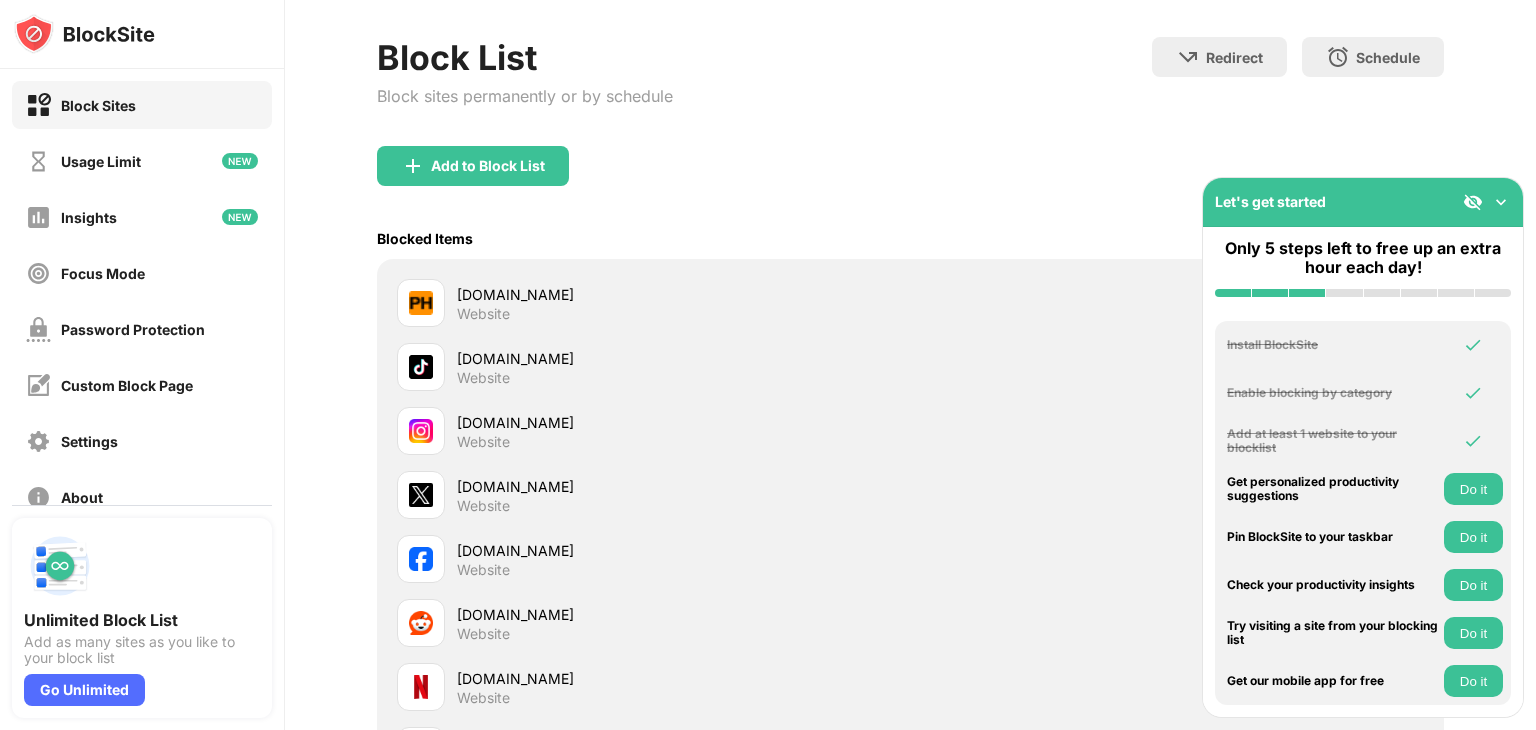 scroll, scrollTop: 0, scrollLeft: 0, axis: both 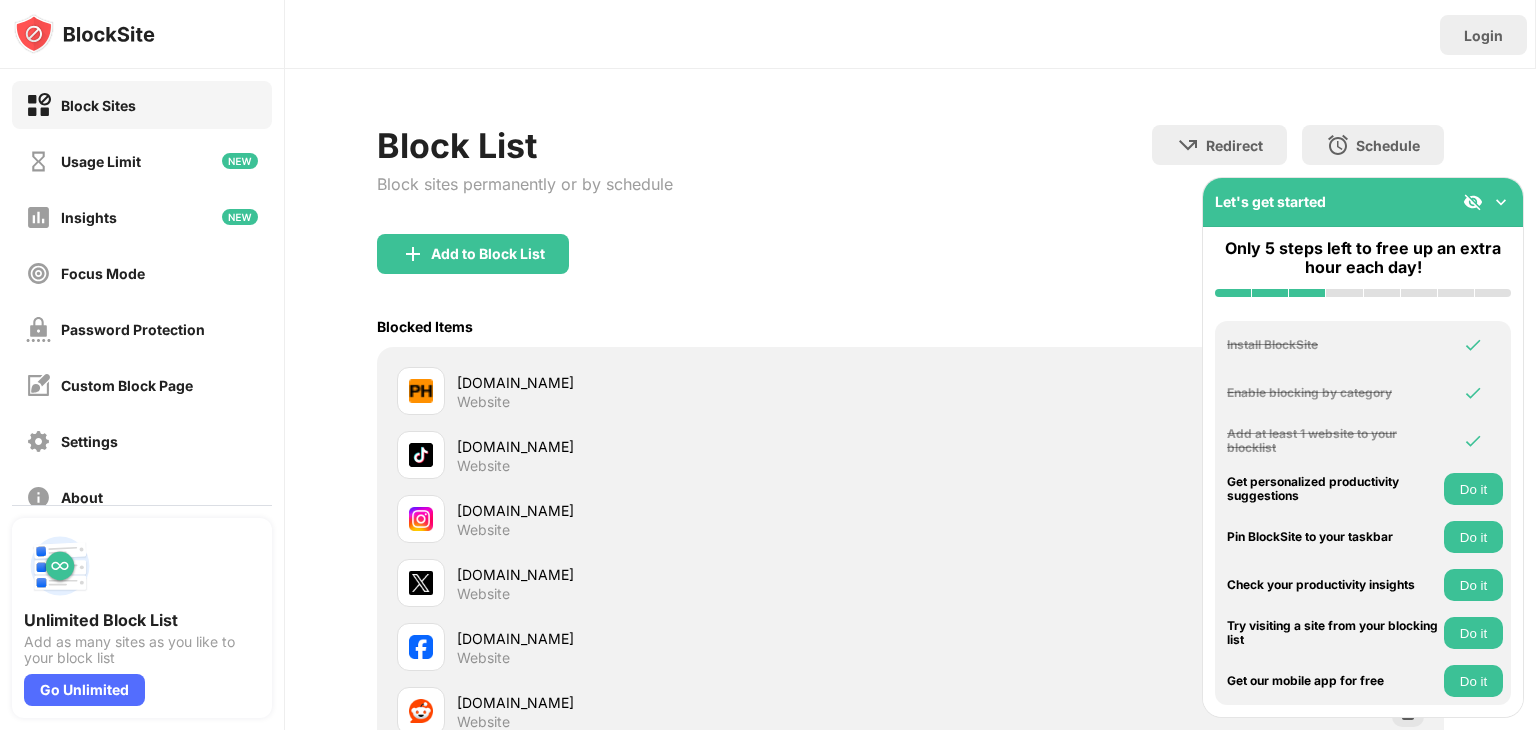click at bounding box center [1501, 202] 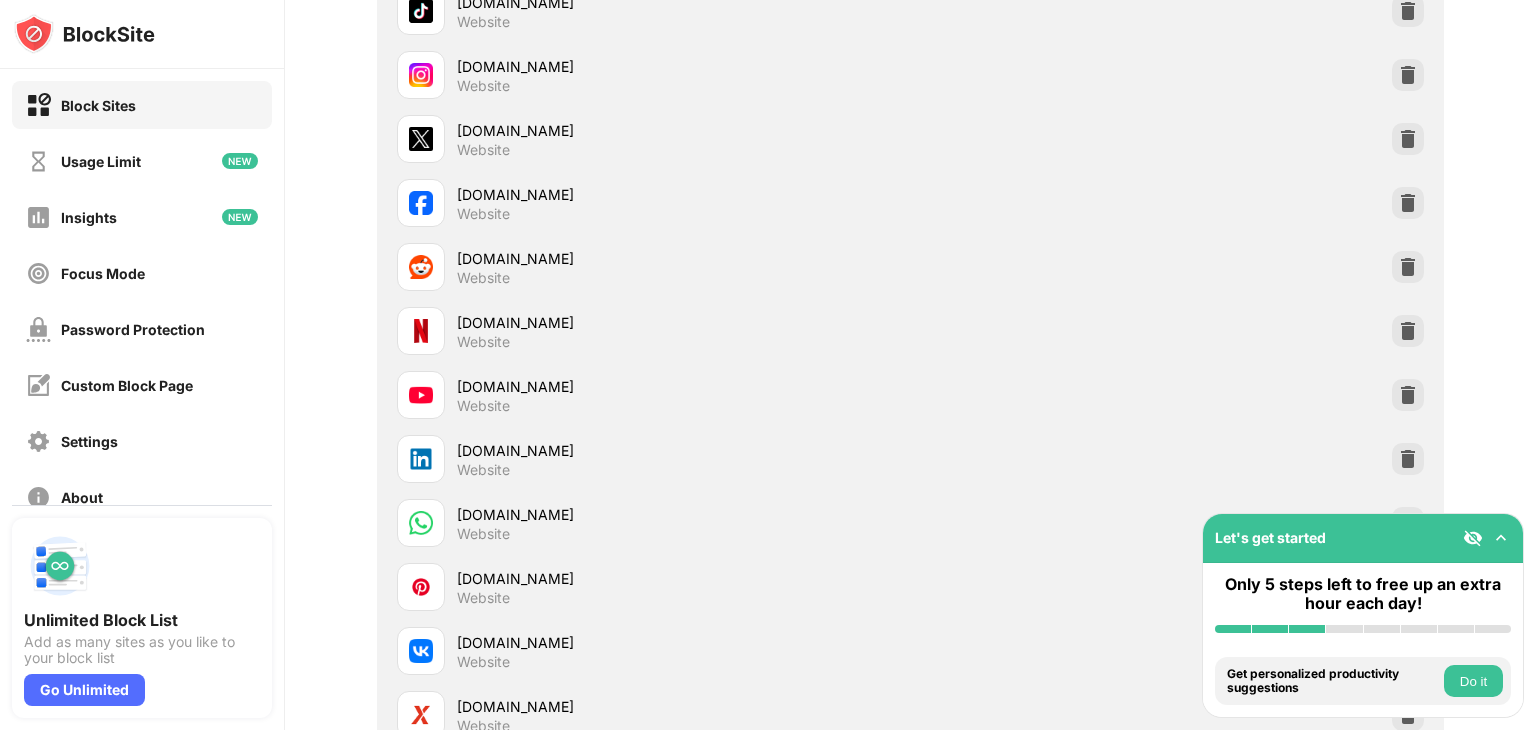 scroll, scrollTop: 444, scrollLeft: 0, axis: vertical 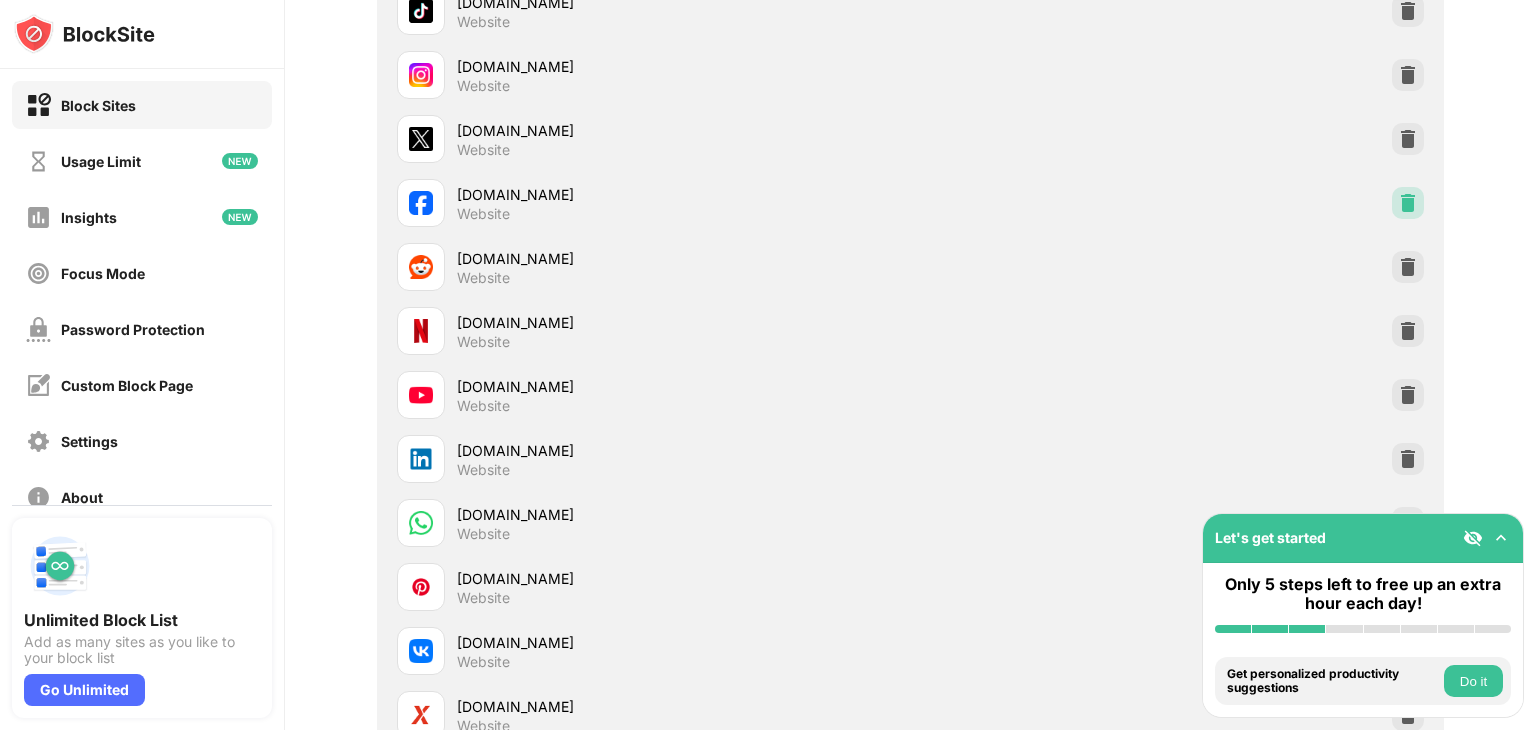 click at bounding box center (1408, 203) 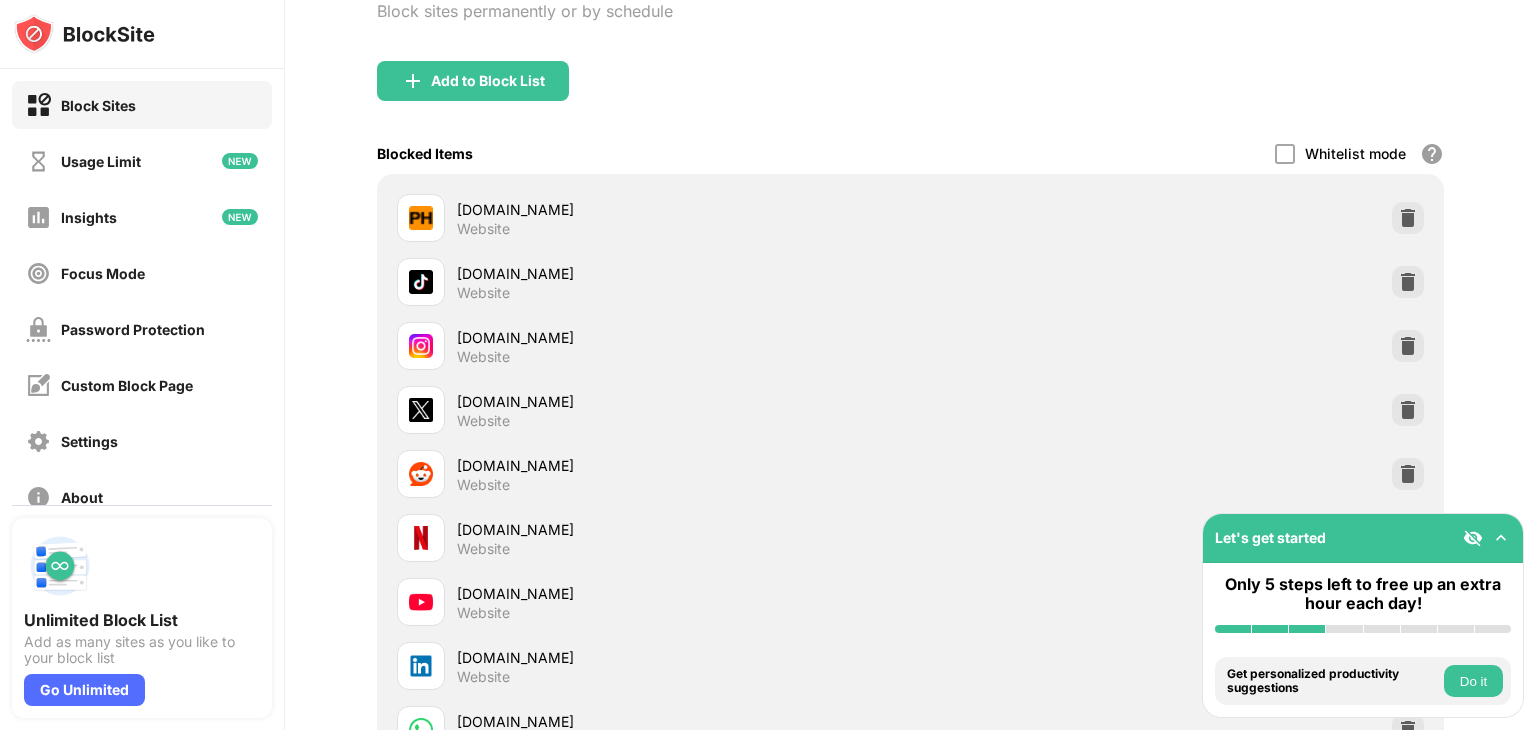 scroll, scrollTop: 0, scrollLeft: 0, axis: both 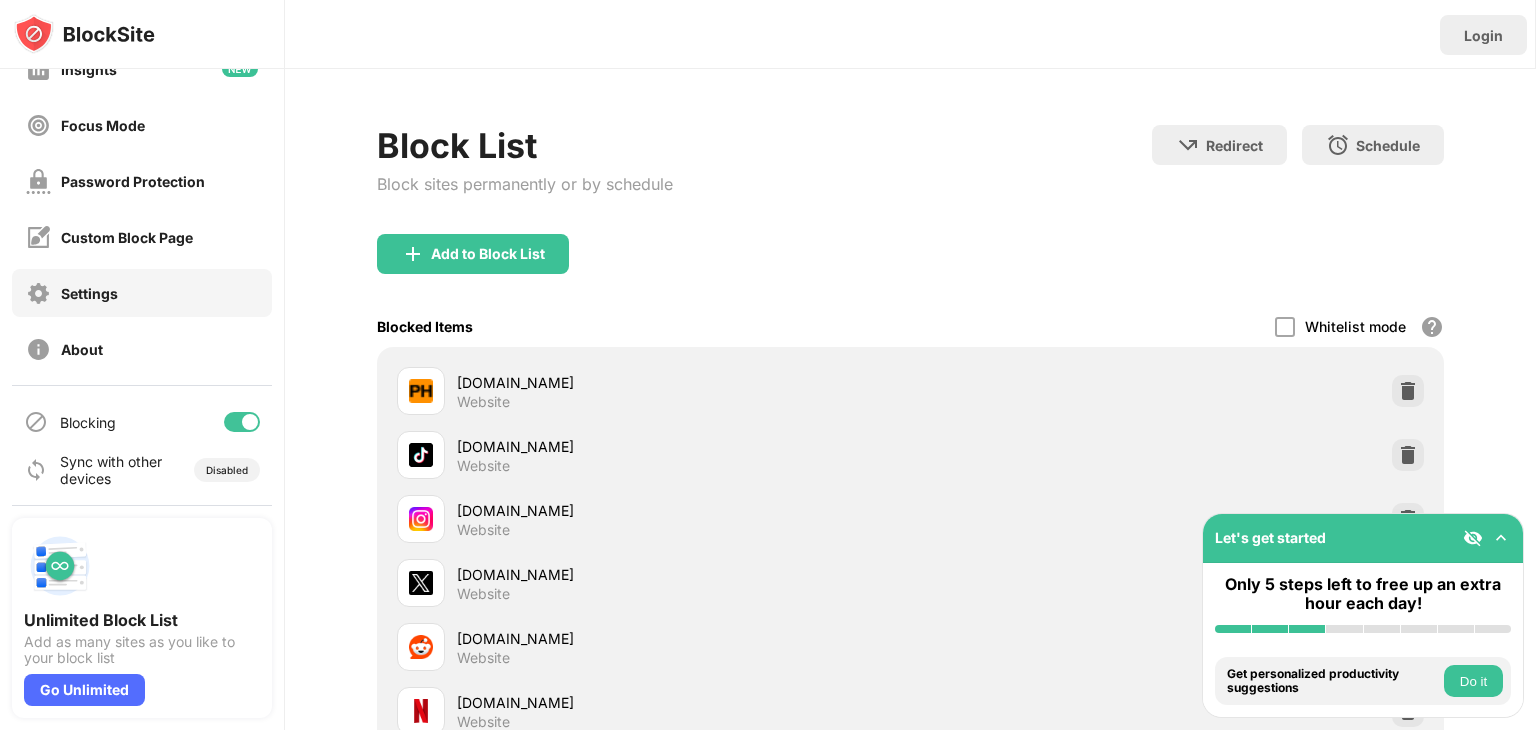 click on "Settings" at bounding box center [142, 293] 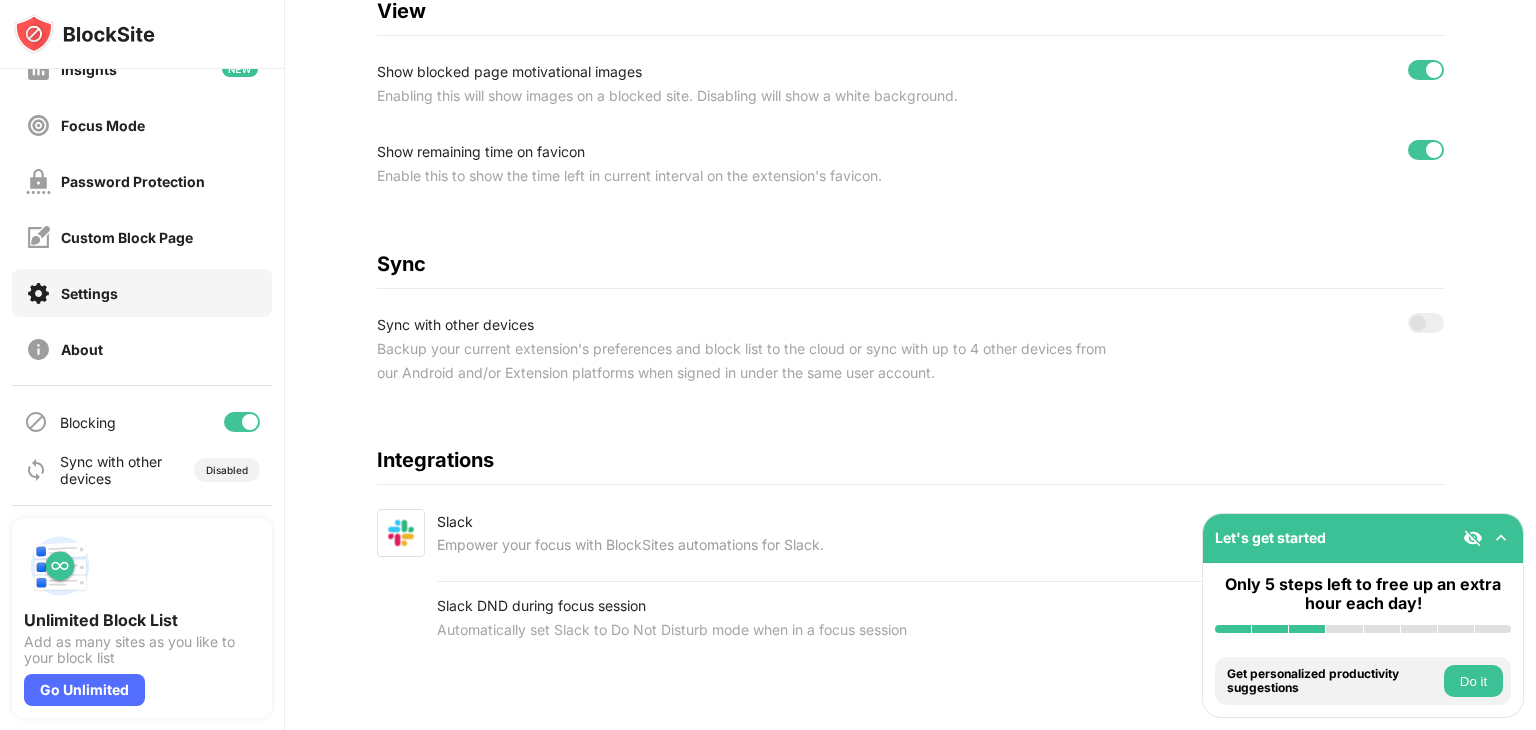 scroll, scrollTop: 760, scrollLeft: 0, axis: vertical 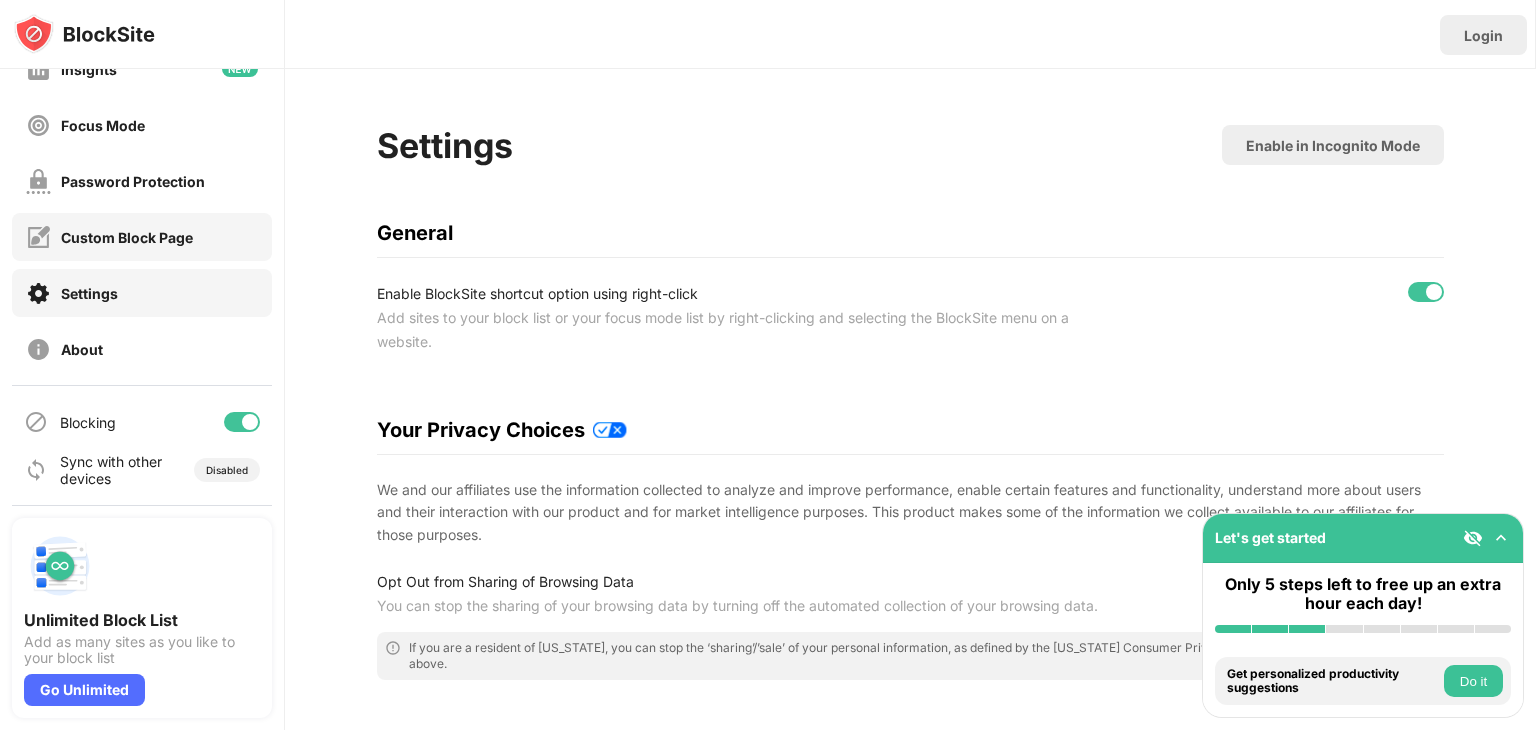 click on "Custom Block Page" at bounding box center (127, 237) 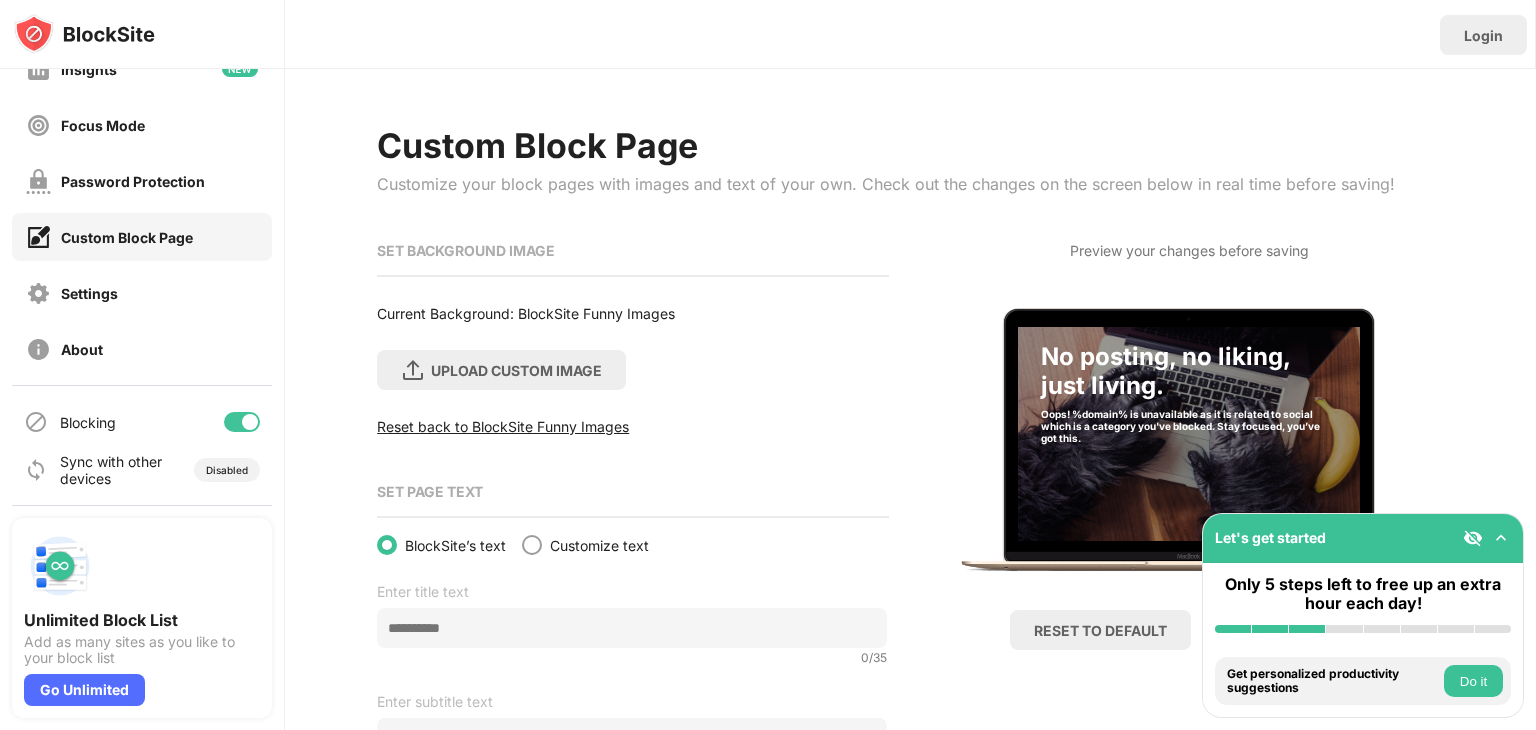 click on "Password Protection" at bounding box center (142, 181) 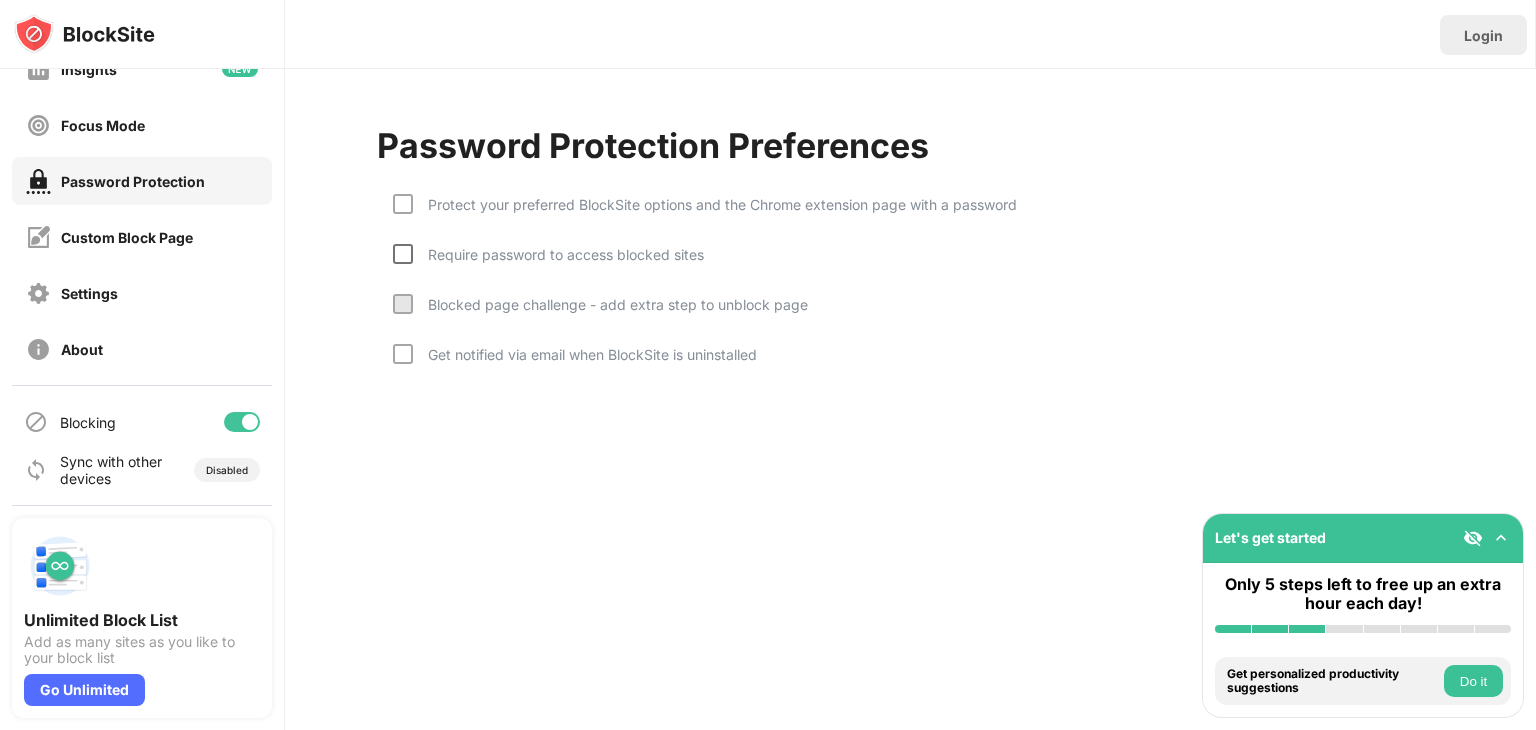 click at bounding box center [403, 254] 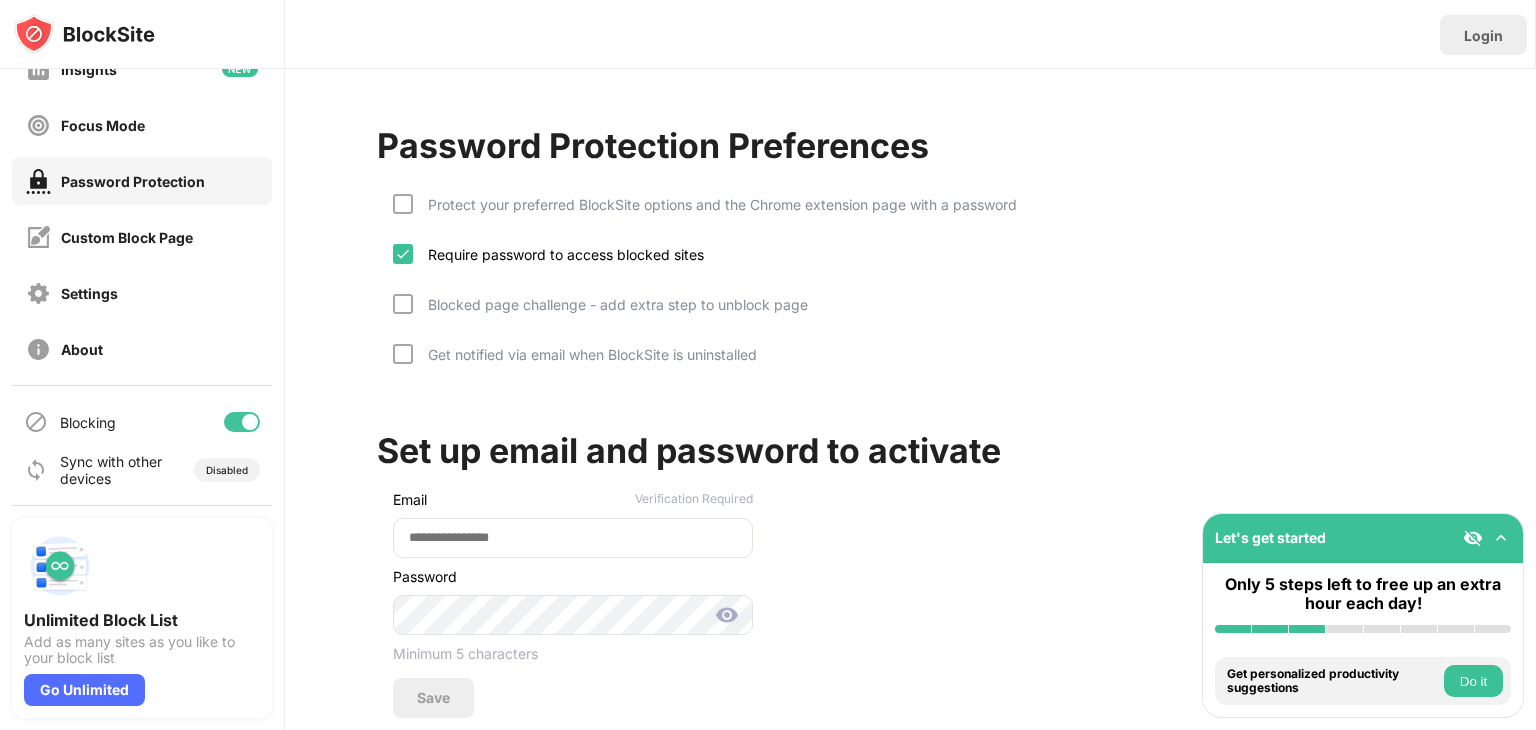 click on "Protect your preferred BlockSite options and the Chrome extension page with a password" at bounding box center [705, 219] 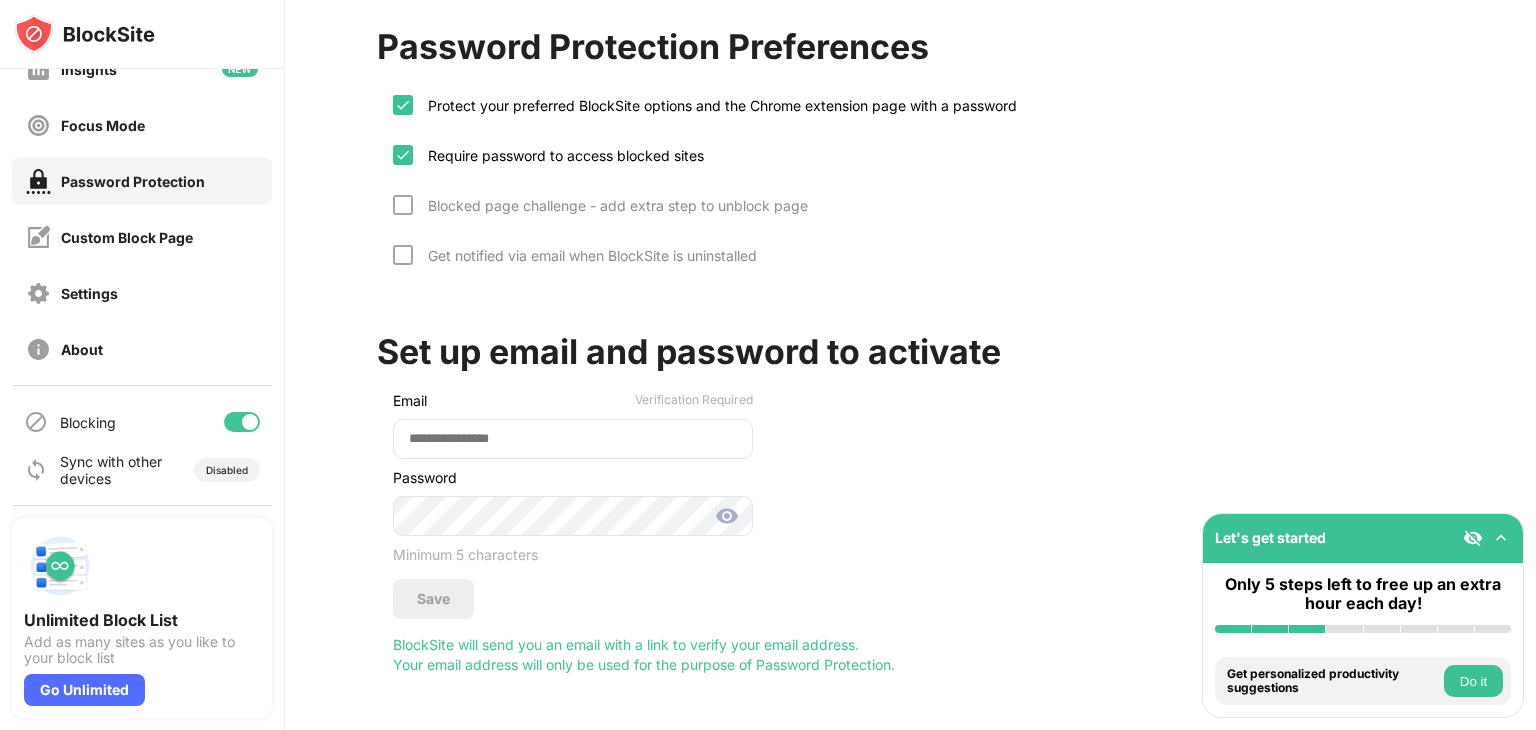 scroll, scrollTop: 110, scrollLeft: 0, axis: vertical 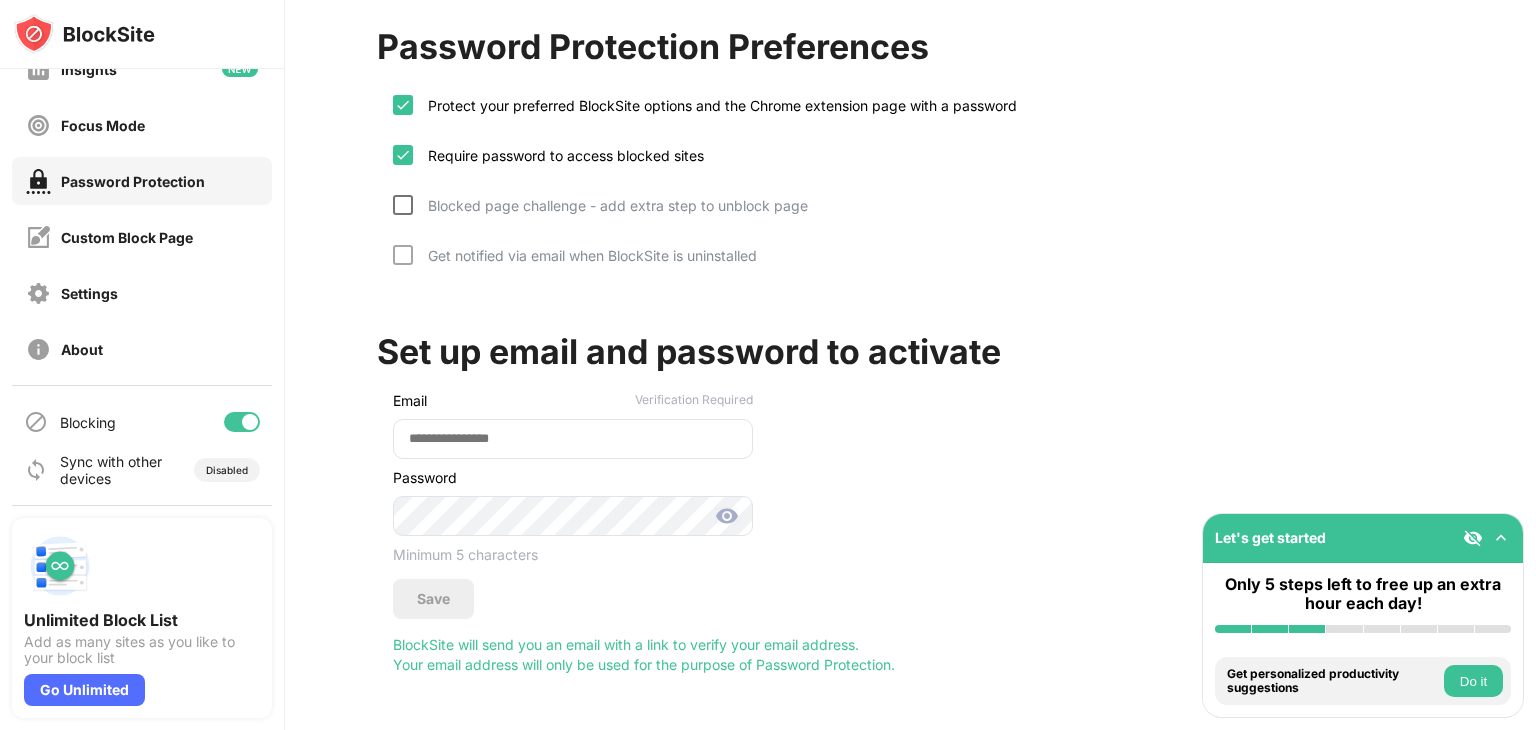 click at bounding box center [403, 205] 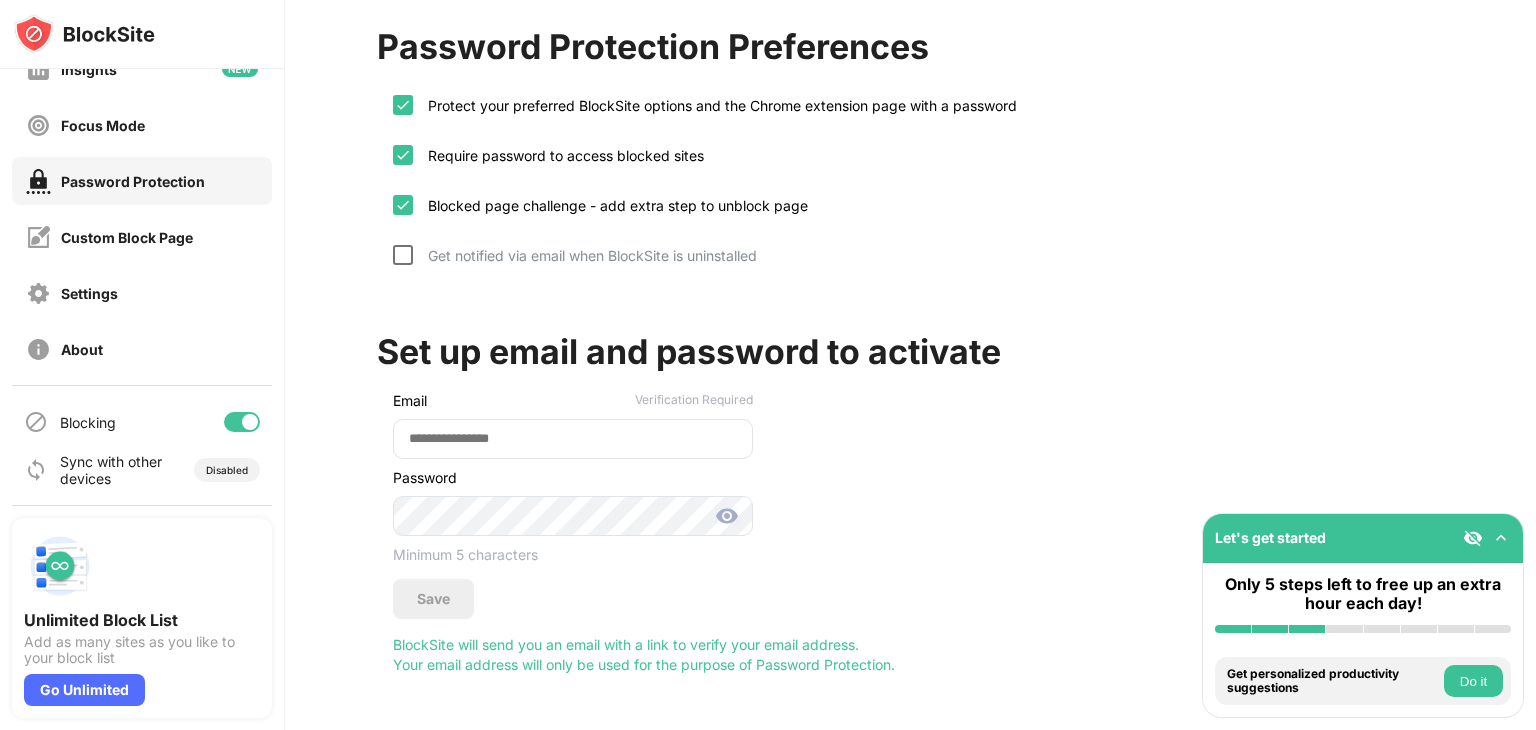 click at bounding box center (403, 255) 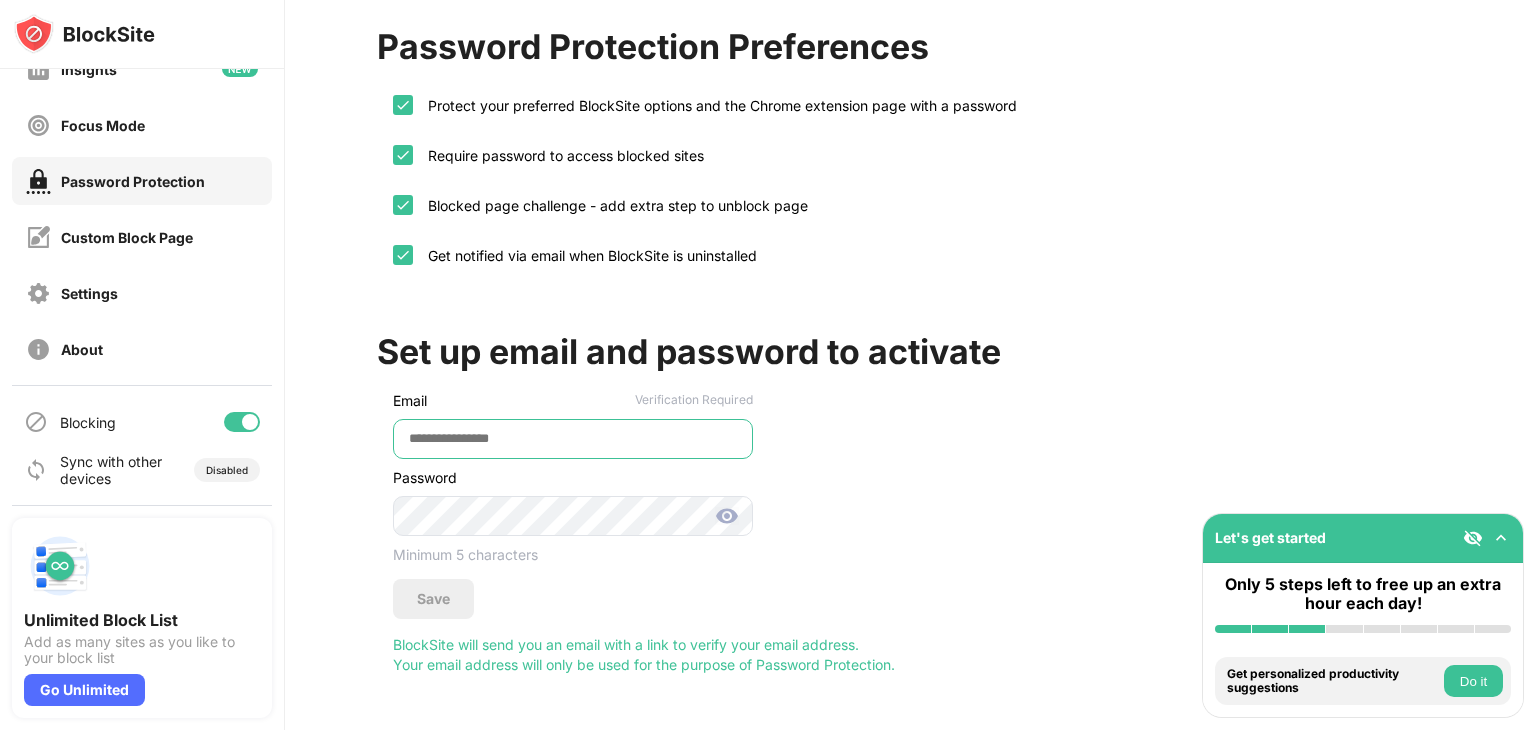 click at bounding box center (573, 439) 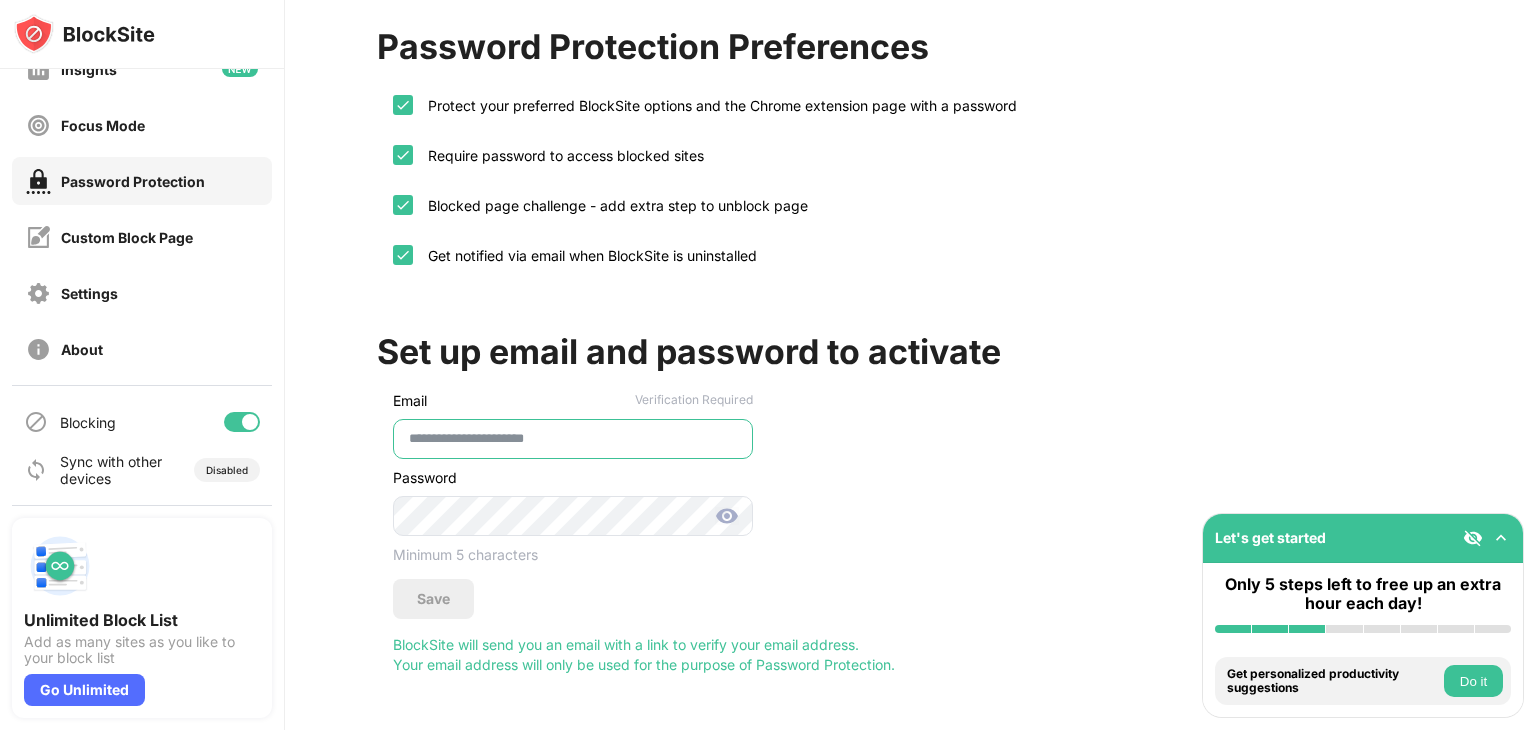 type on "**********" 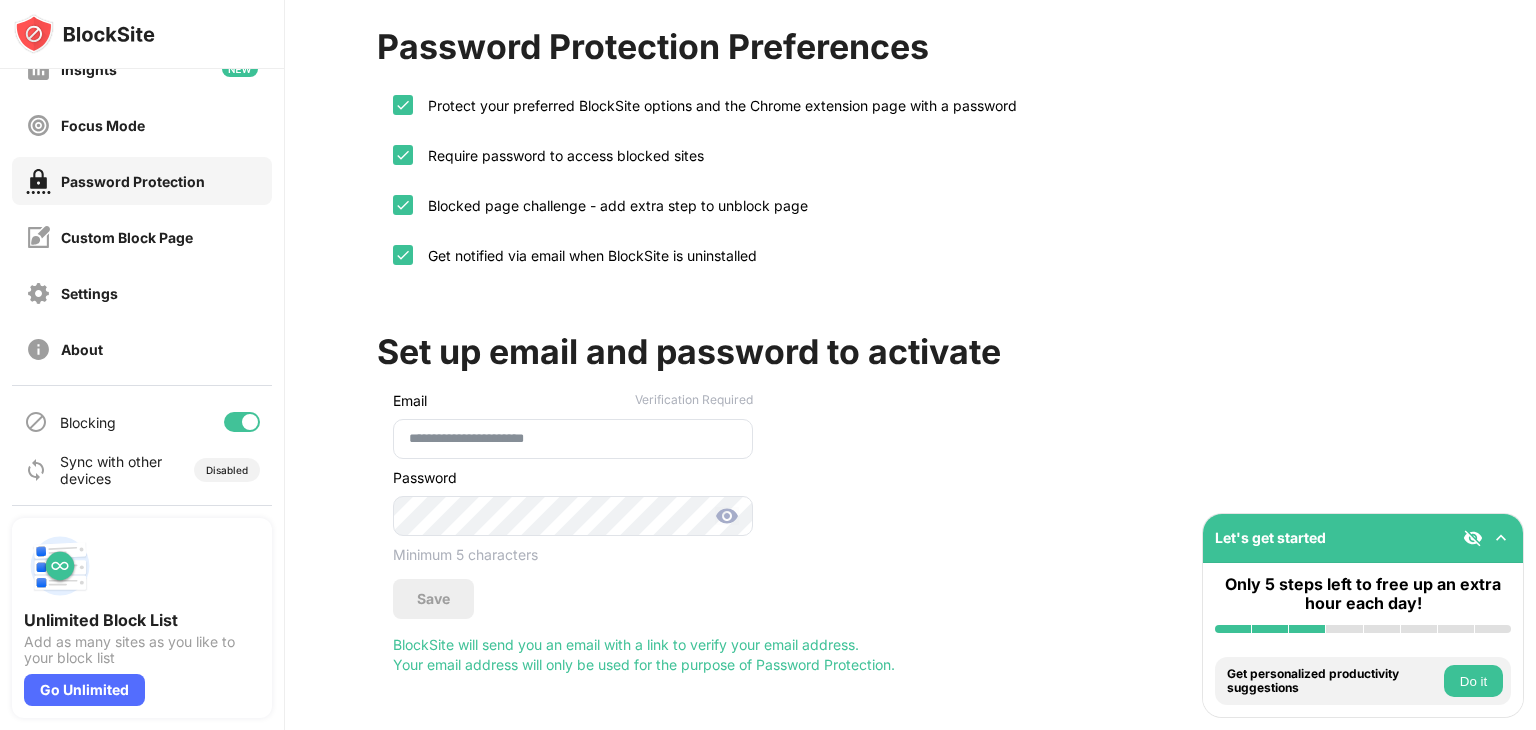 click at bounding box center (727, 516) 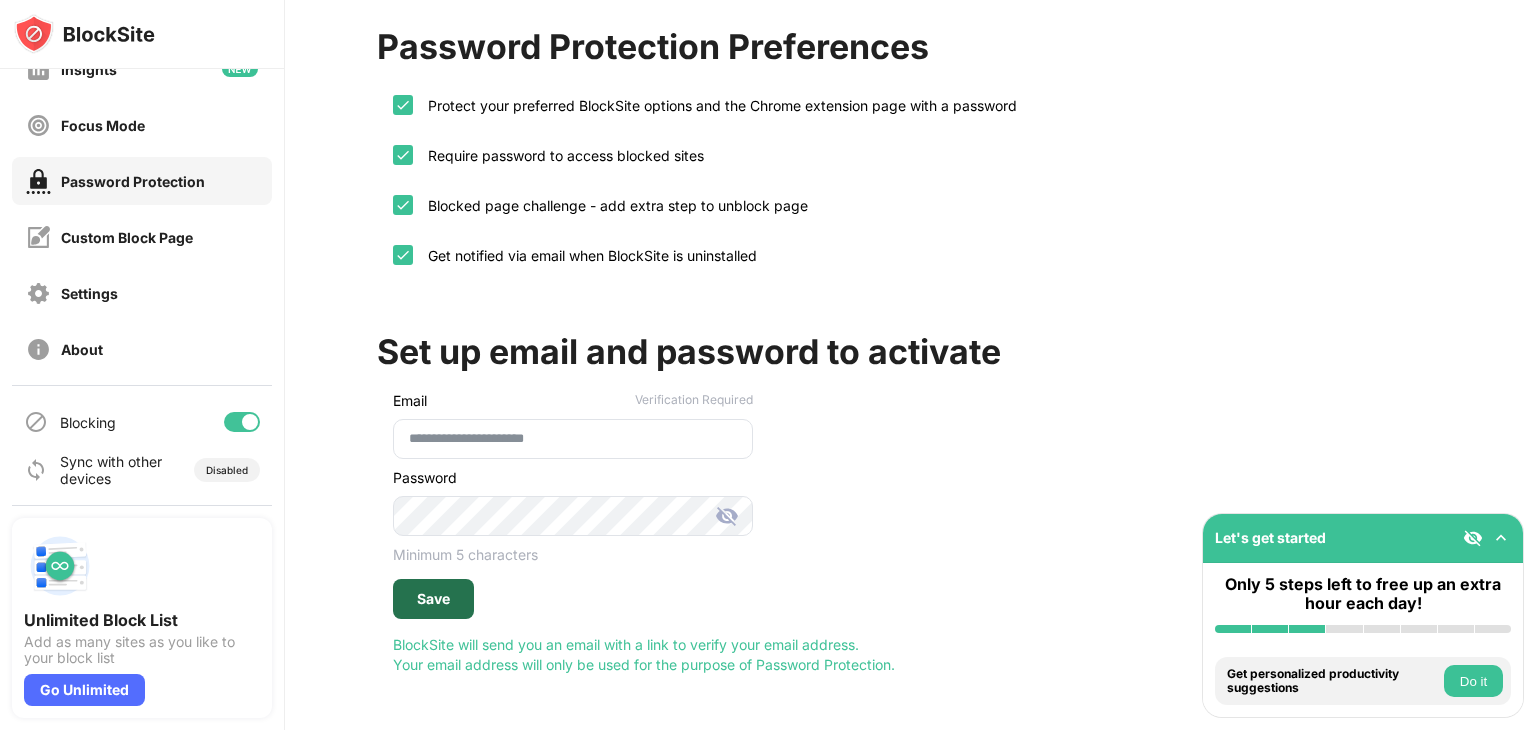 click on "Save" at bounding box center (433, 599) 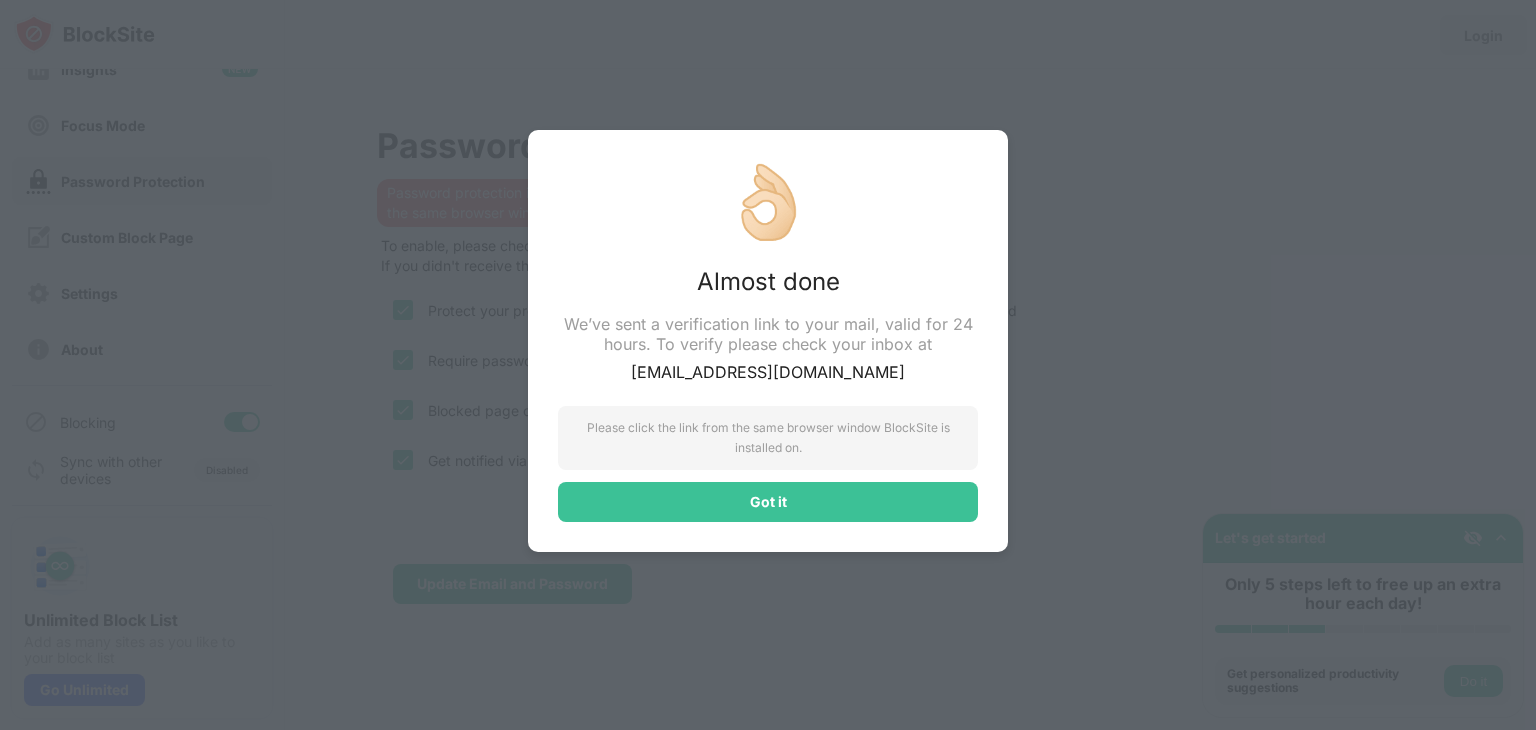 scroll, scrollTop: 0, scrollLeft: 0, axis: both 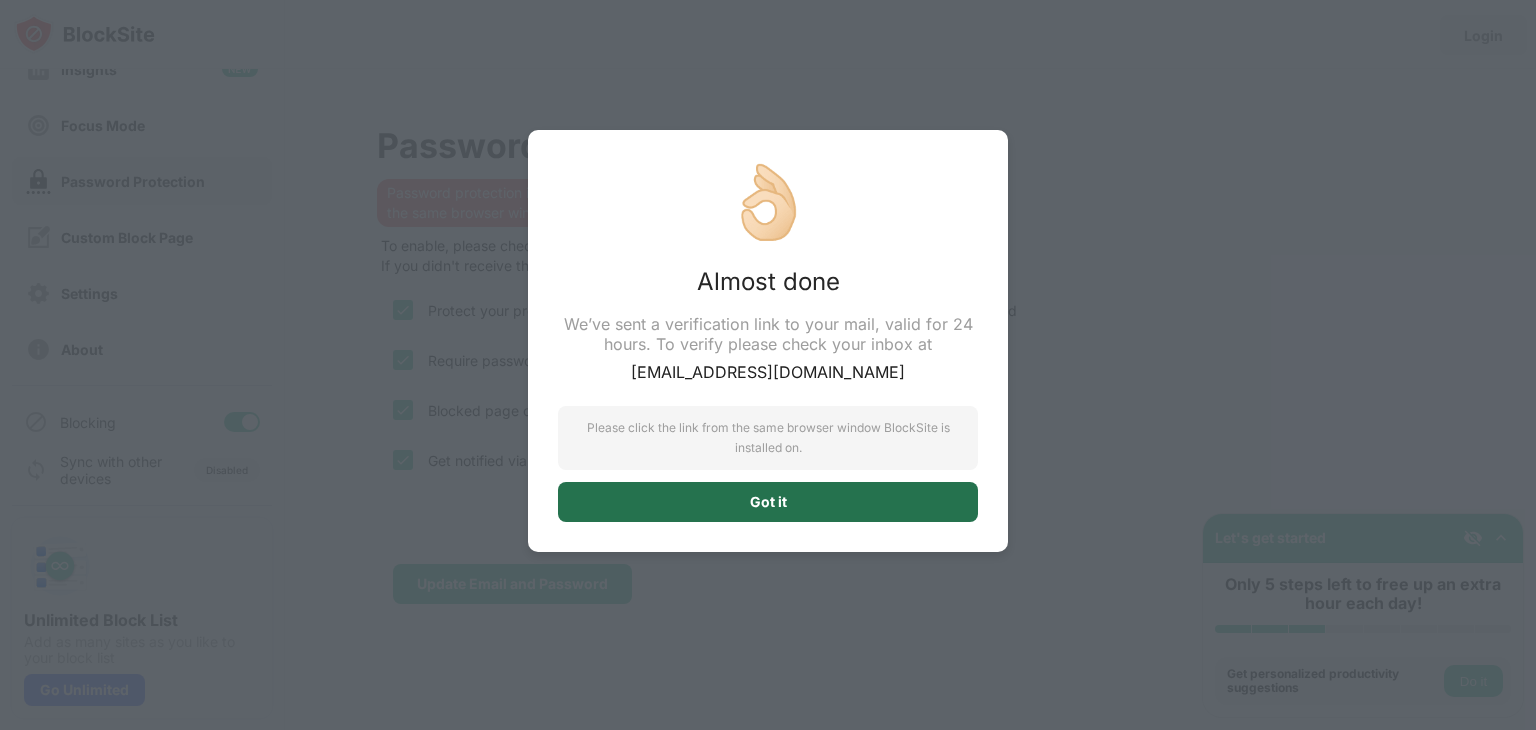 click on "Got it" at bounding box center (768, 502) 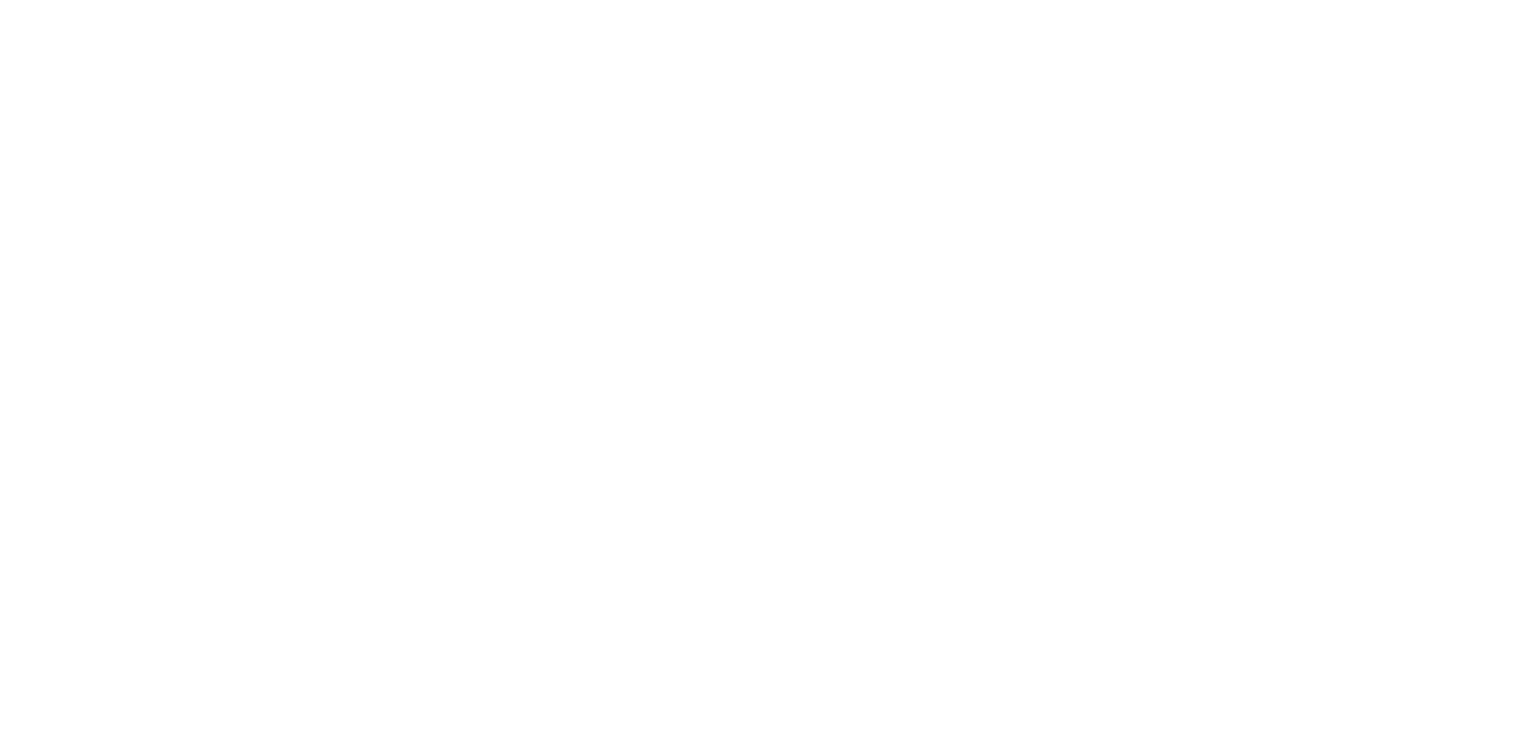 scroll, scrollTop: 0, scrollLeft: 0, axis: both 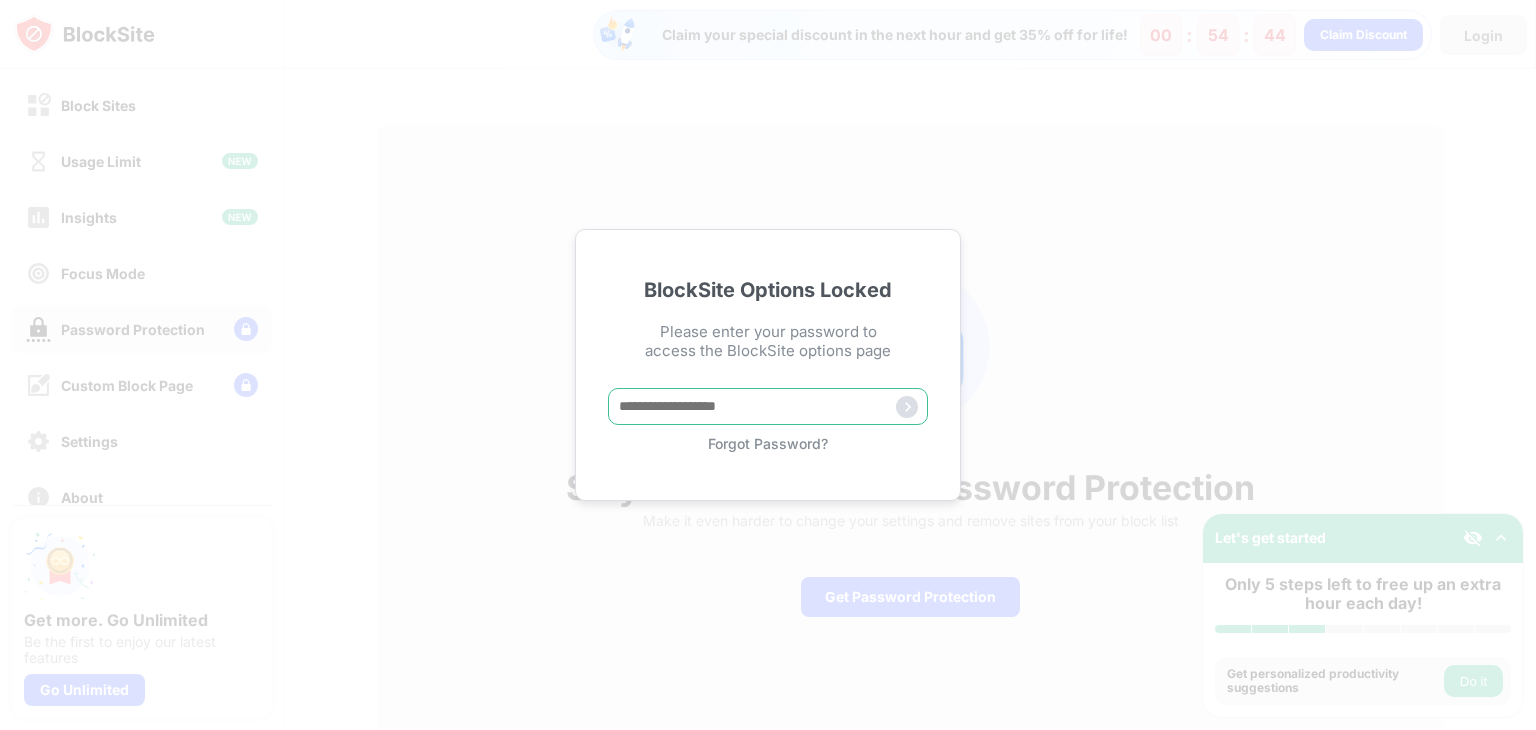 click at bounding box center [768, 406] 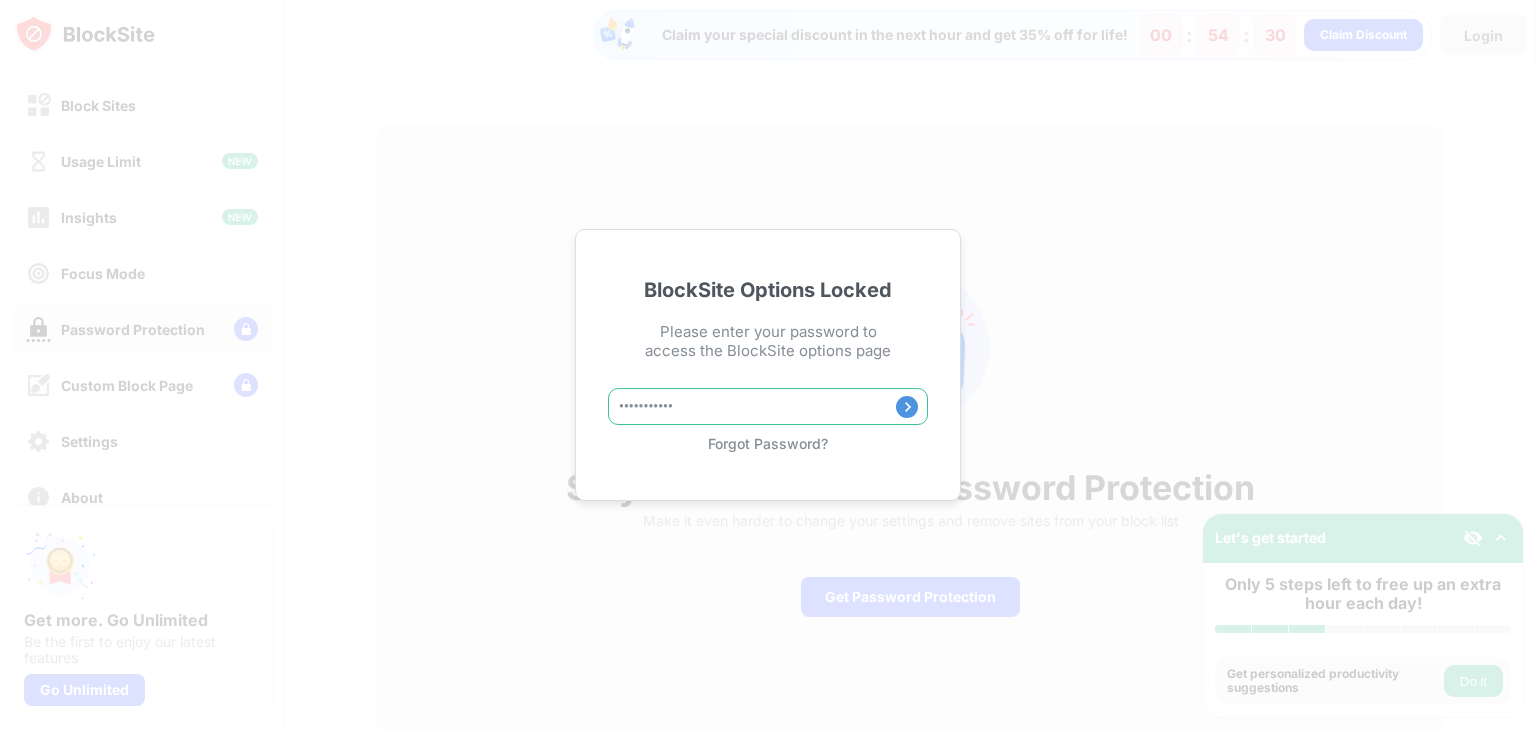 type on "**********" 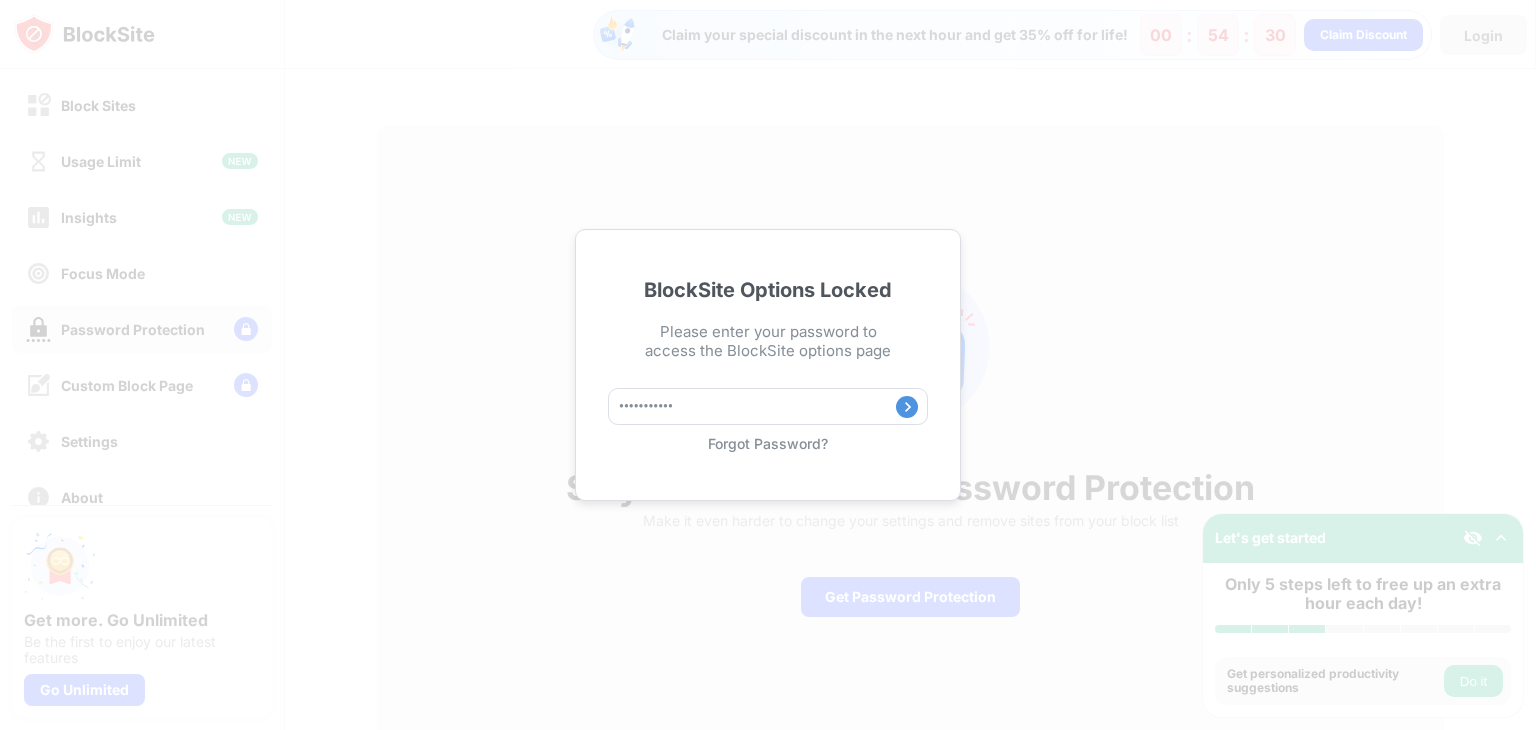 click at bounding box center [907, 407] 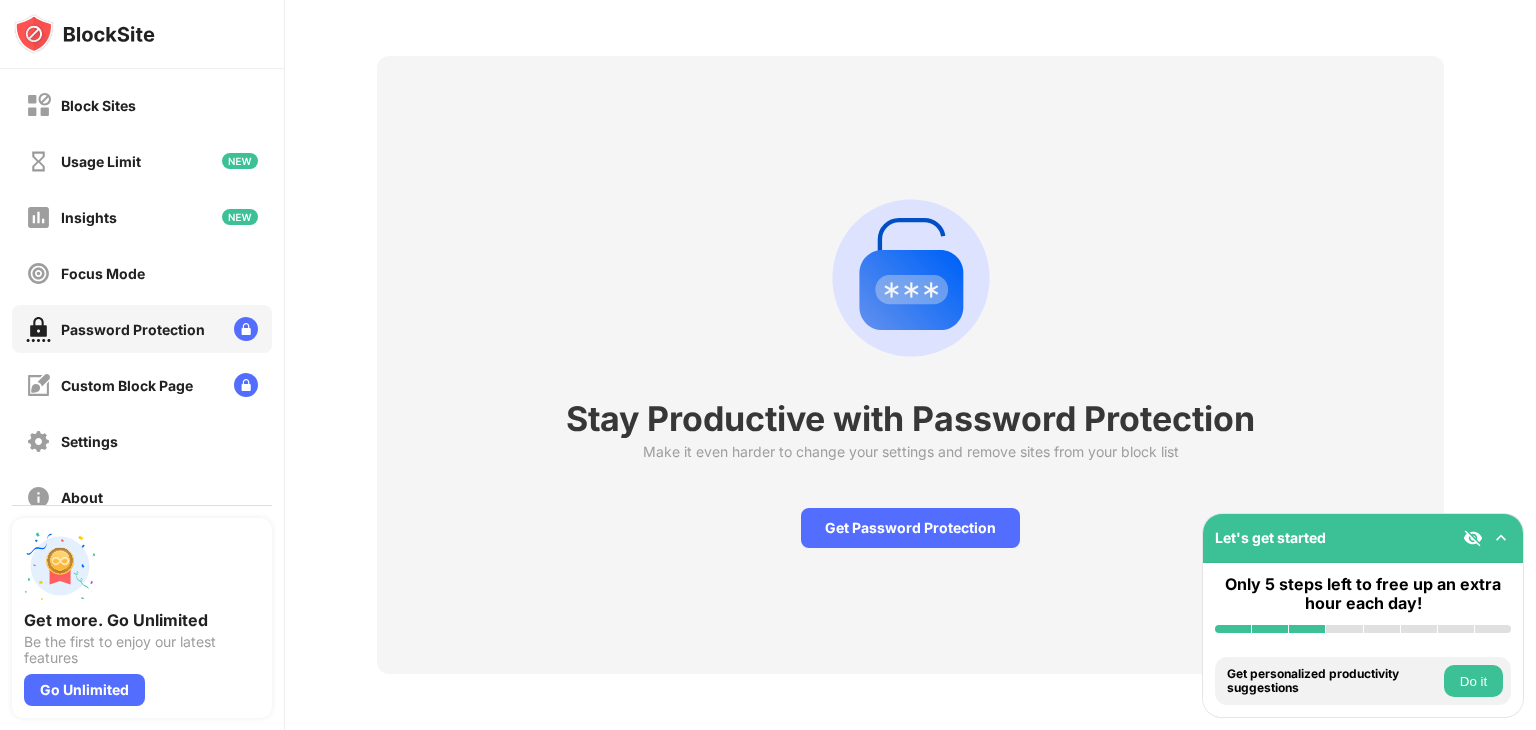 scroll, scrollTop: 0, scrollLeft: 0, axis: both 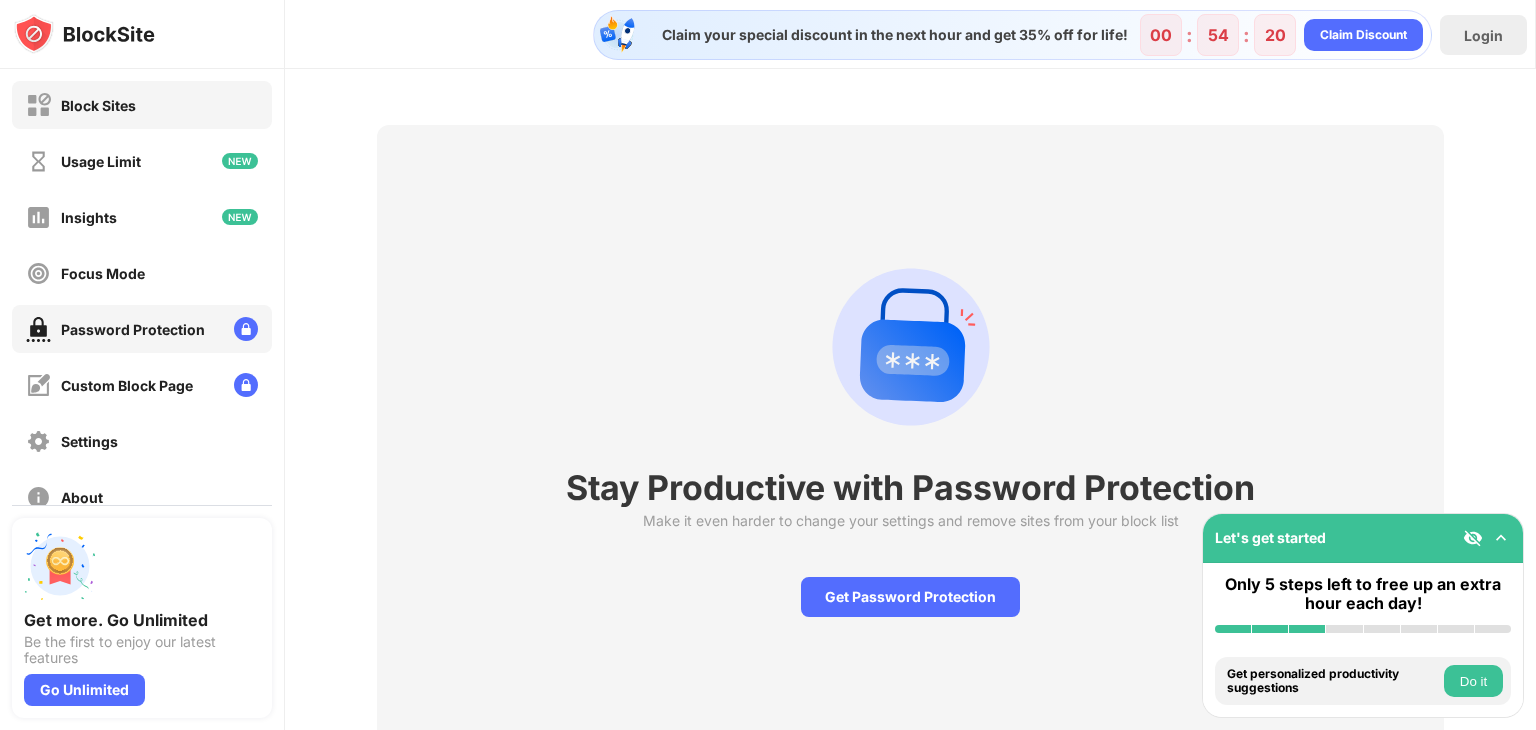 click on "Block Sites" at bounding box center (142, 105) 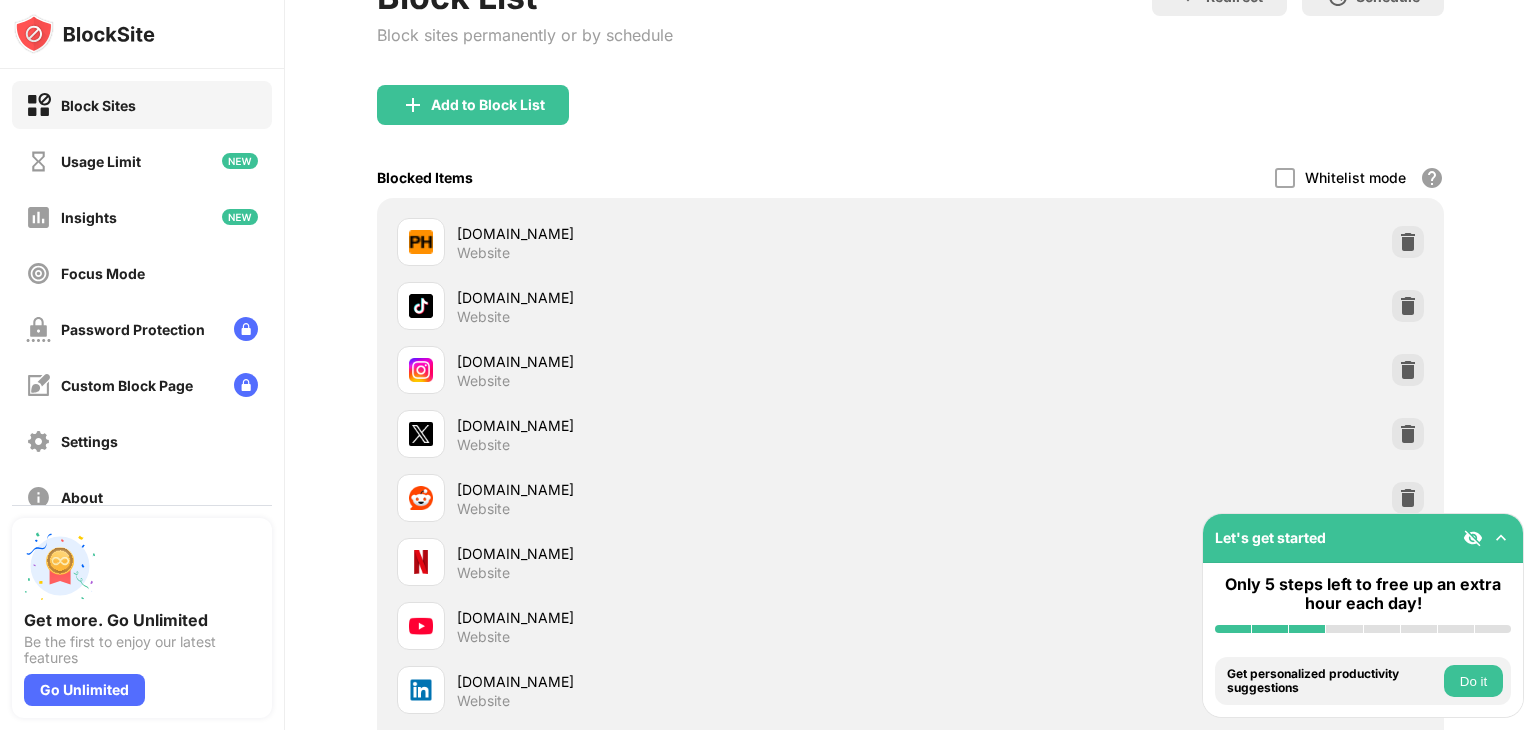 scroll, scrollTop: 0, scrollLeft: 0, axis: both 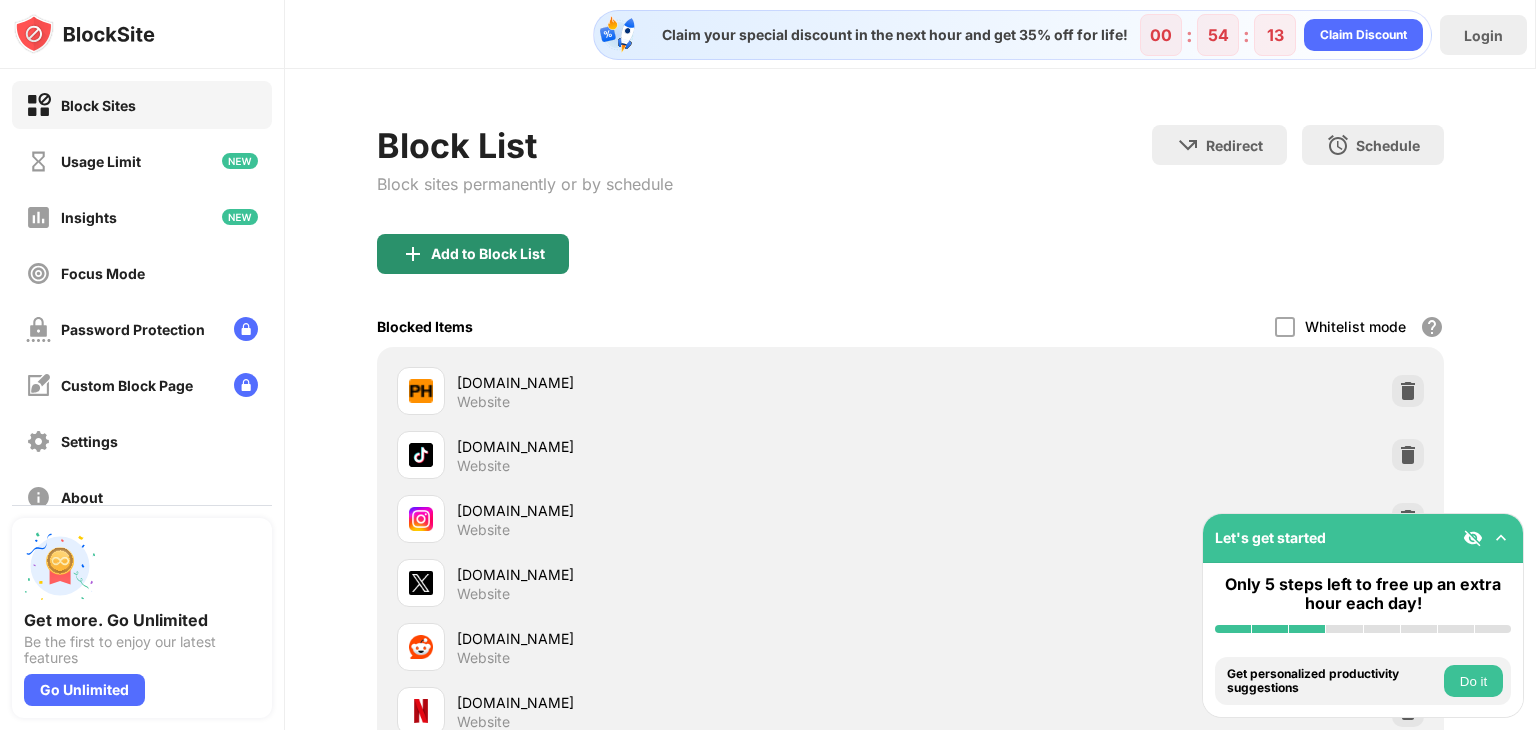 click on "Add to Block List" at bounding box center [488, 254] 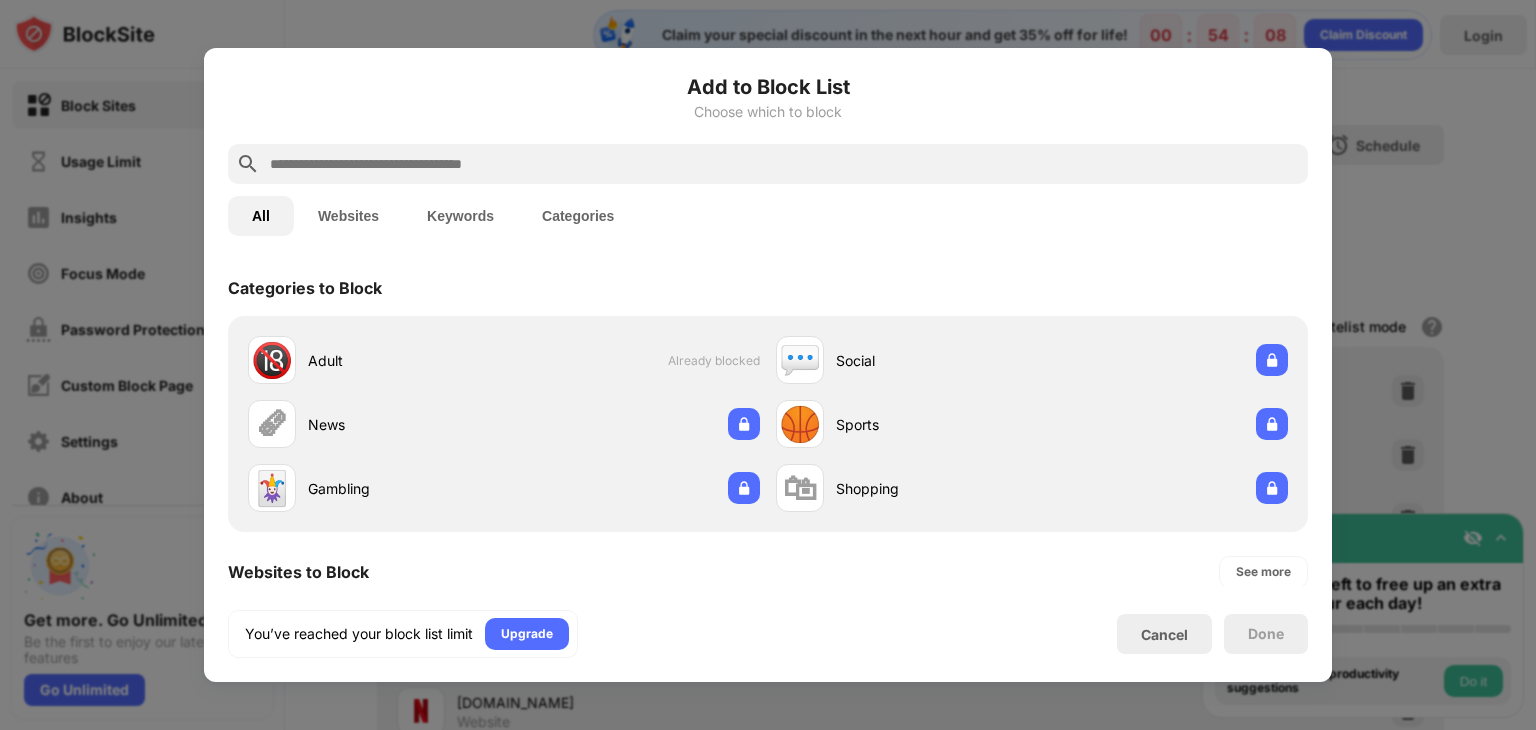 click at bounding box center [784, 164] 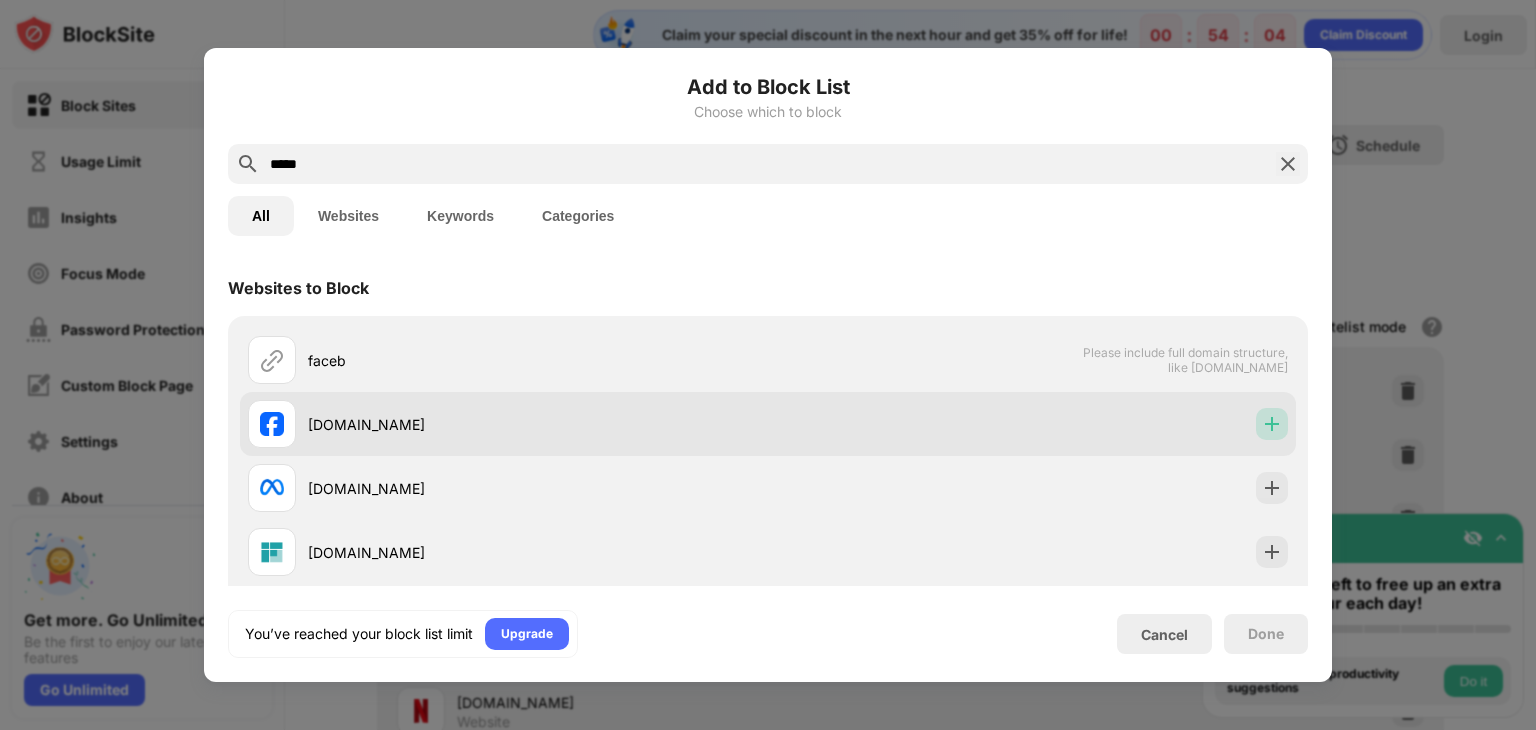 click at bounding box center (1272, 424) 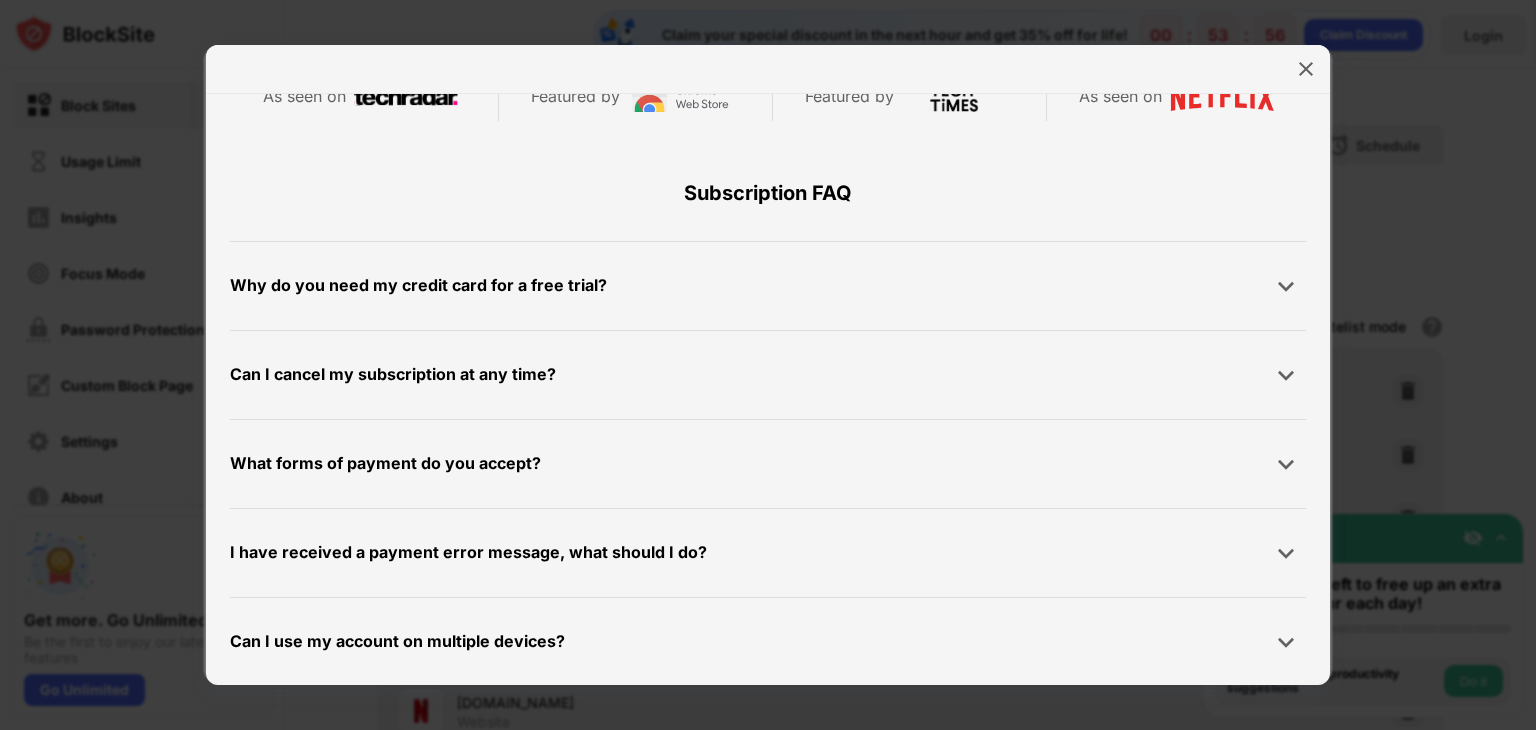 scroll, scrollTop: 0, scrollLeft: 0, axis: both 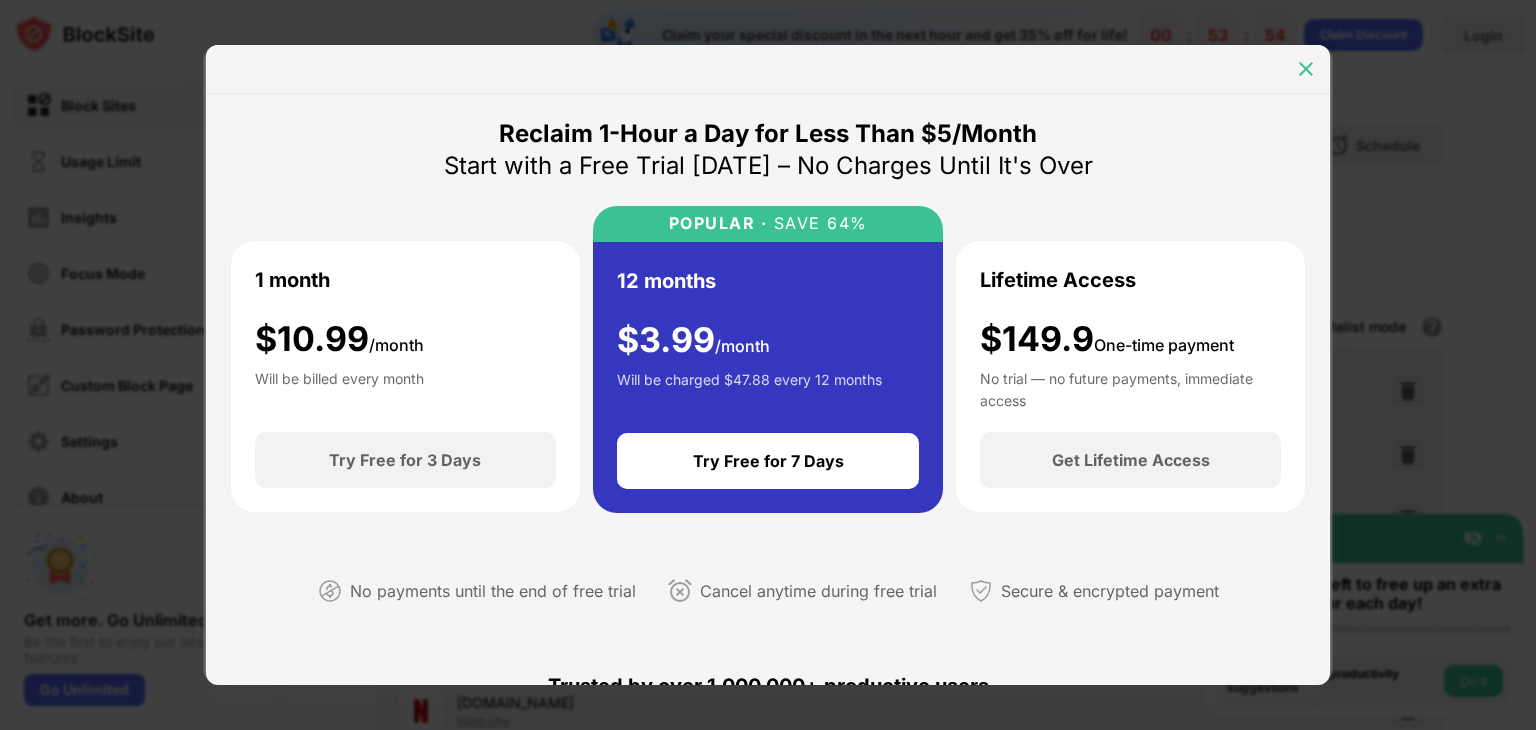 click at bounding box center [1306, 69] 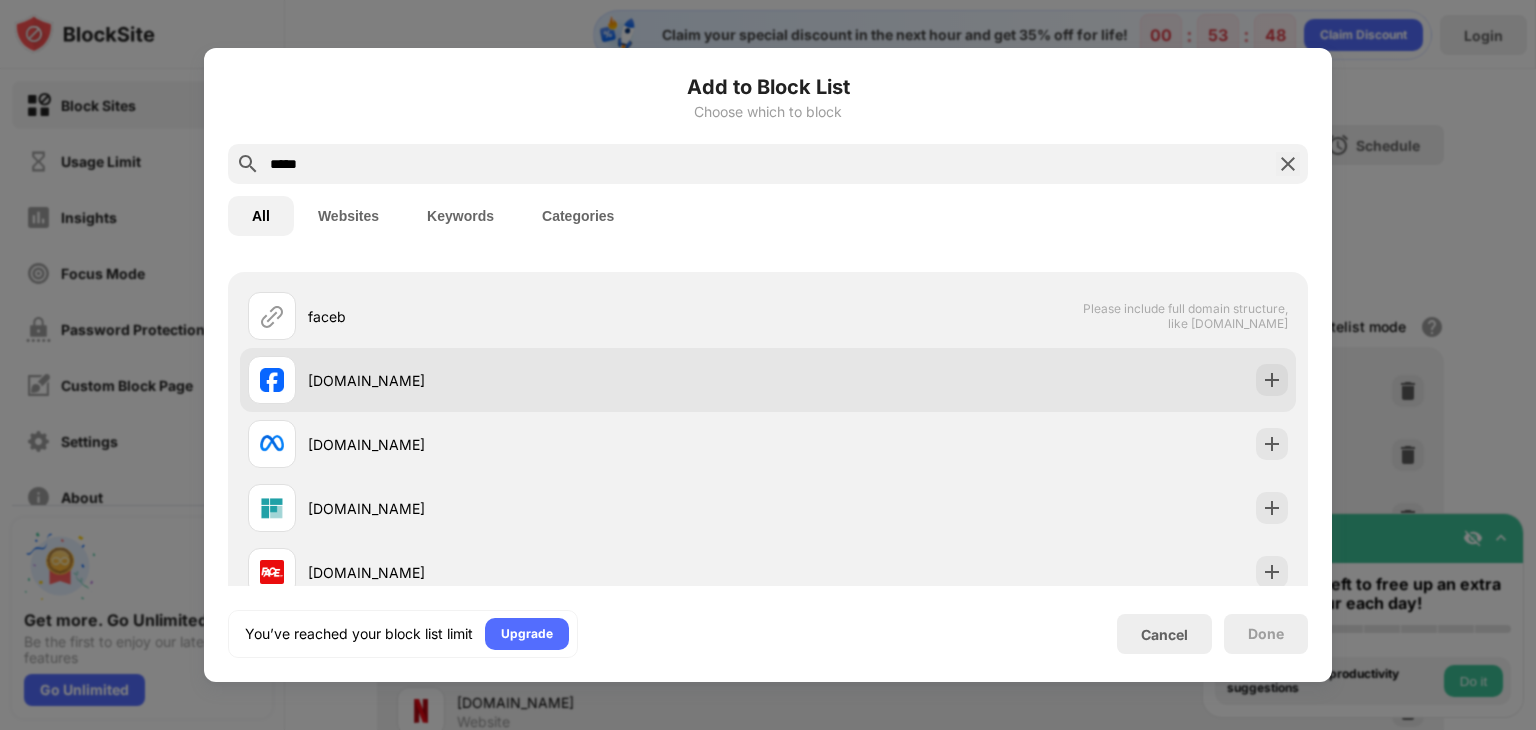 scroll, scrollTop: 0, scrollLeft: 0, axis: both 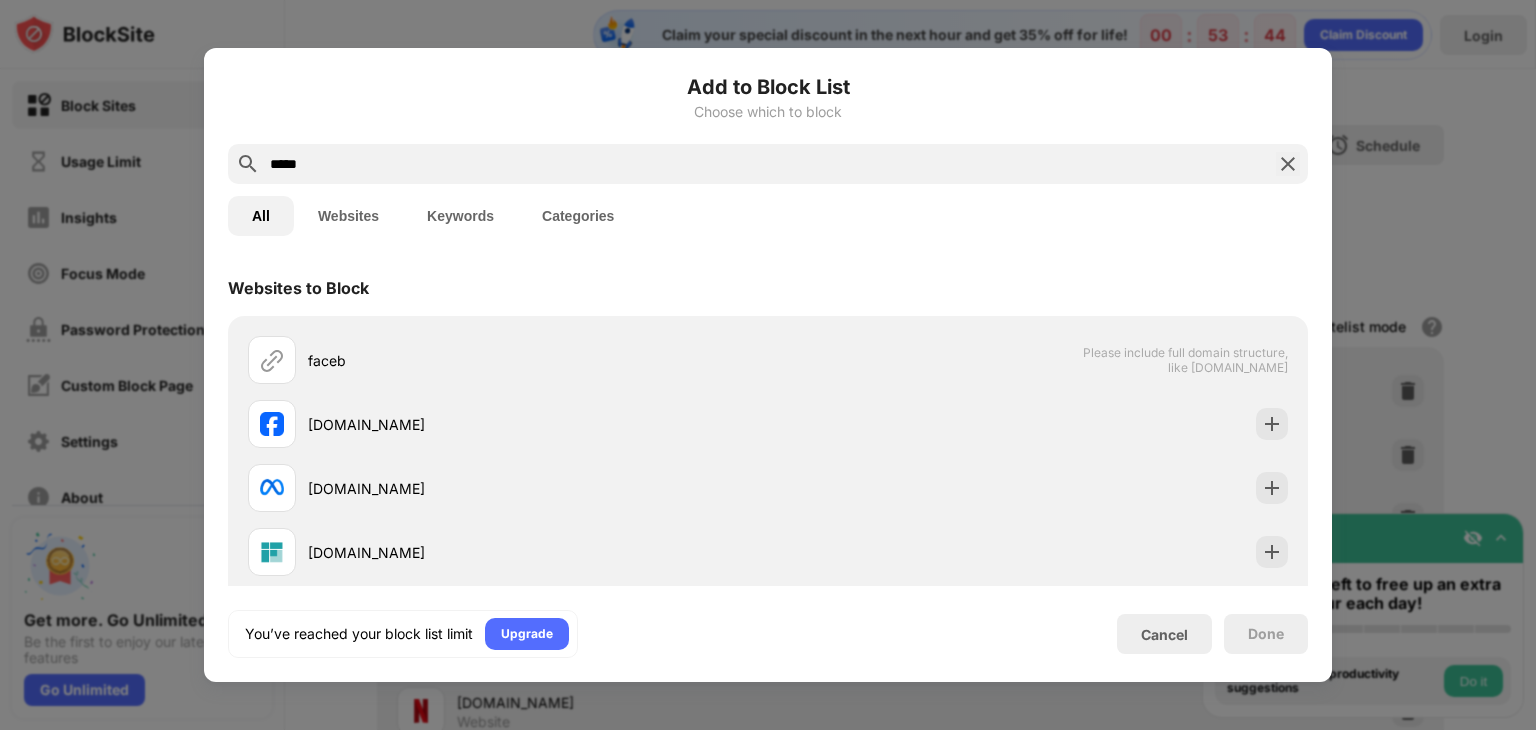 click on "*****" at bounding box center (768, 164) 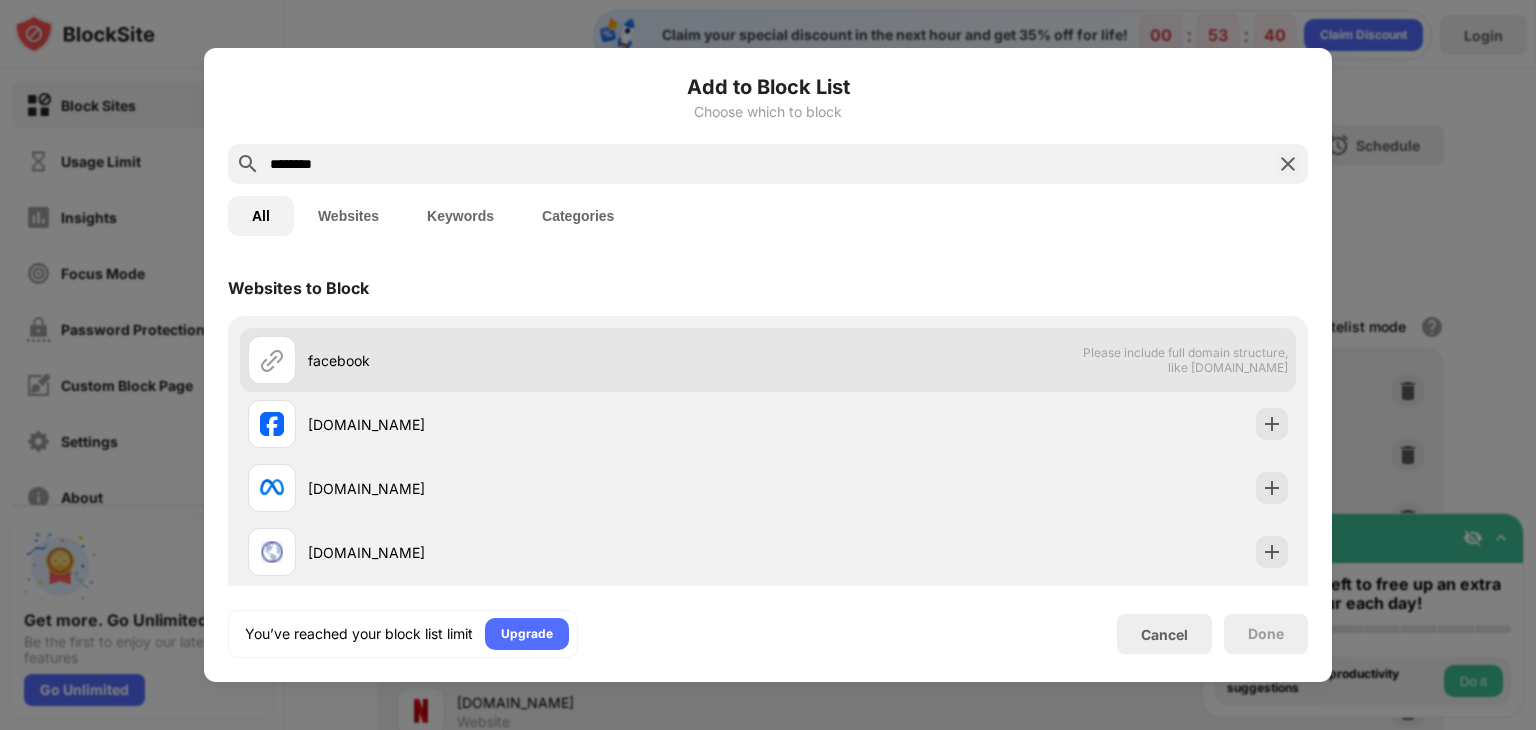 type on "********" 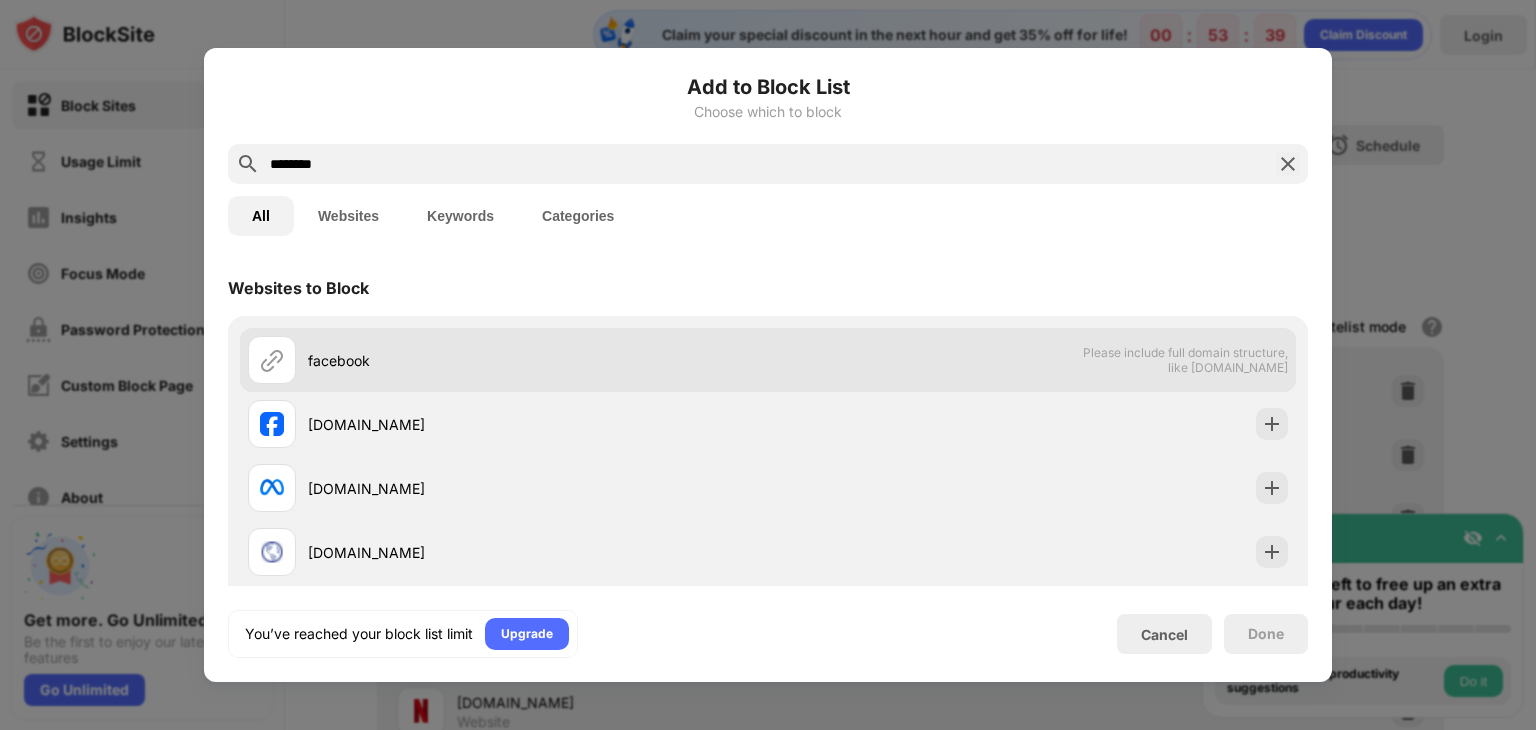 click on "Please include full domain structure, like domain.com" at bounding box center [1185, 360] 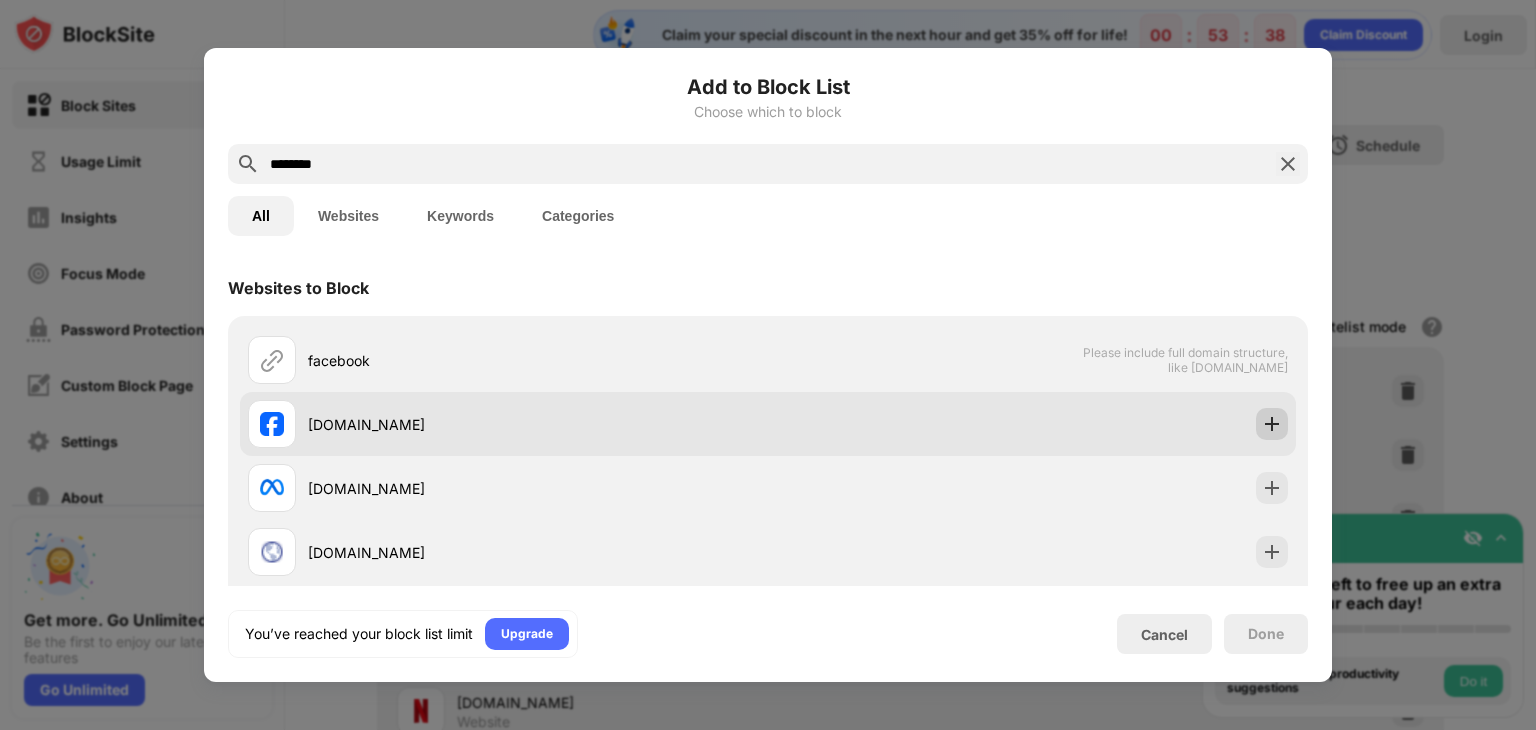 click at bounding box center (1272, 424) 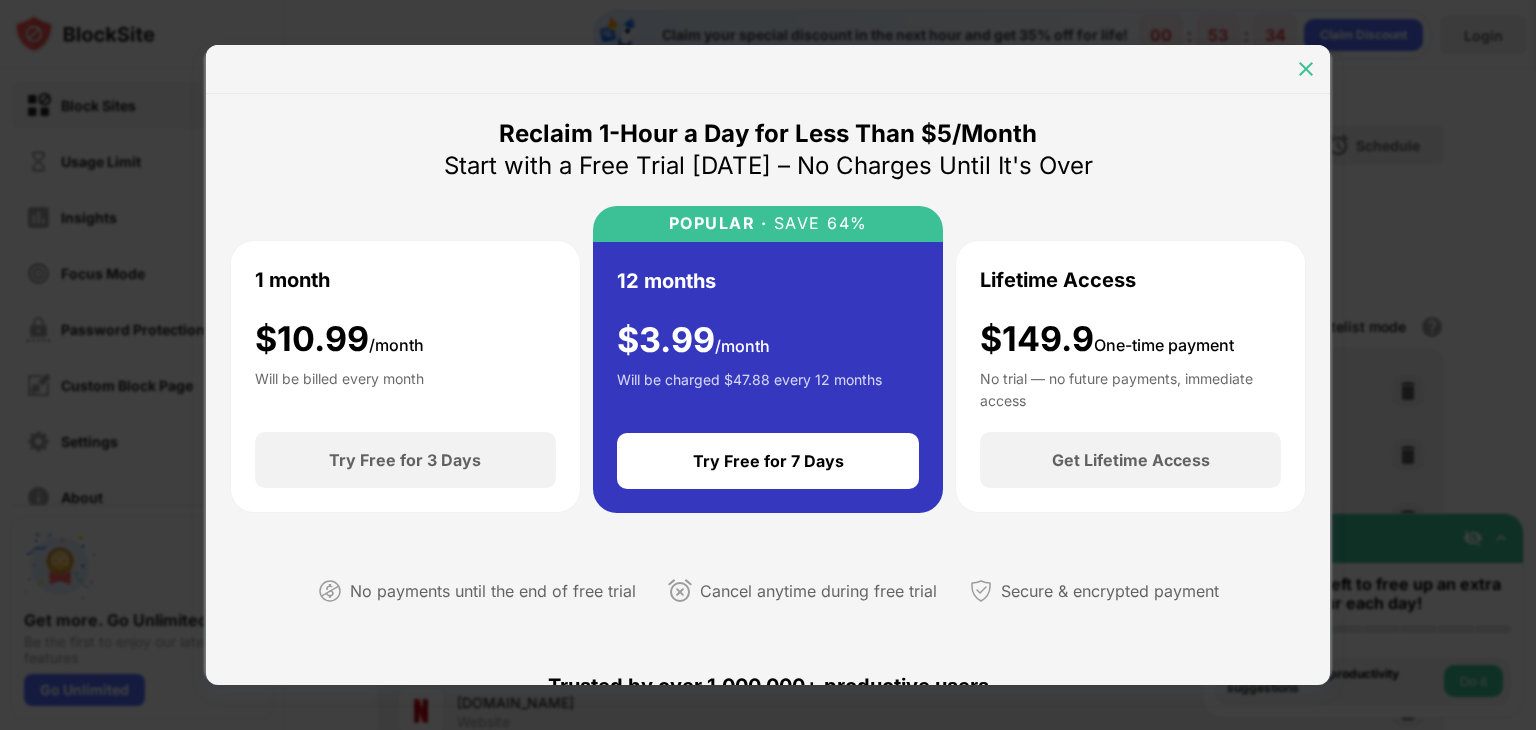 click at bounding box center (1306, 69) 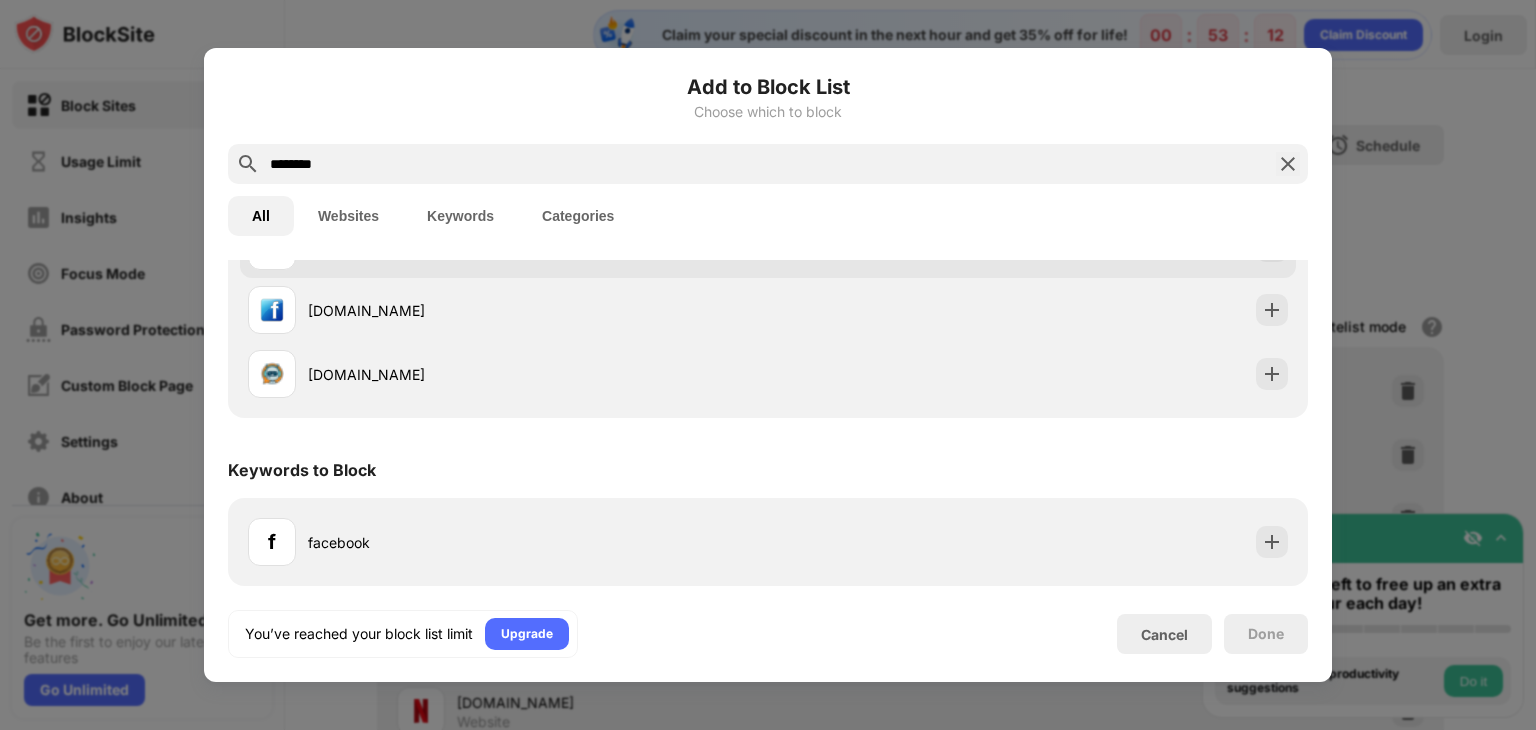 scroll, scrollTop: 0, scrollLeft: 0, axis: both 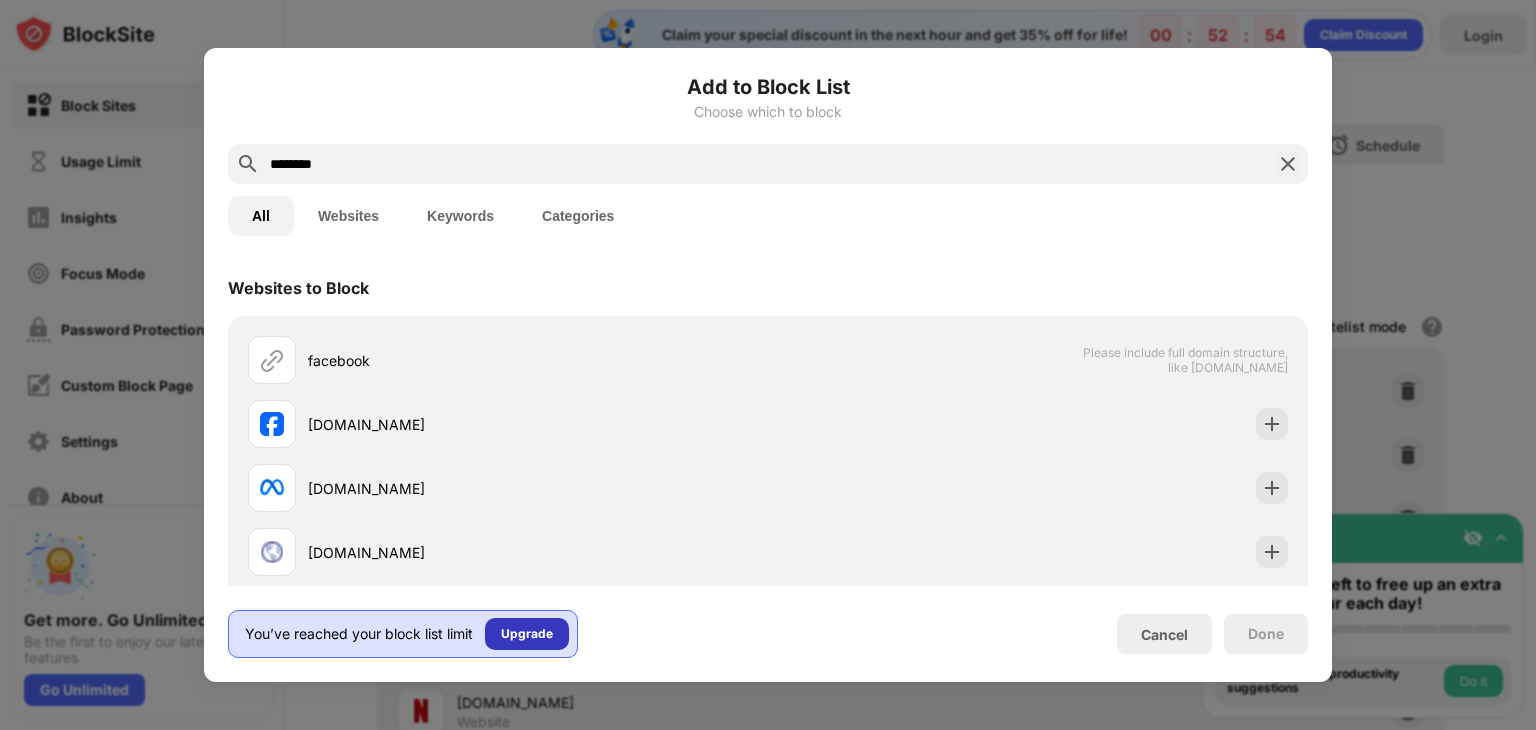 click on "Upgrade" at bounding box center [527, 634] 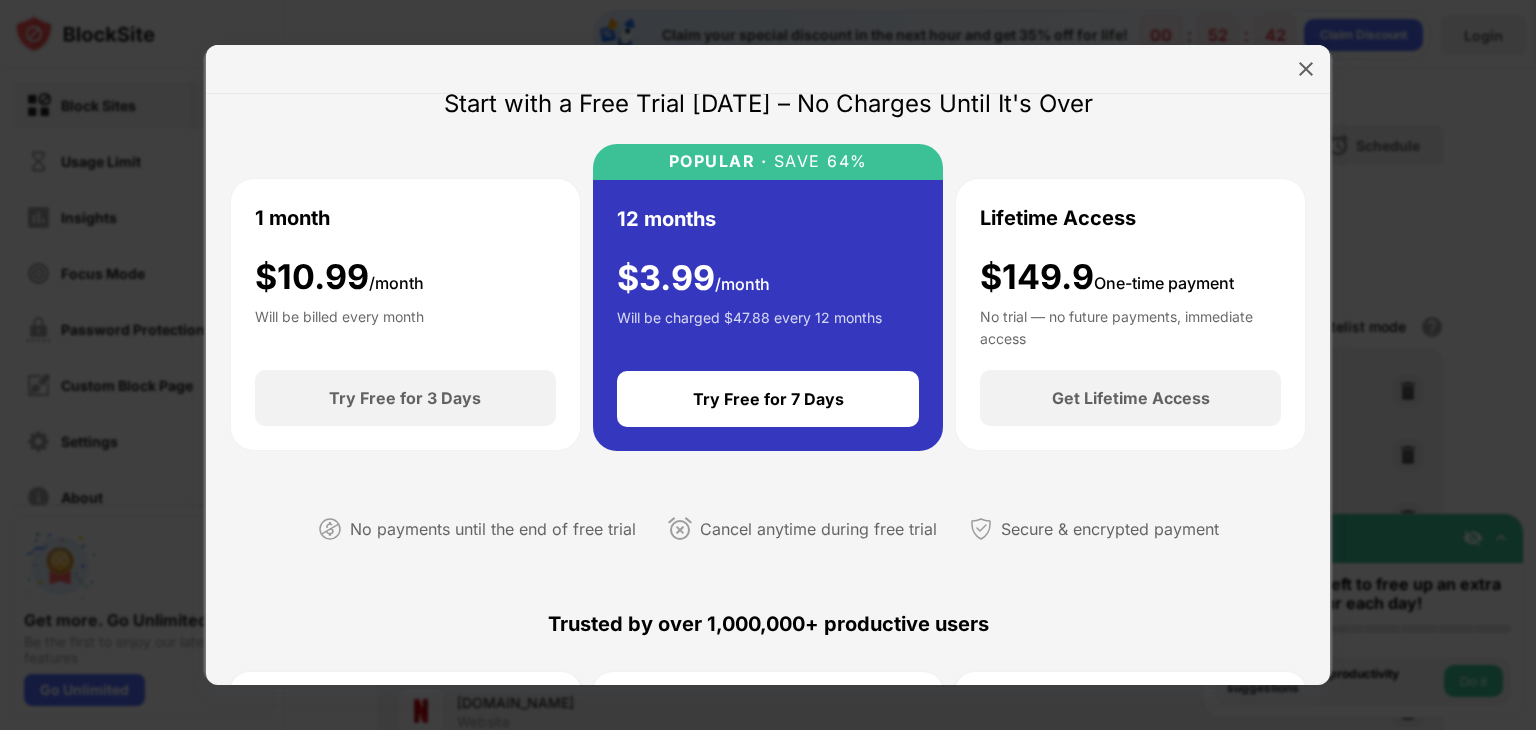 scroll, scrollTop: 0, scrollLeft: 0, axis: both 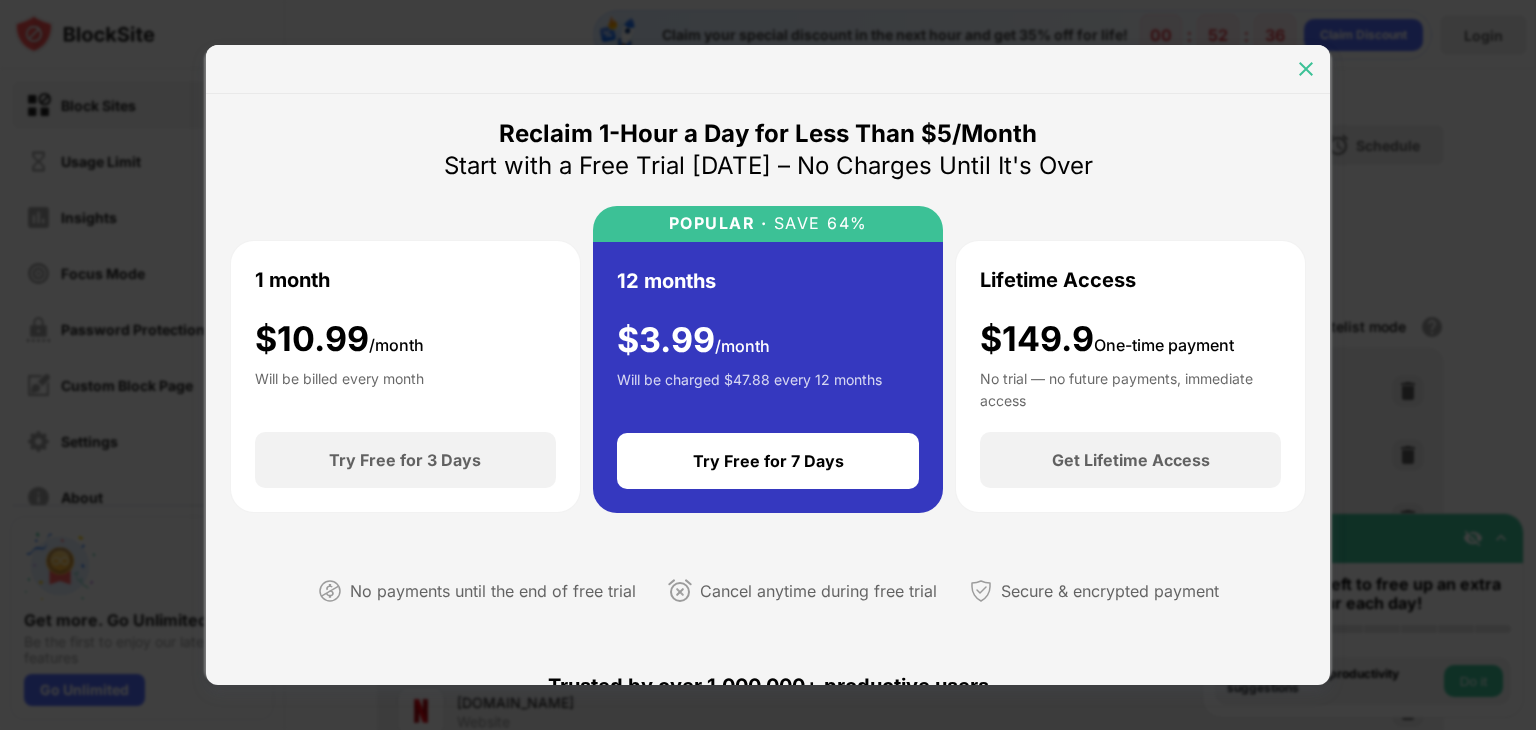 click at bounding box center (1306, 69) 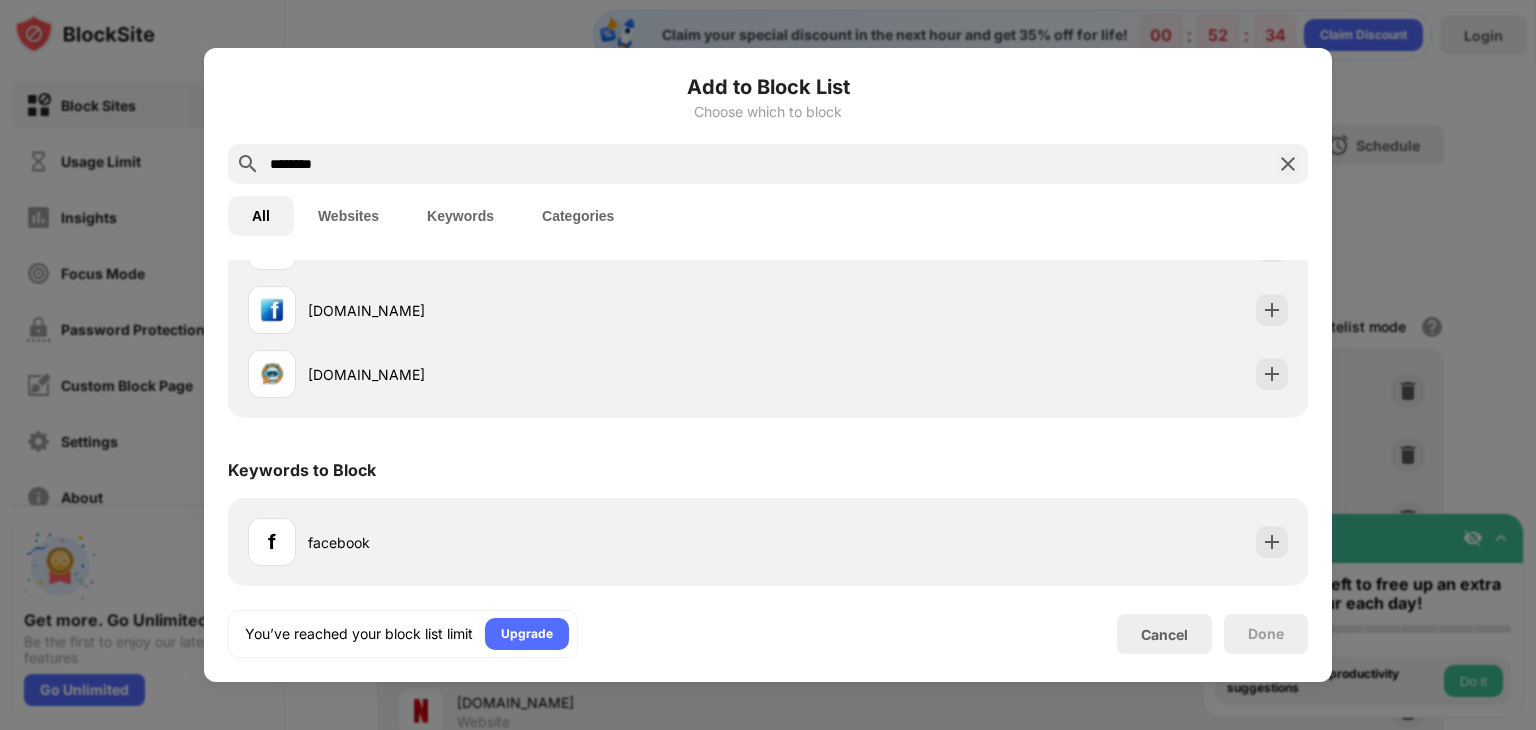 scroll, scrollTop: 0, scrollLeft: 0, axis: both 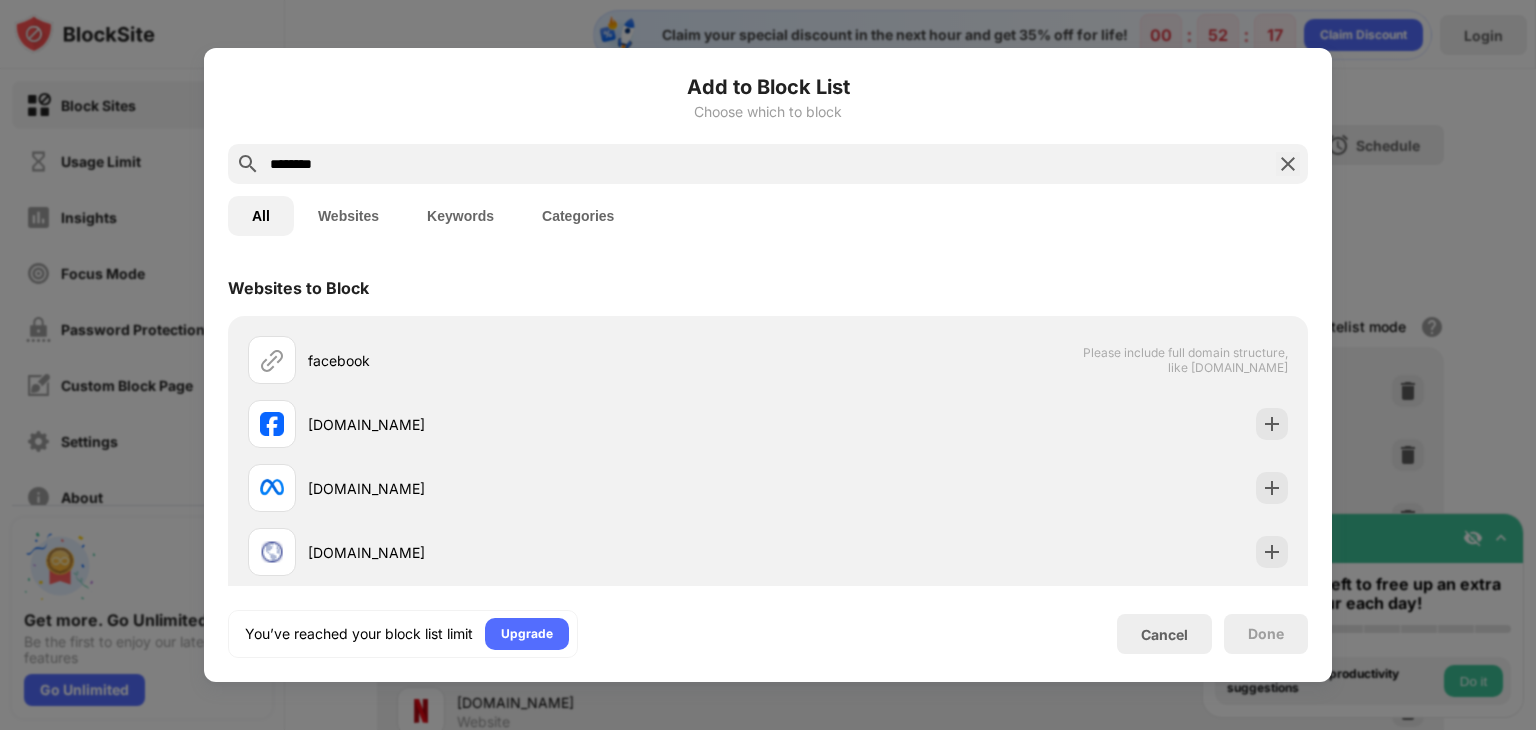 click at bounding box center (1288, 164) 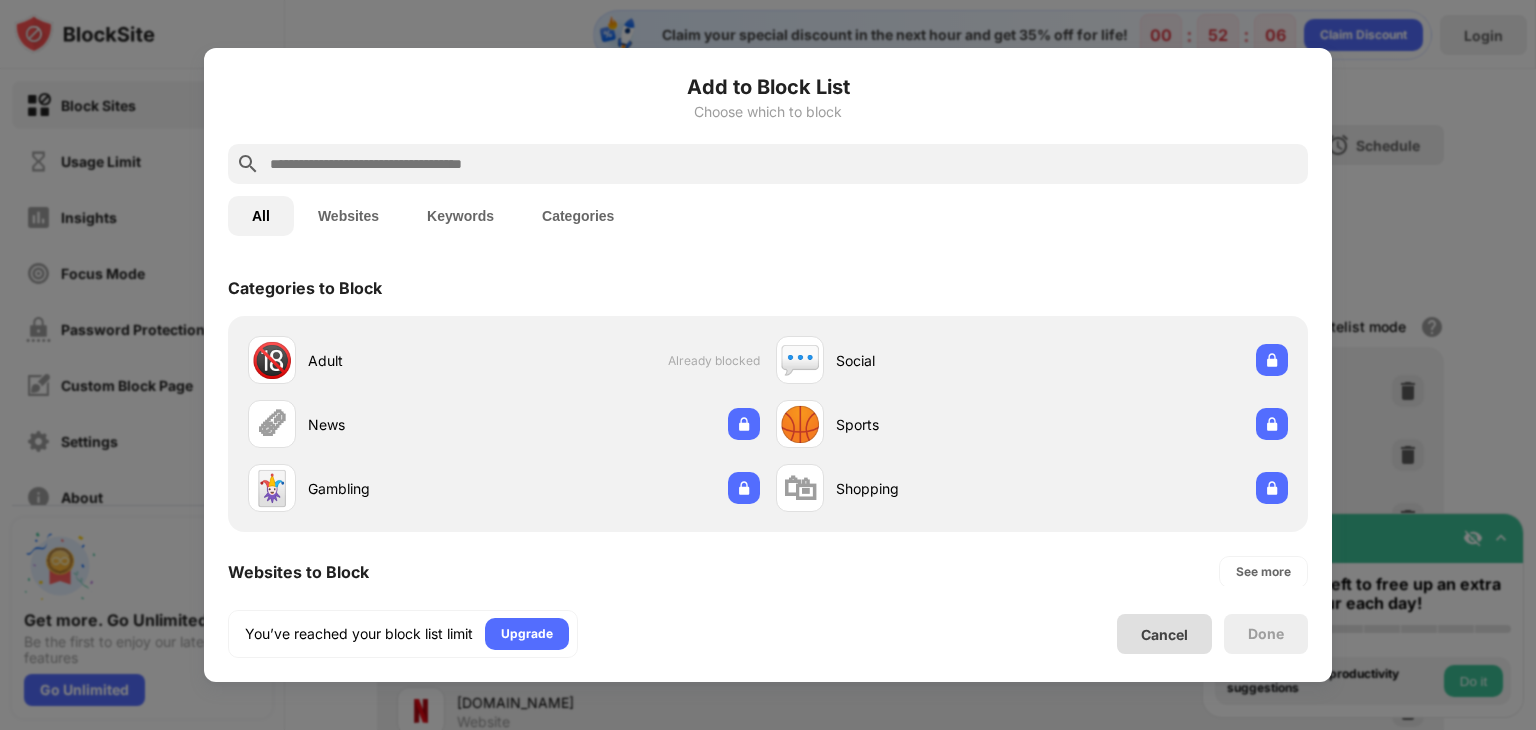 click on "Cancel" at bounding box center (1164, 634) 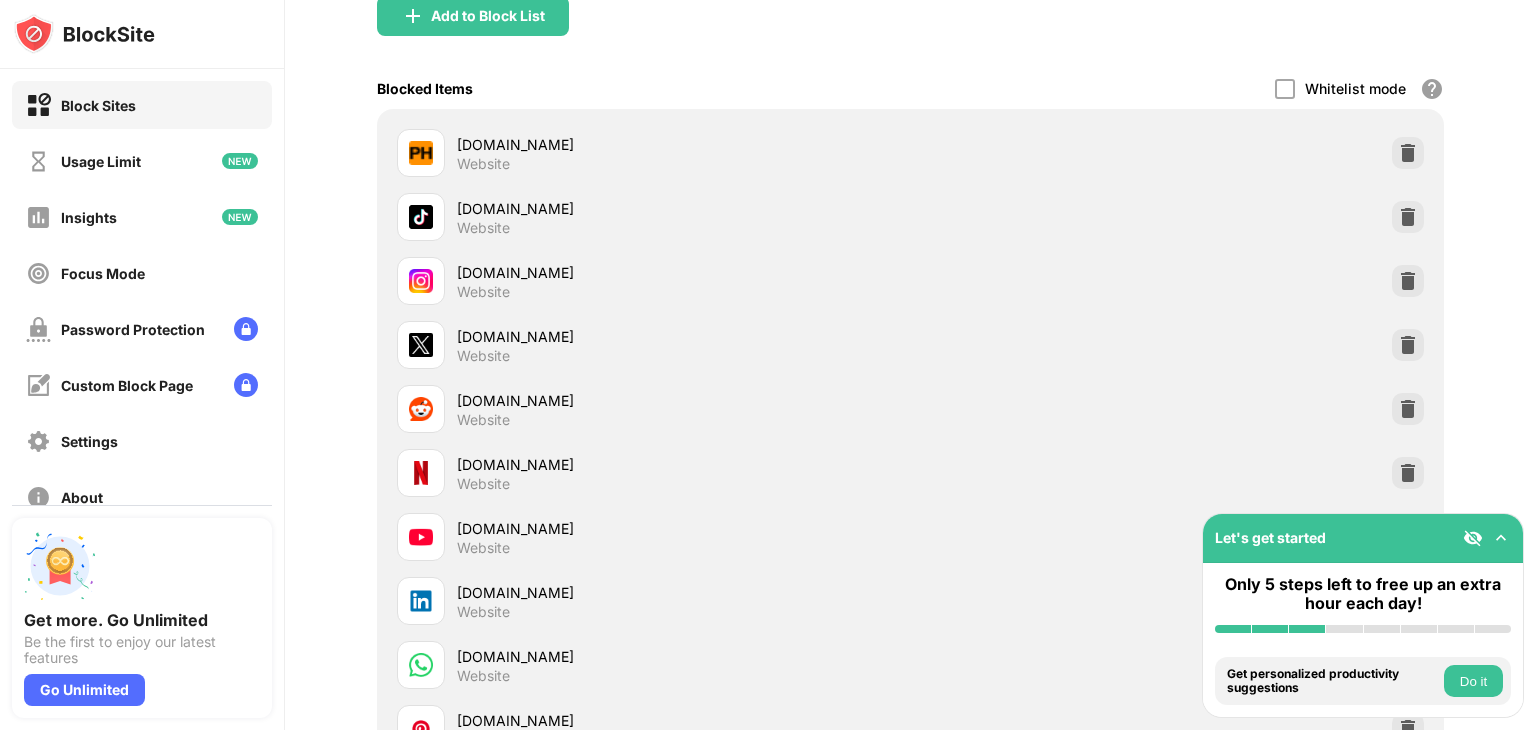 scroll, scrollTop: 0, scrollLeft: 0, axis: both 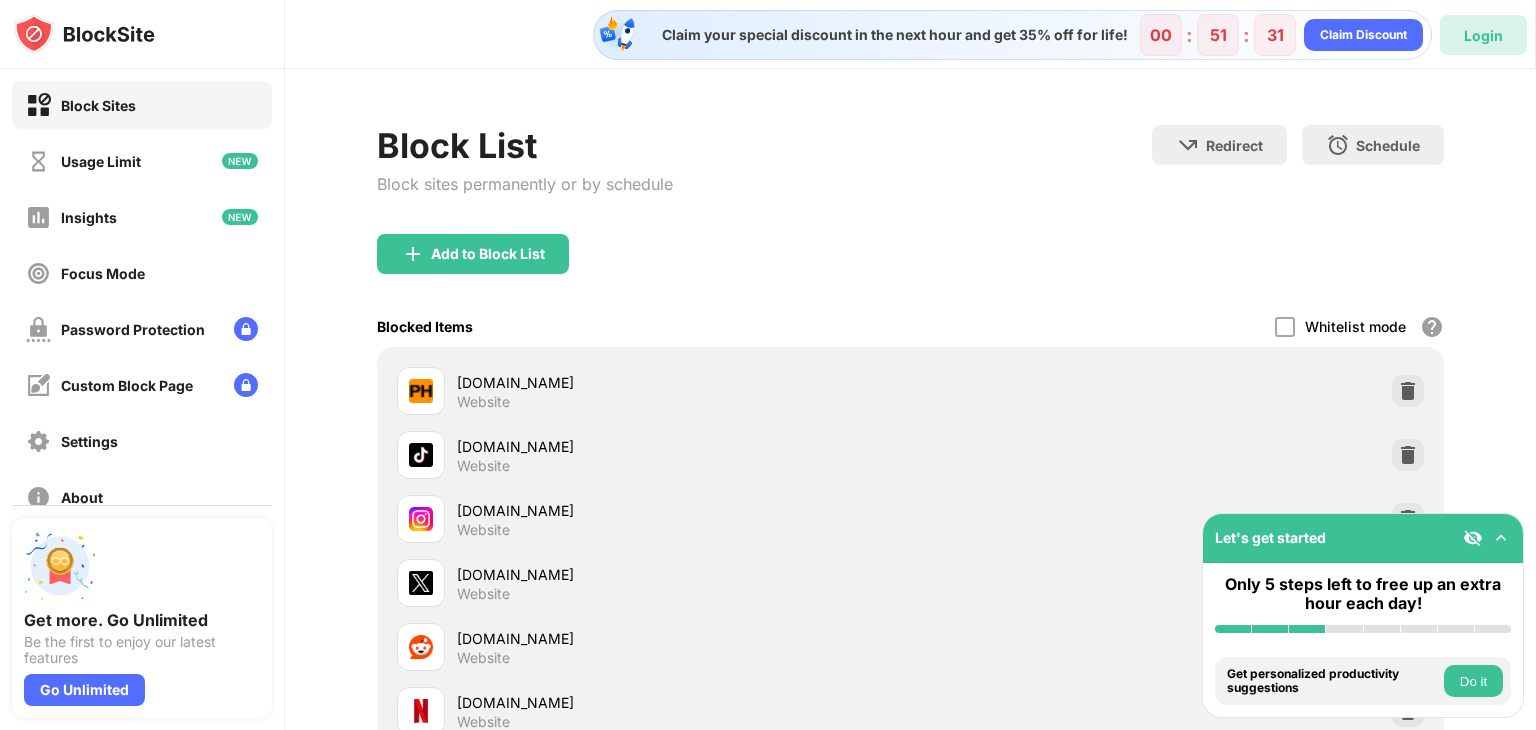 click on "Login" at bounding box center [1483, 35] 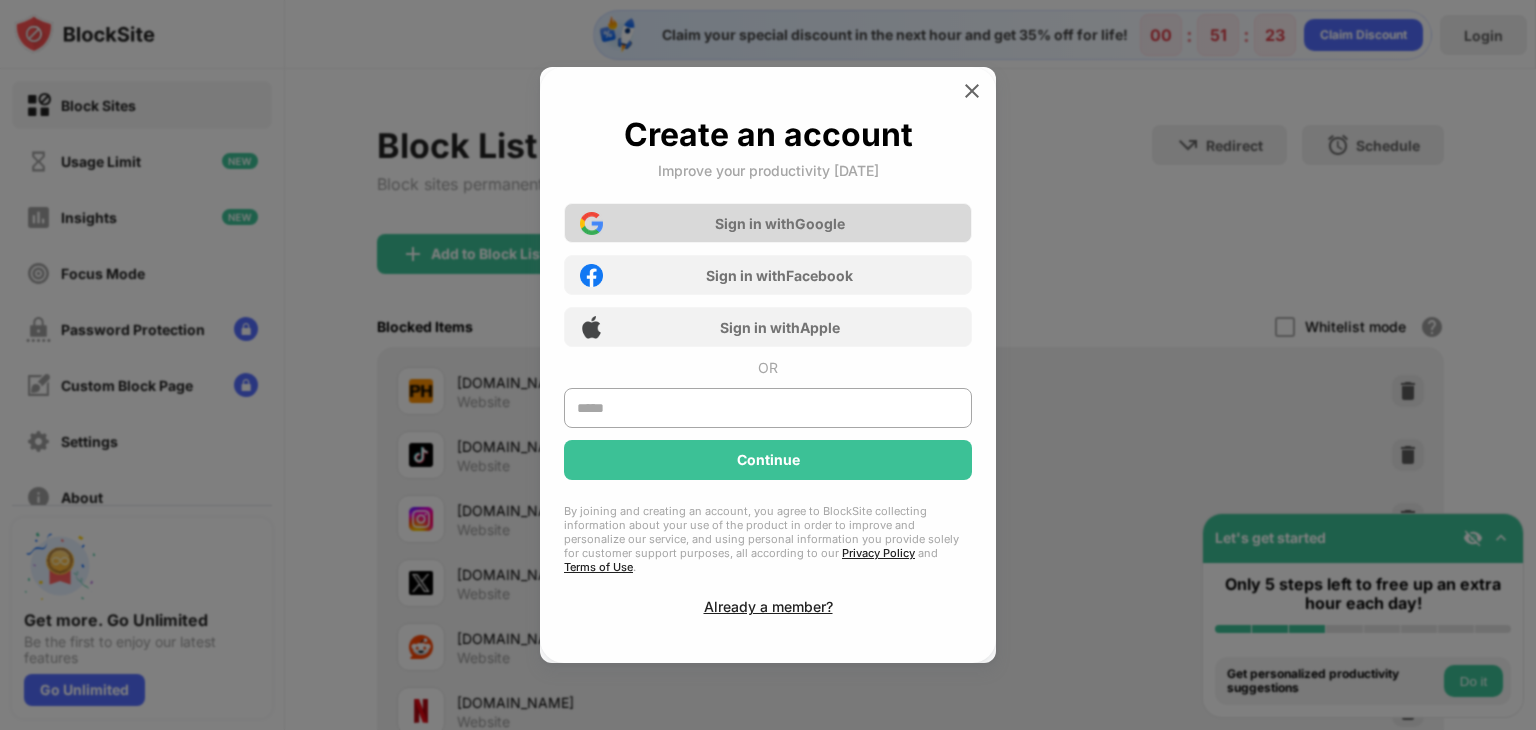 click on "Sign in with  Google" at bounding box center [768, 223] 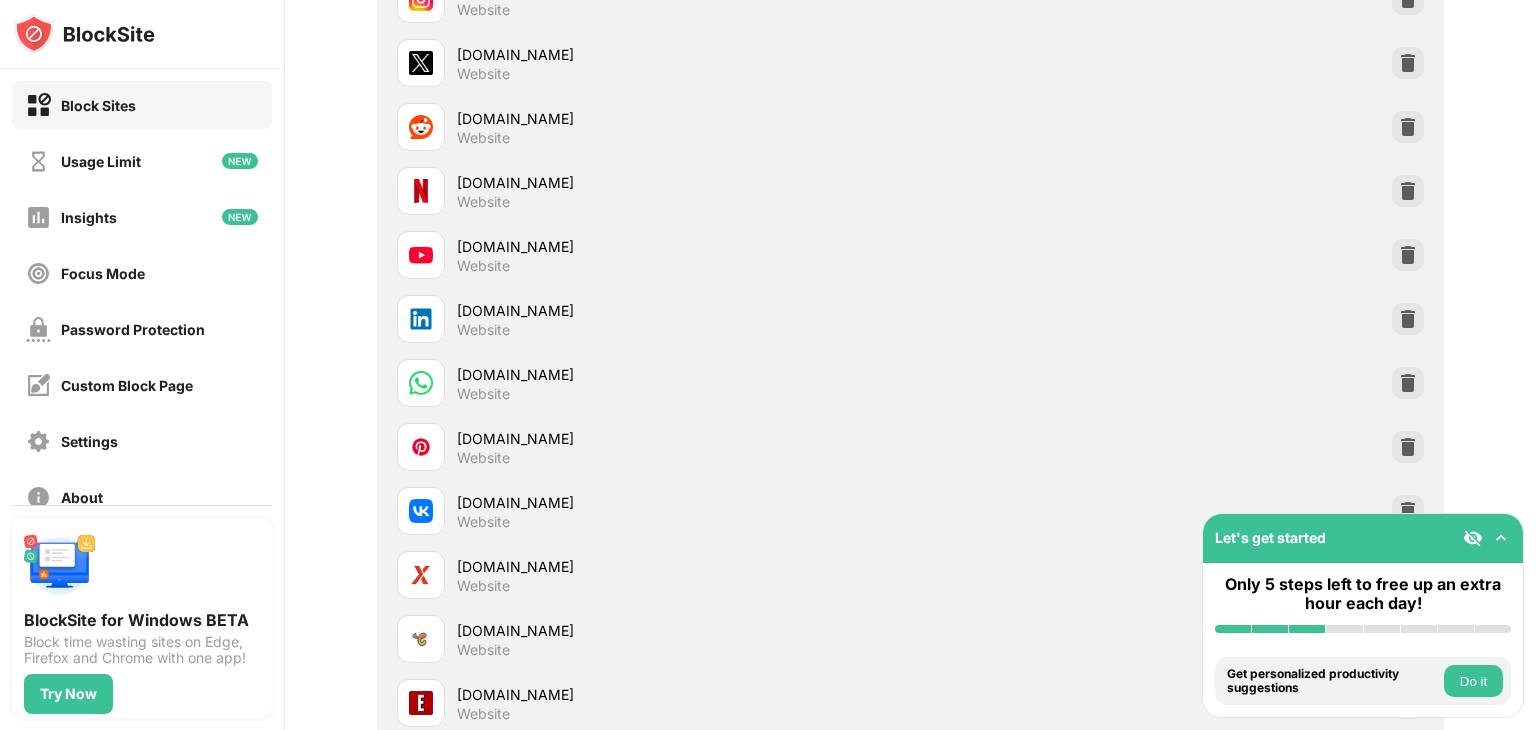 scroll, scrollTop: 0, scrollLeft: 0, axis: both 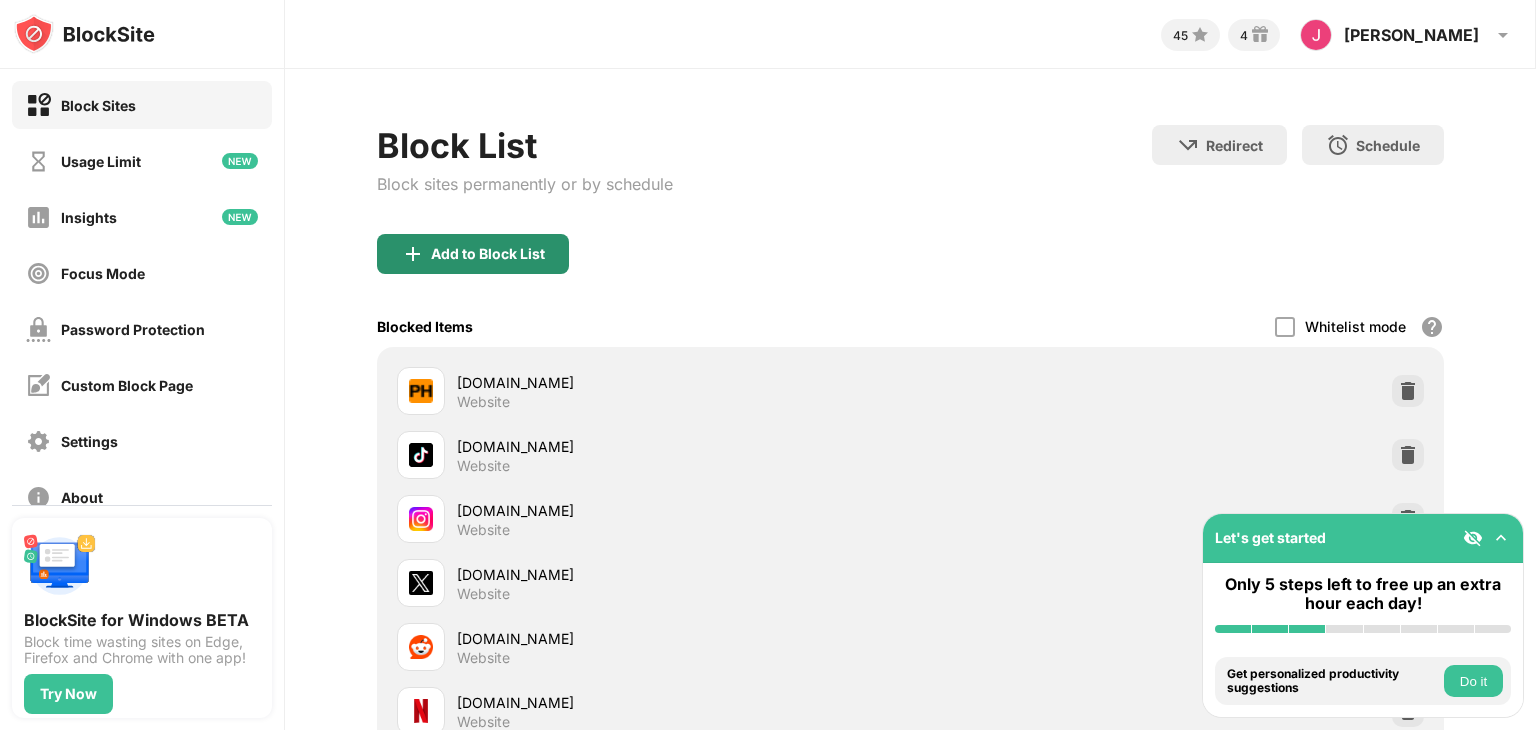 click on "Add to Block List" at bounding box center (473, 254) 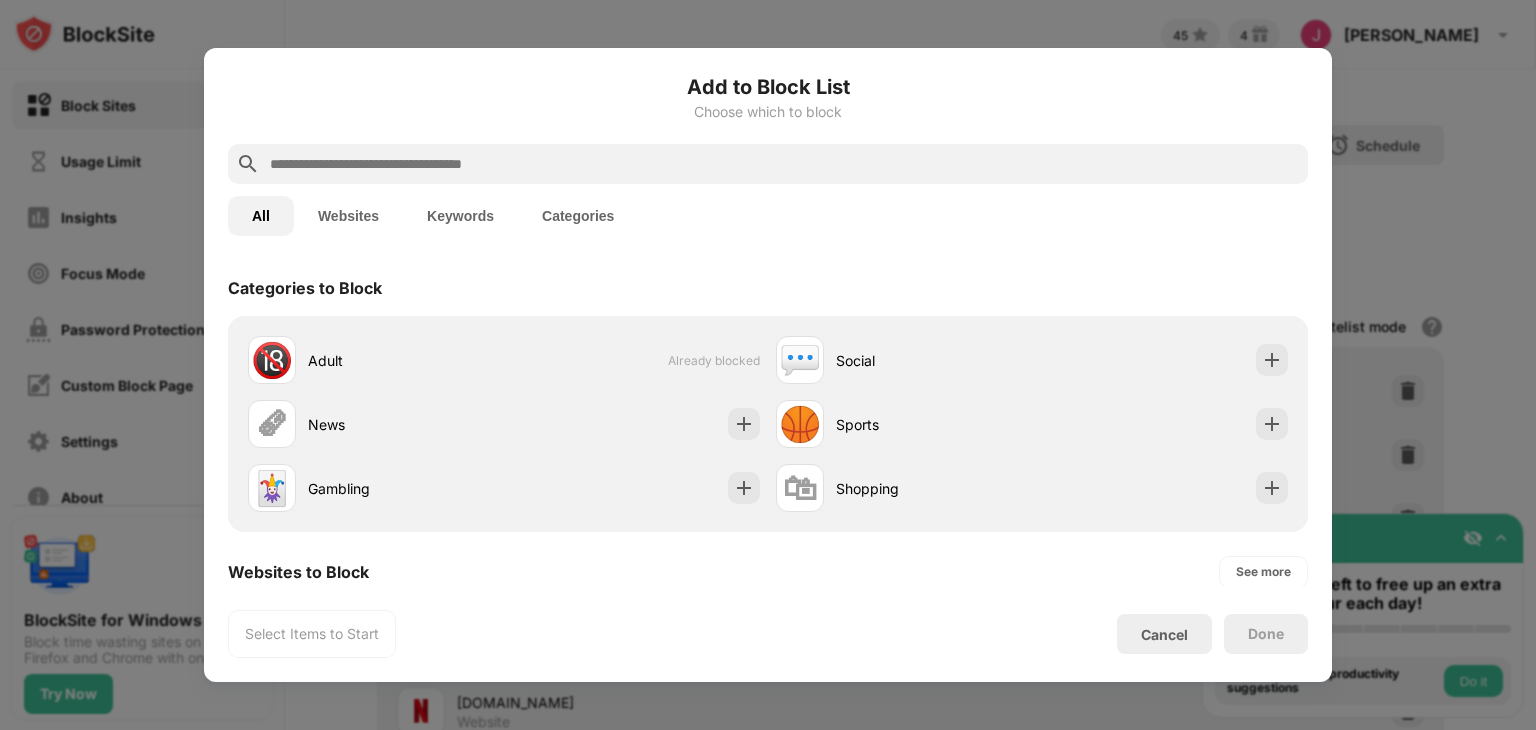 click at bounding box center [784, 164] 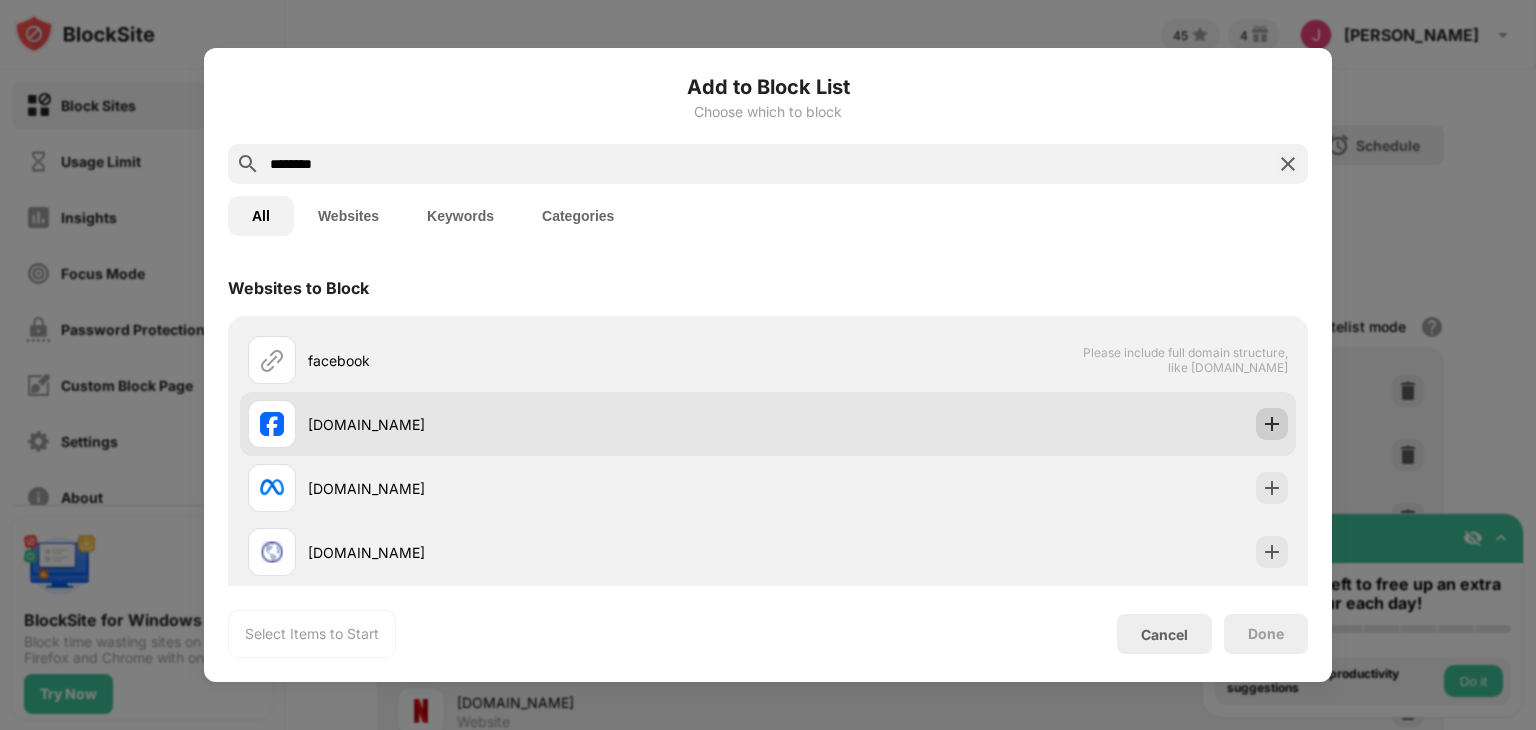 type on "********" 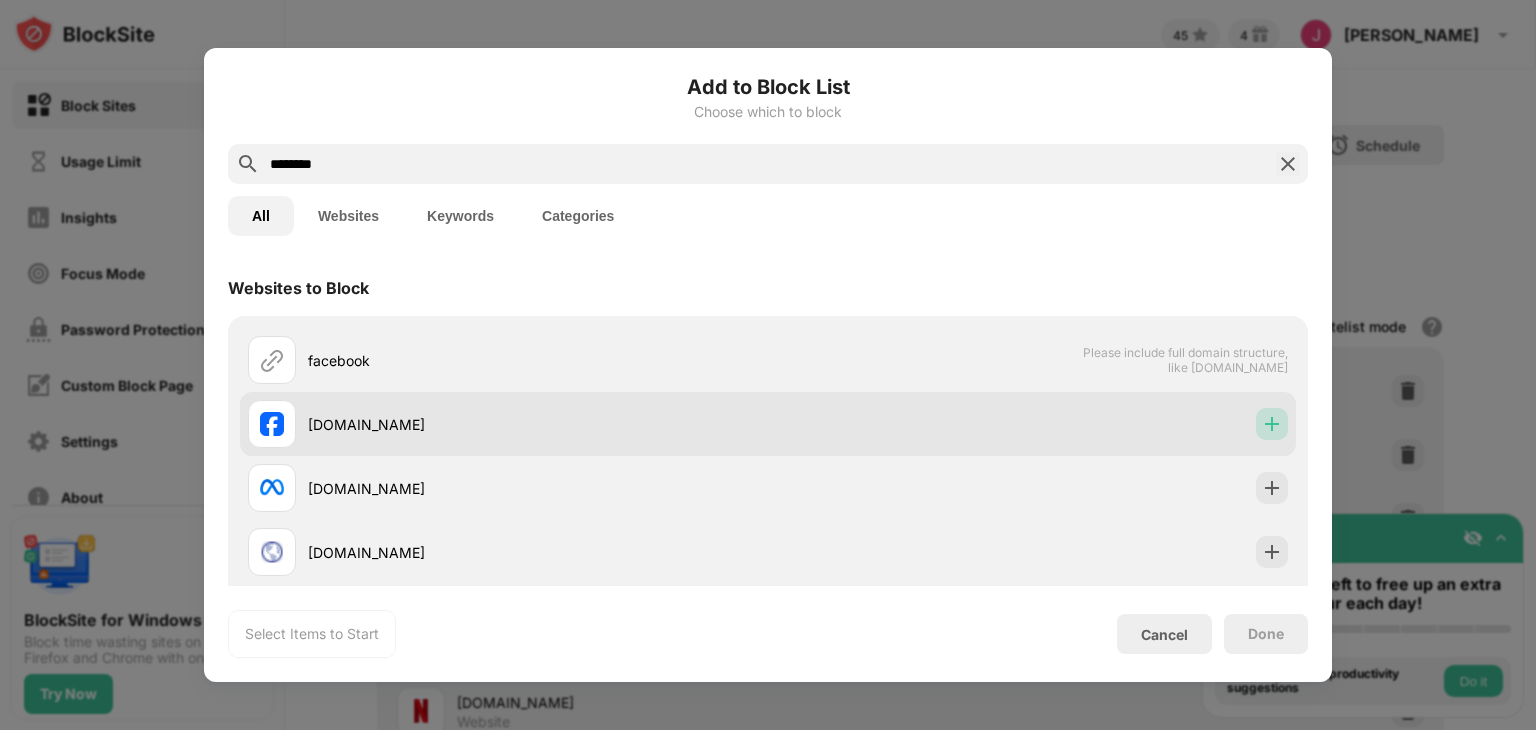 click at bounding box center (1272, 424) 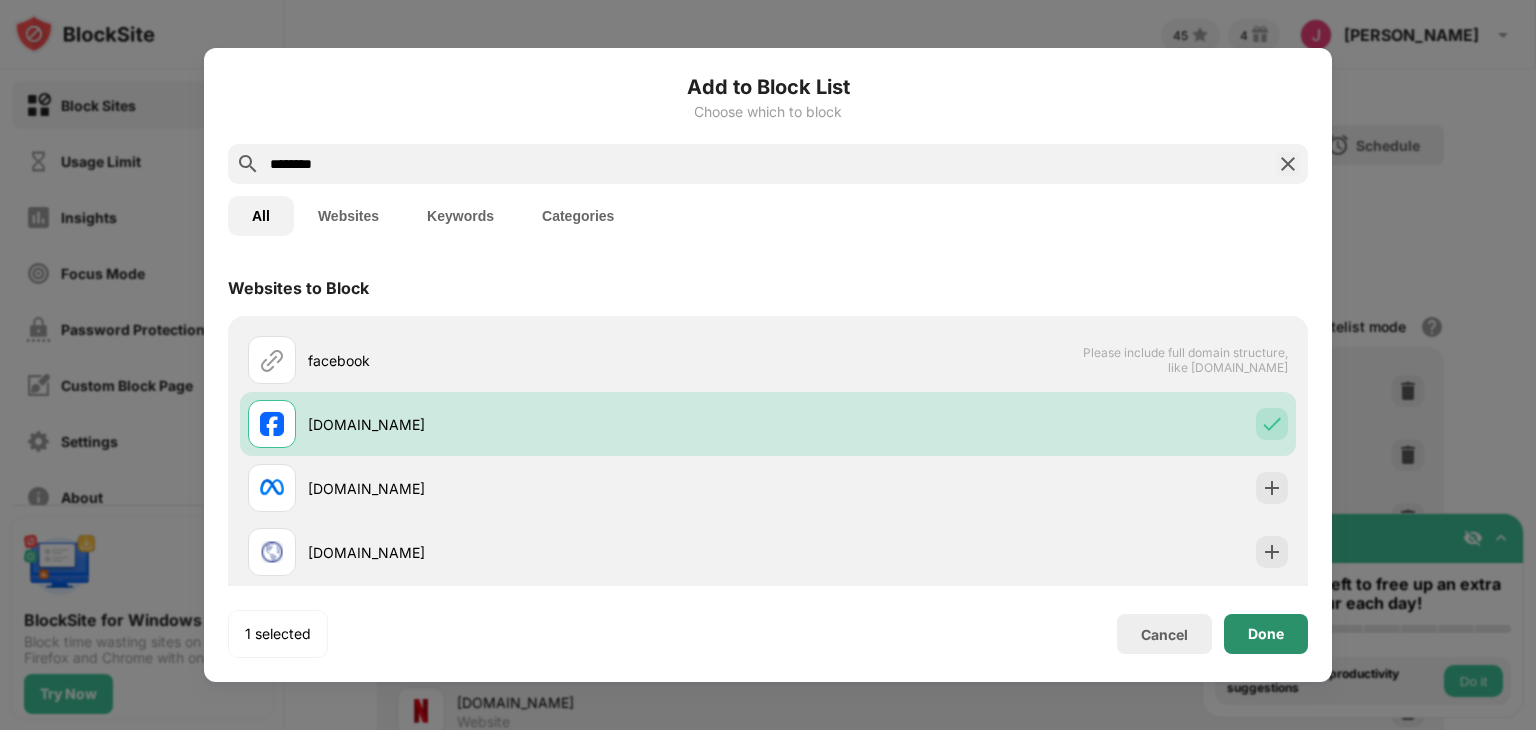 click on "Done" at bounding box center (1266, 634) 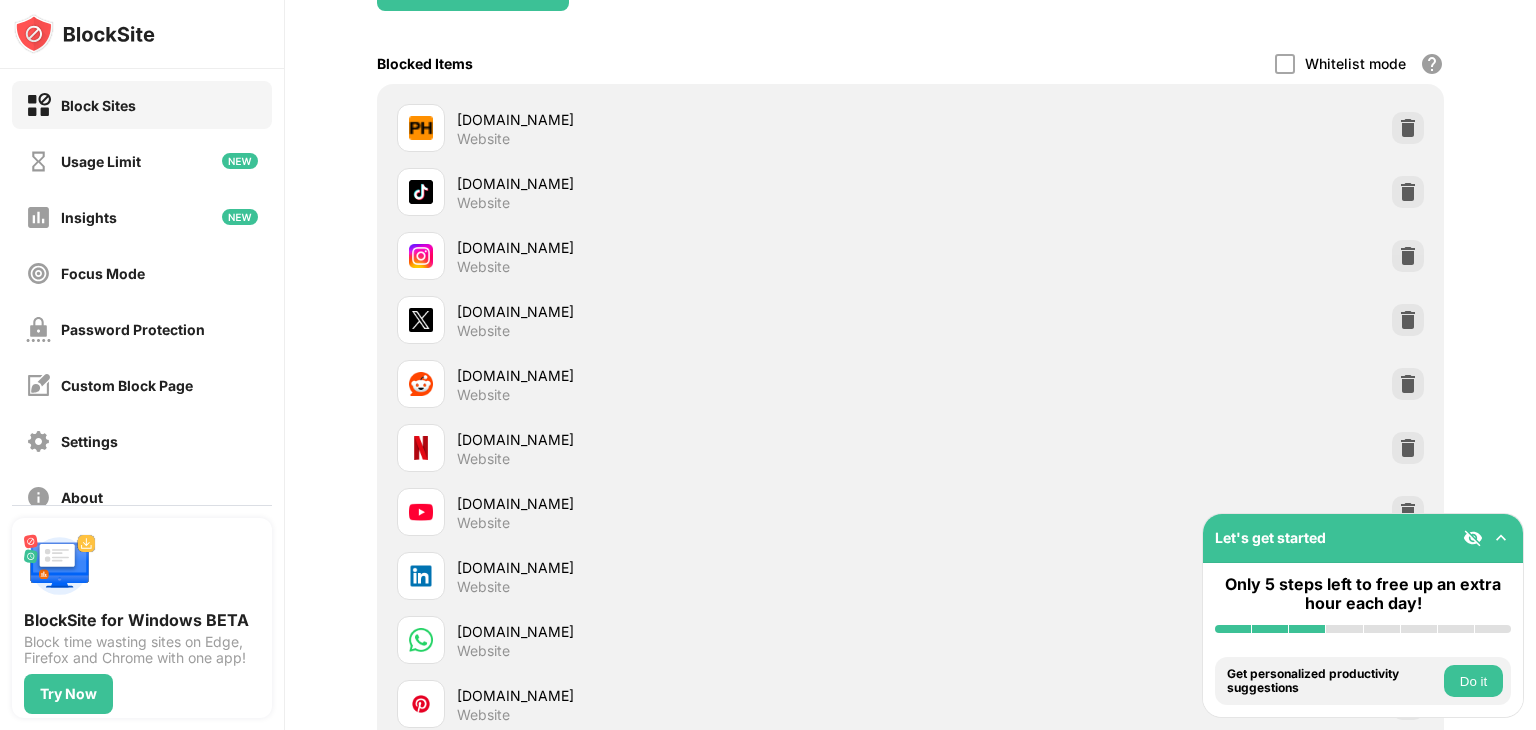 scroll, scrollTop: 0, scrollLeft: 0, axis: both 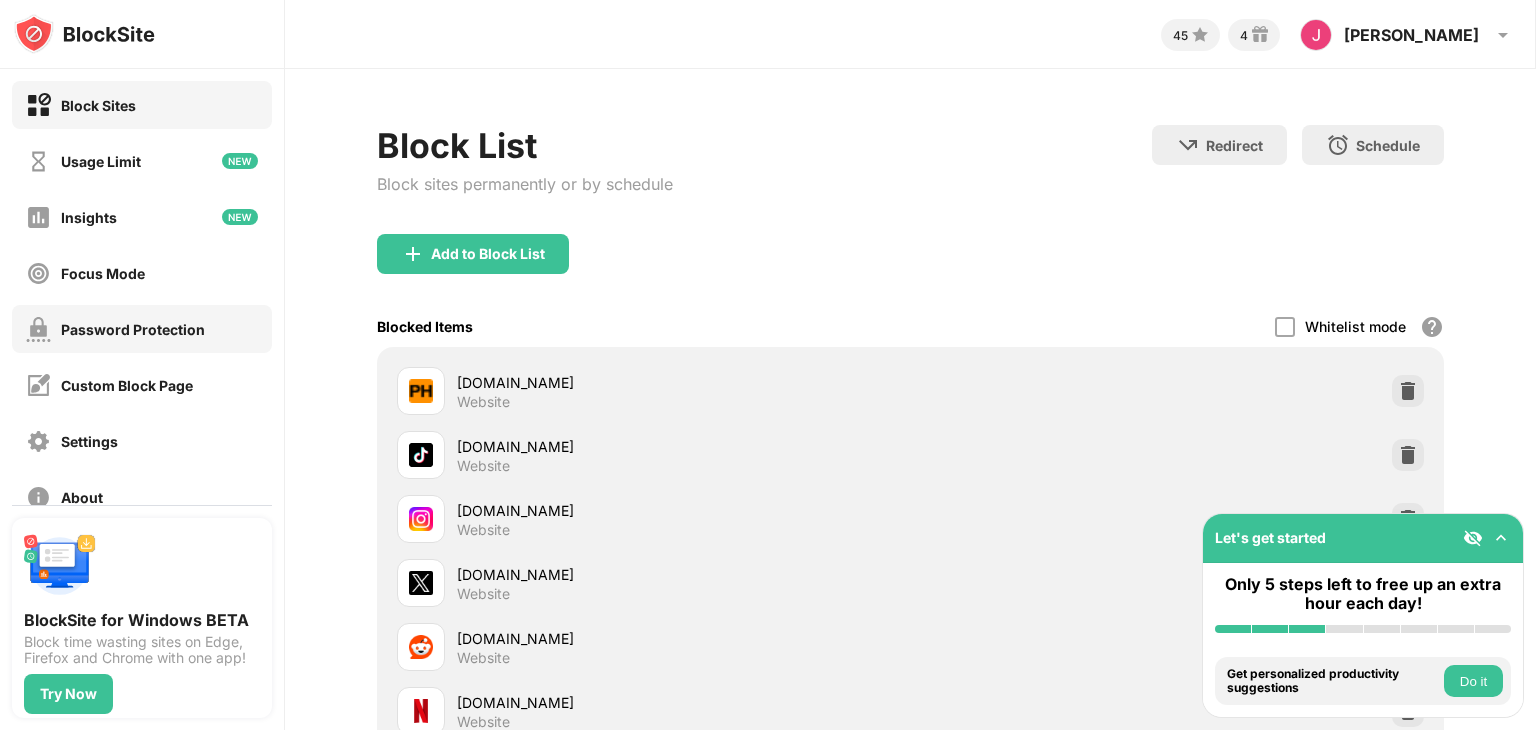 click on "Password Protection" at bounding box center (133, 329) 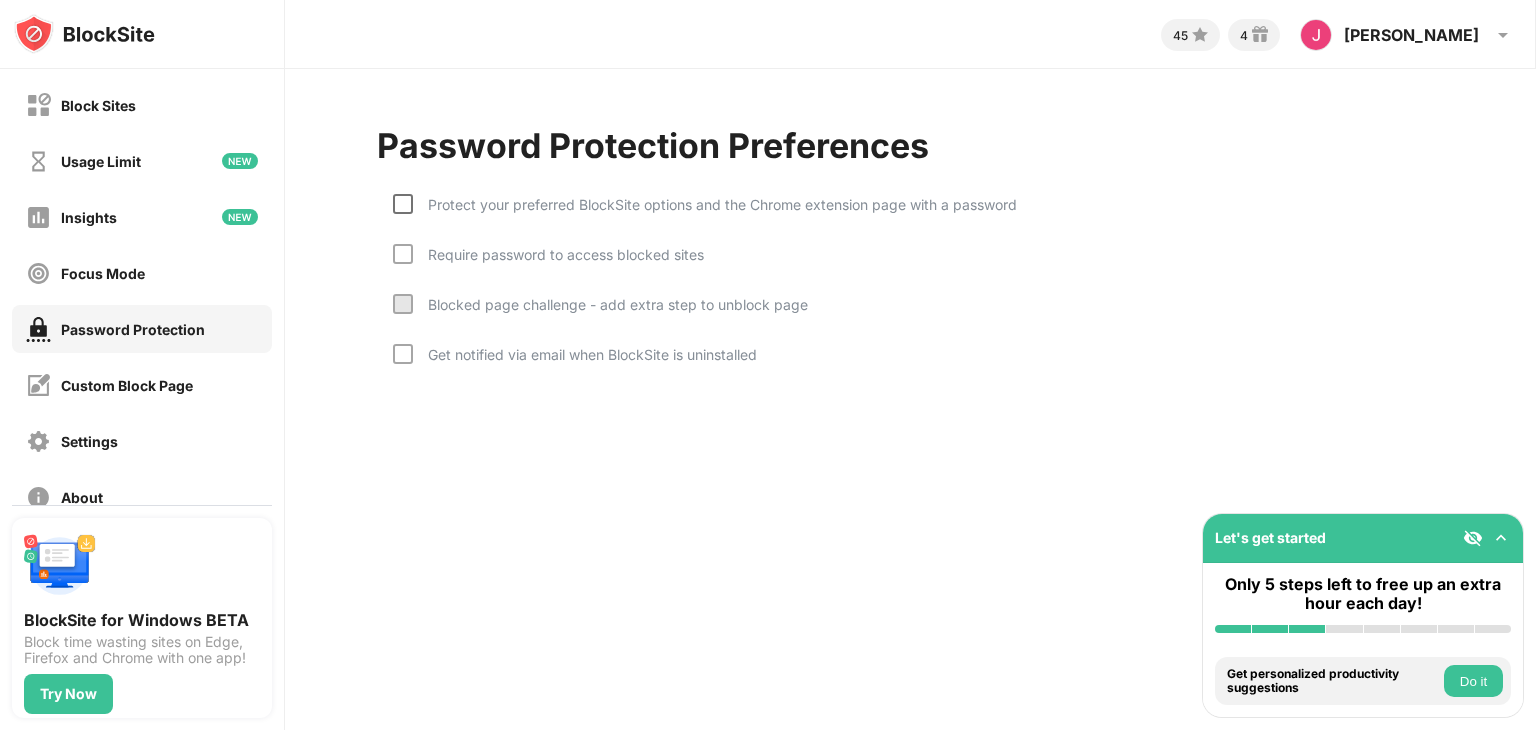 click at bounding box center [403, 204] 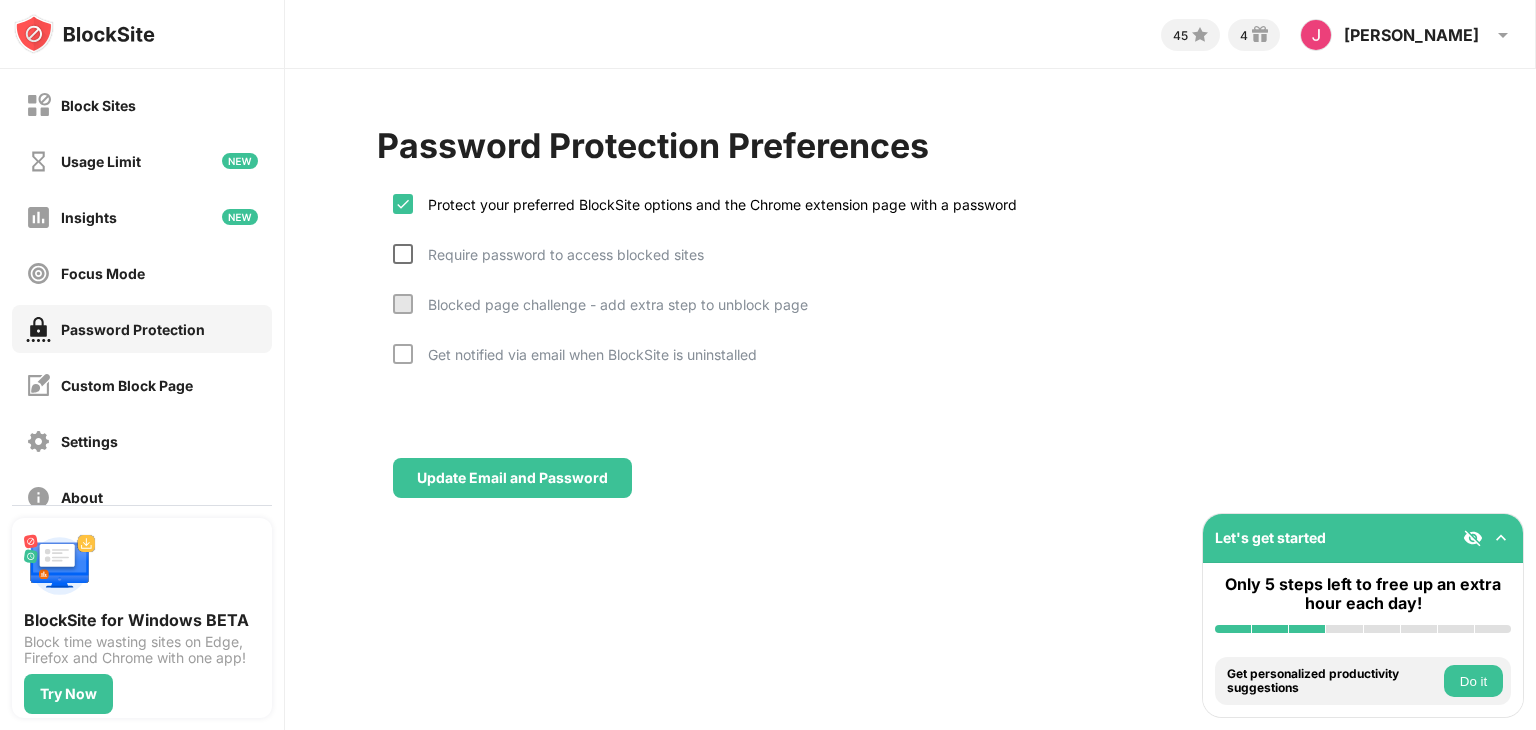 click at bounding box center (403, 254) 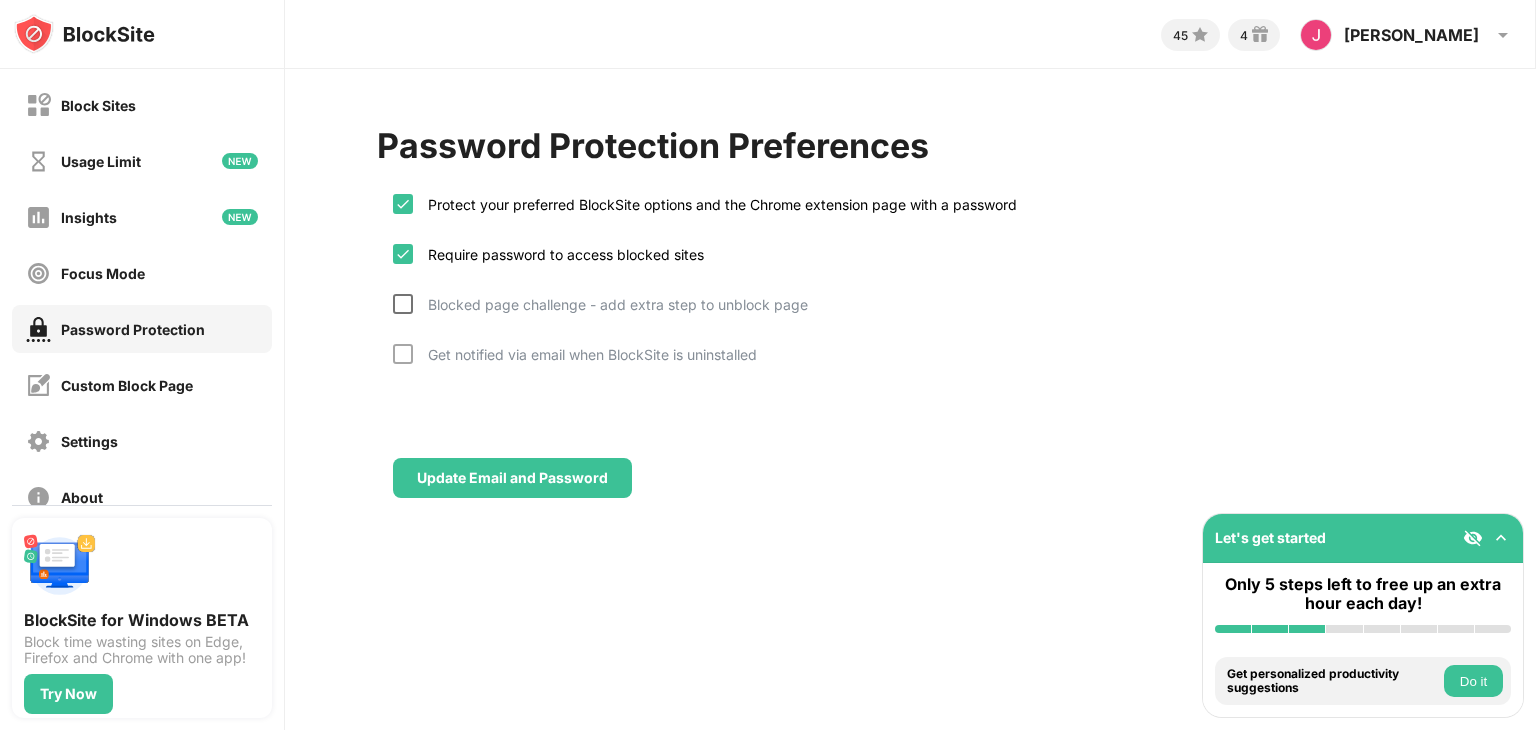 click at bounding box center (403, 304) 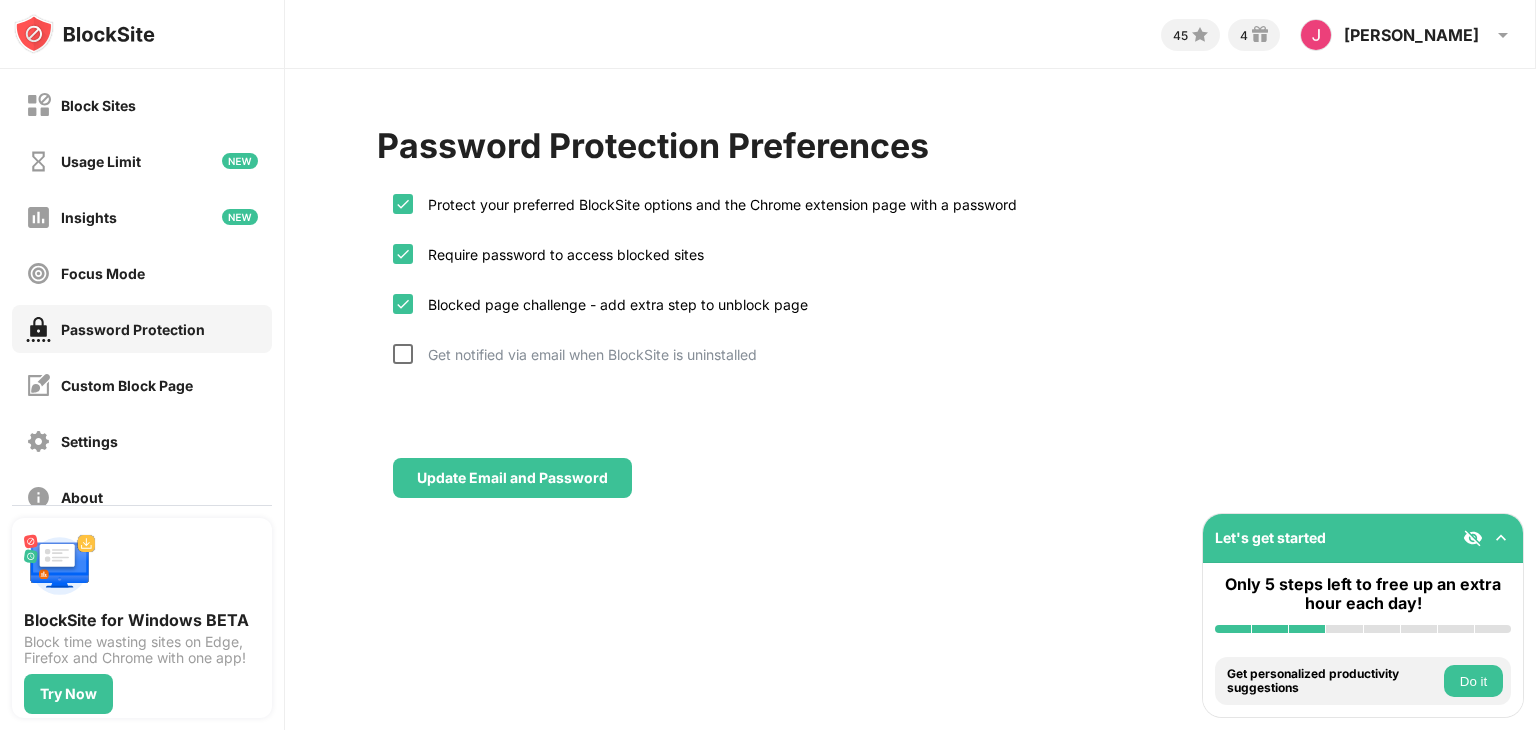 click at bounding box center (403, 354) 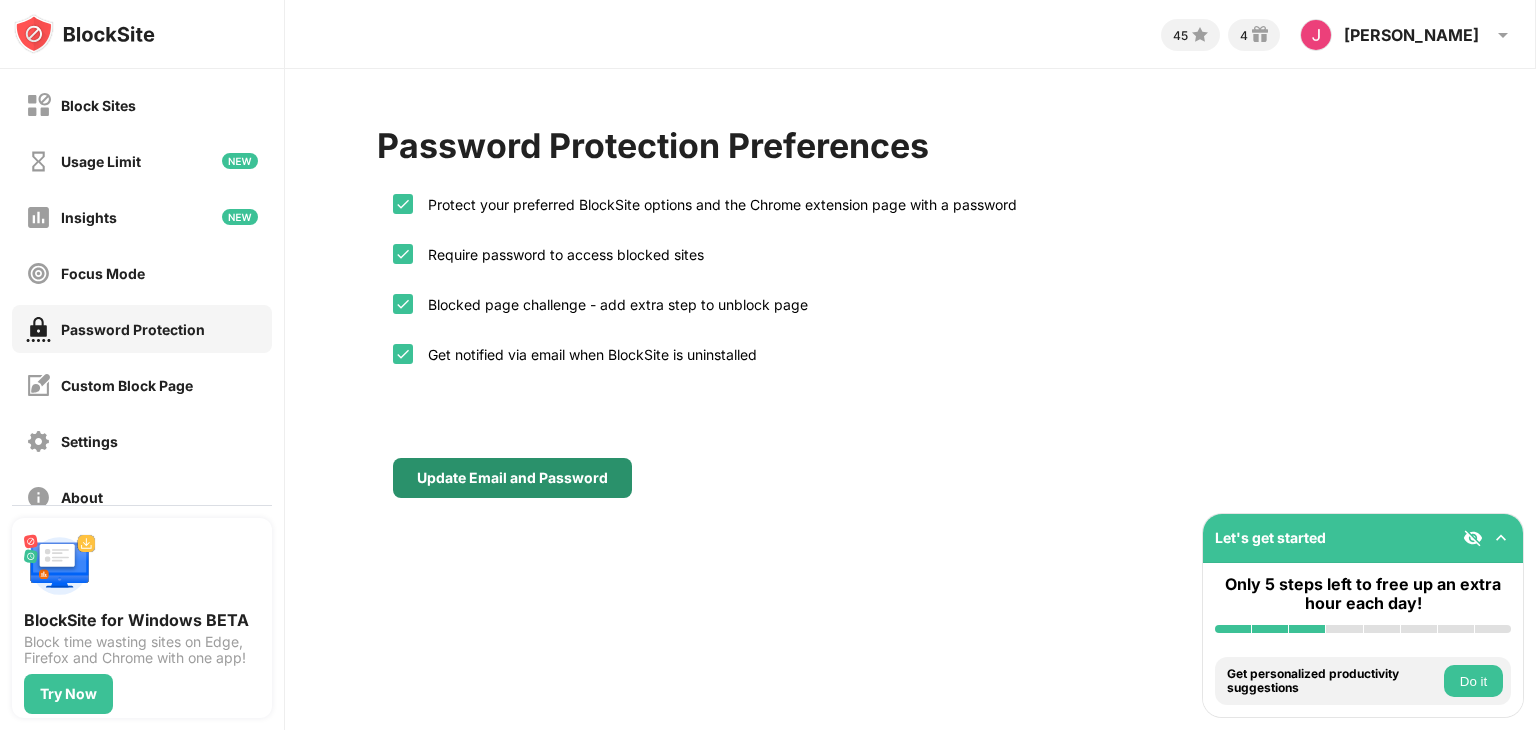 click on "Update Email and Password" at bounding box center [512, 478] 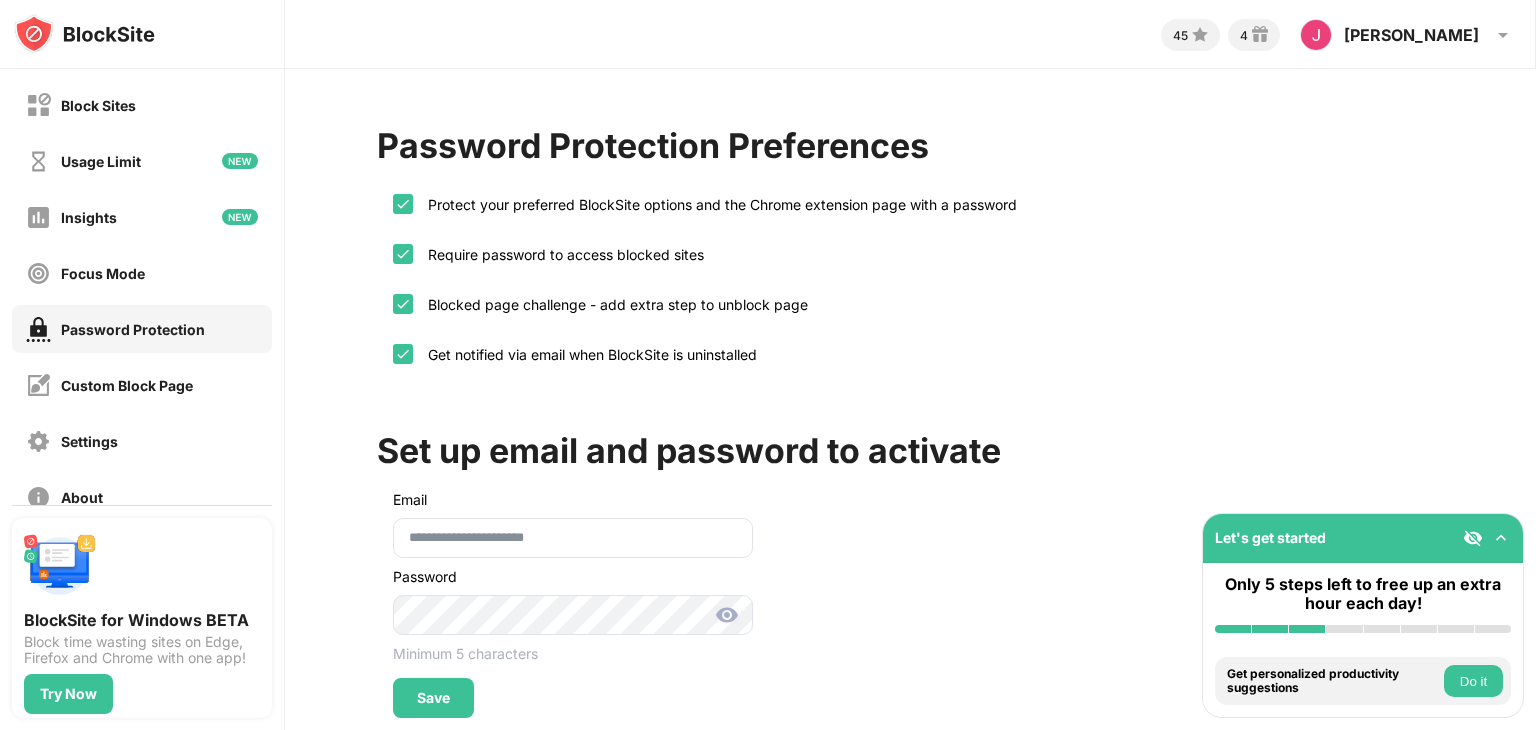 scroll, scrollTop: 55, scrollLeft: 0, axis: vertical 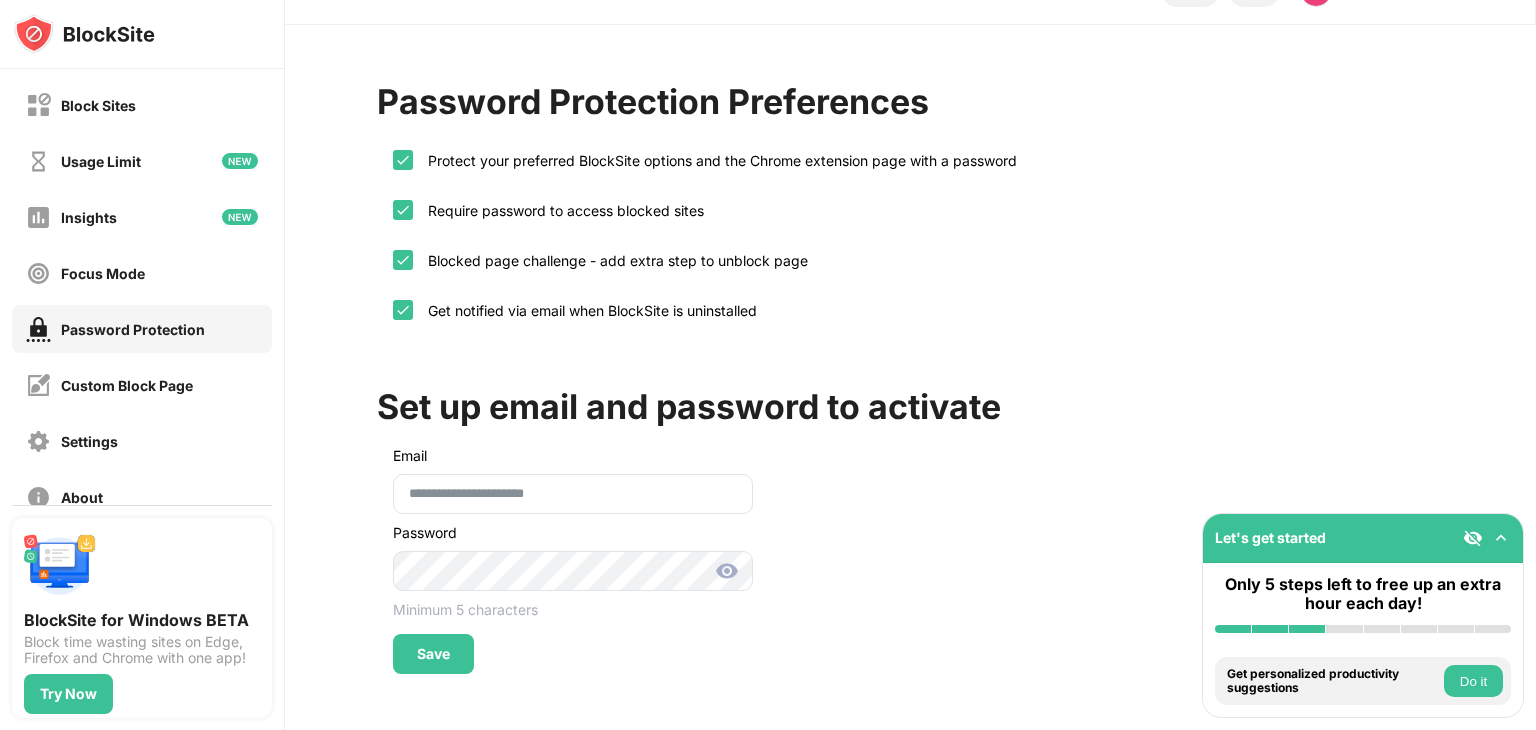 click at bounding box center [727, 571] 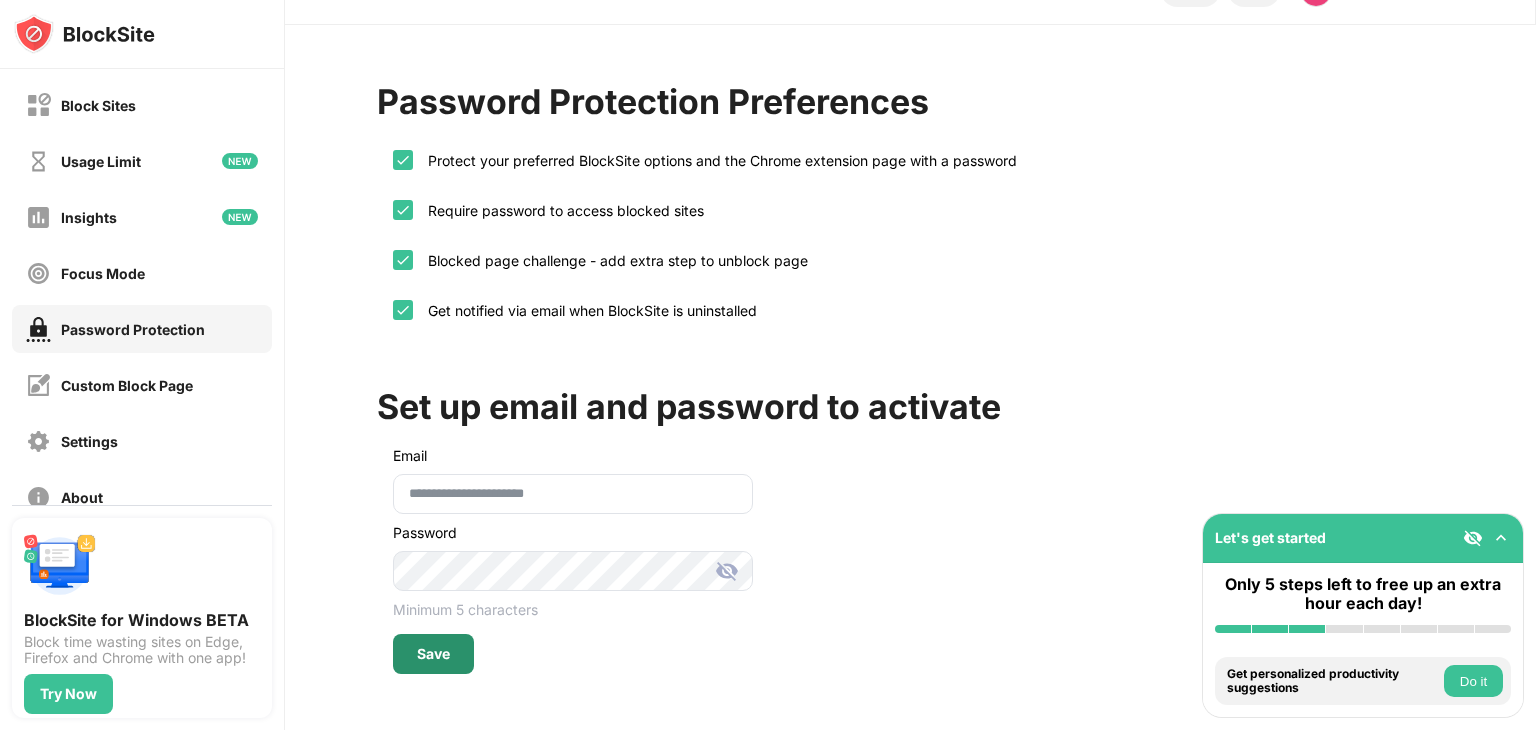 click on "Save" at bounding box center (433, 654) 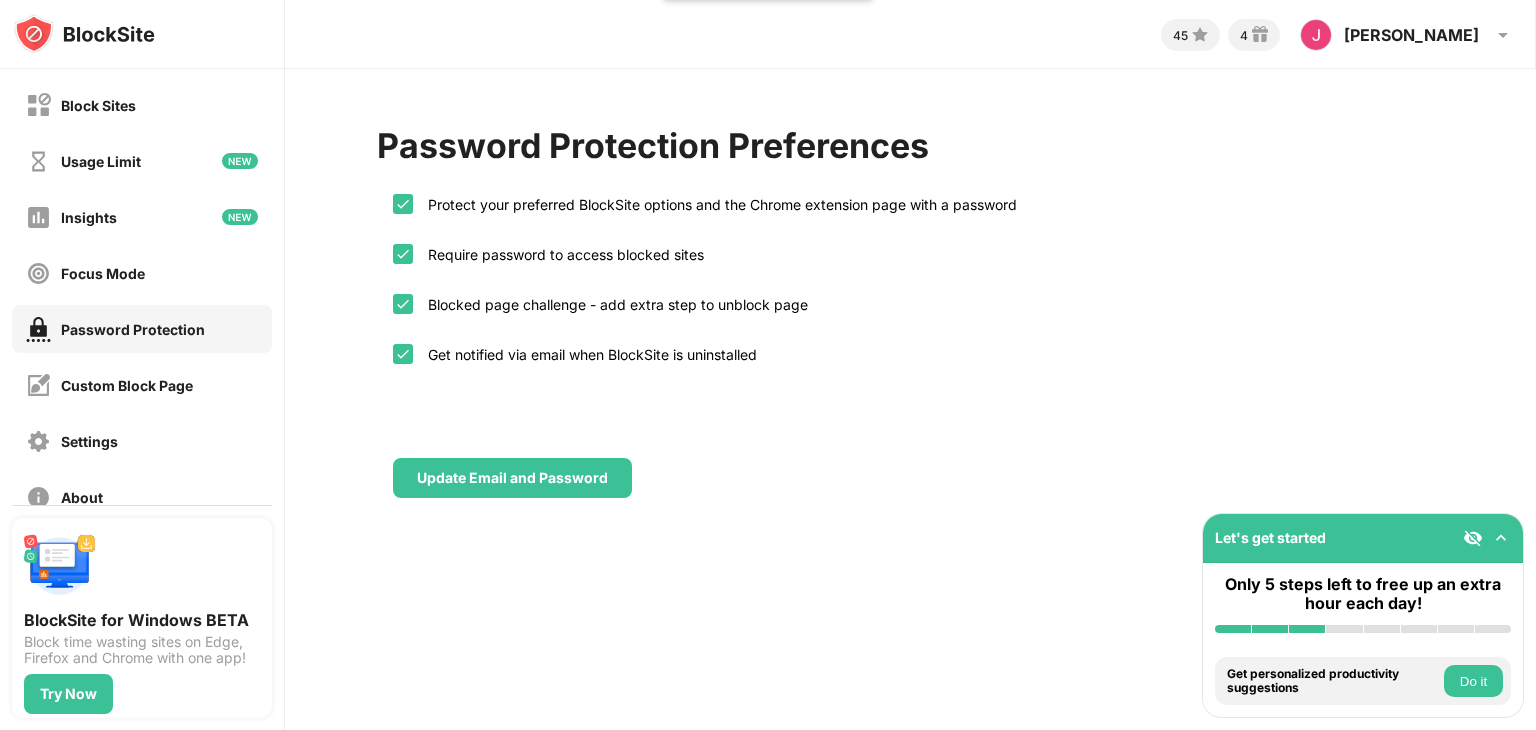 scroll, scrollTop: 0, scrollLeft: 0, axis: both 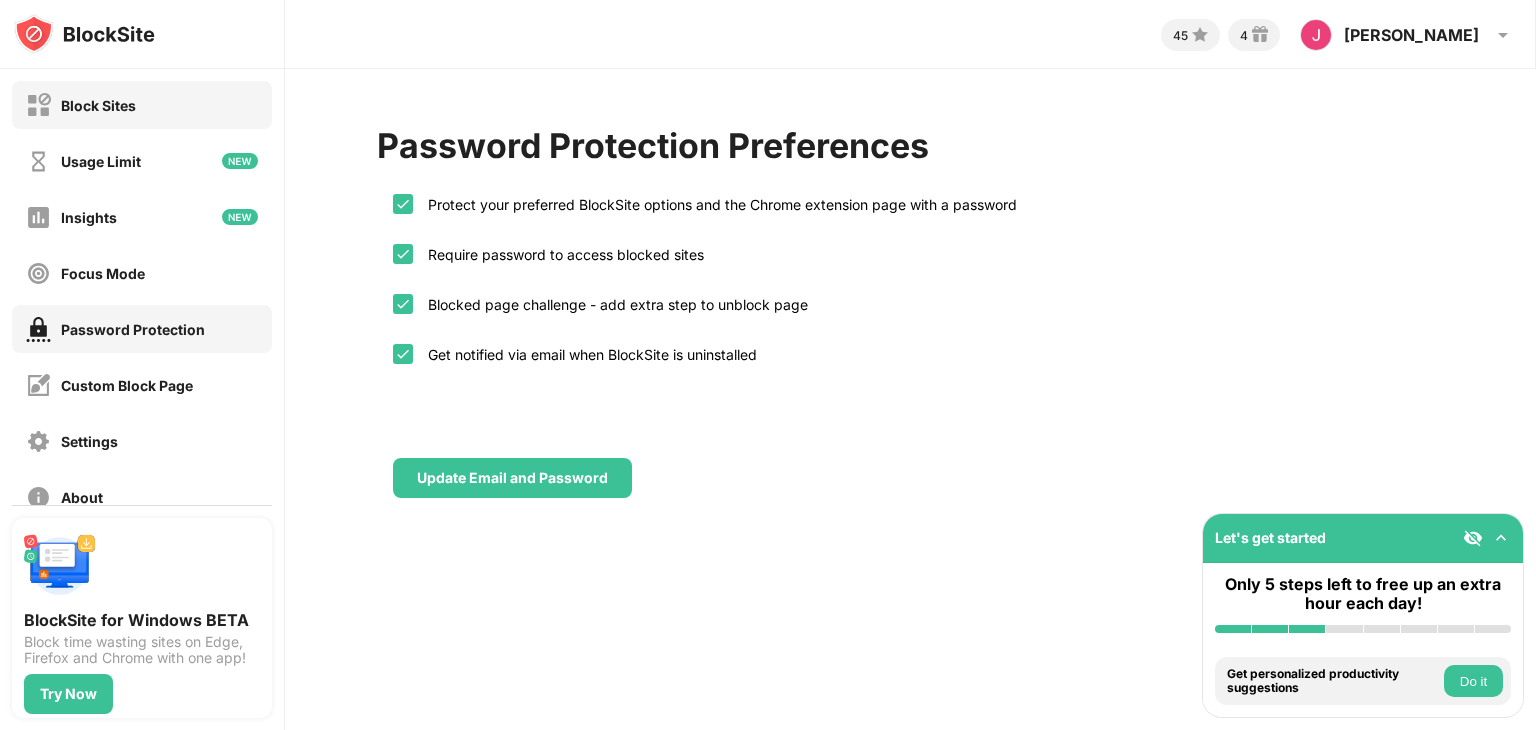 click on "Block Sites" at bounding box center (98, 105) 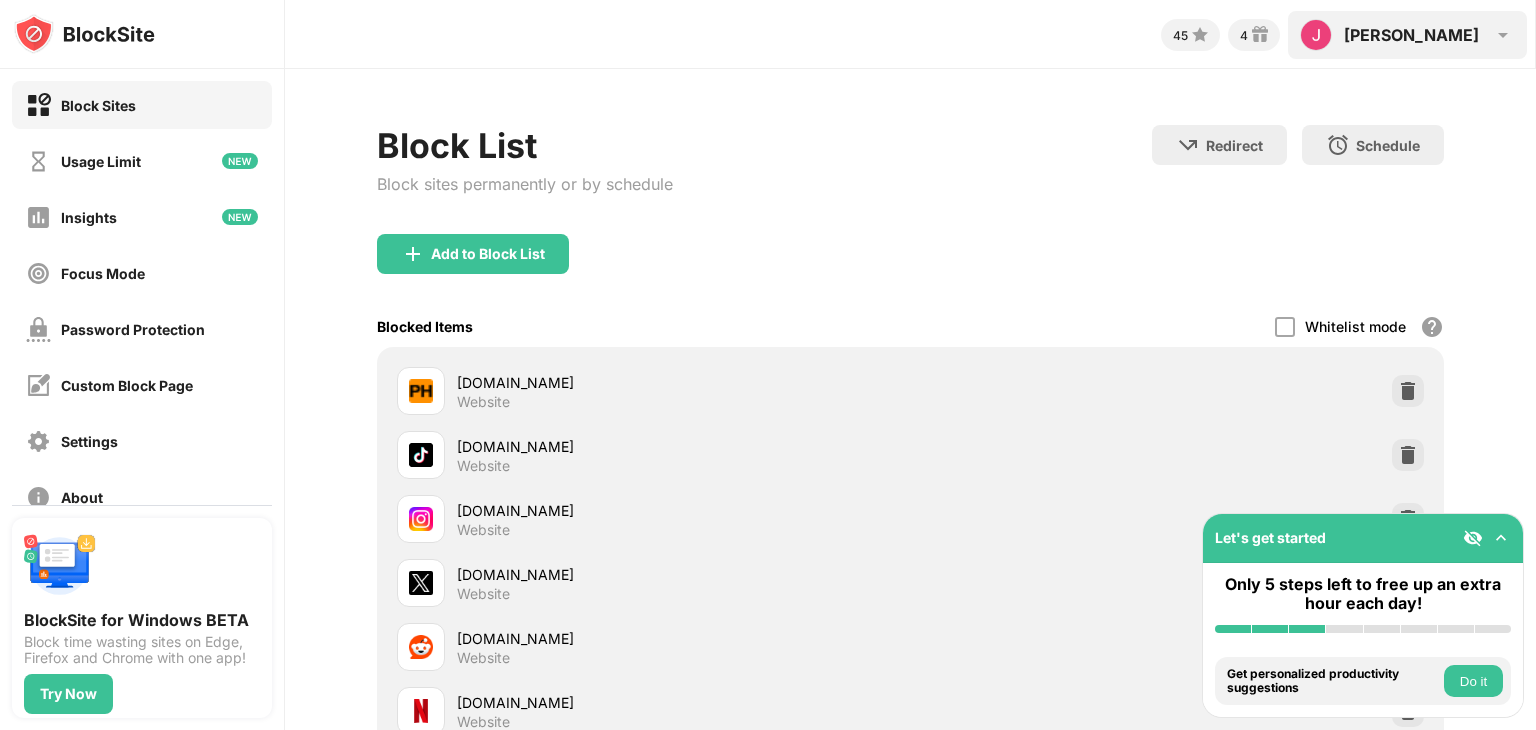 click on "Jonny Jonny View Account Insights Rewards Settings Support Log Out" at bounding box center [1407, 35] 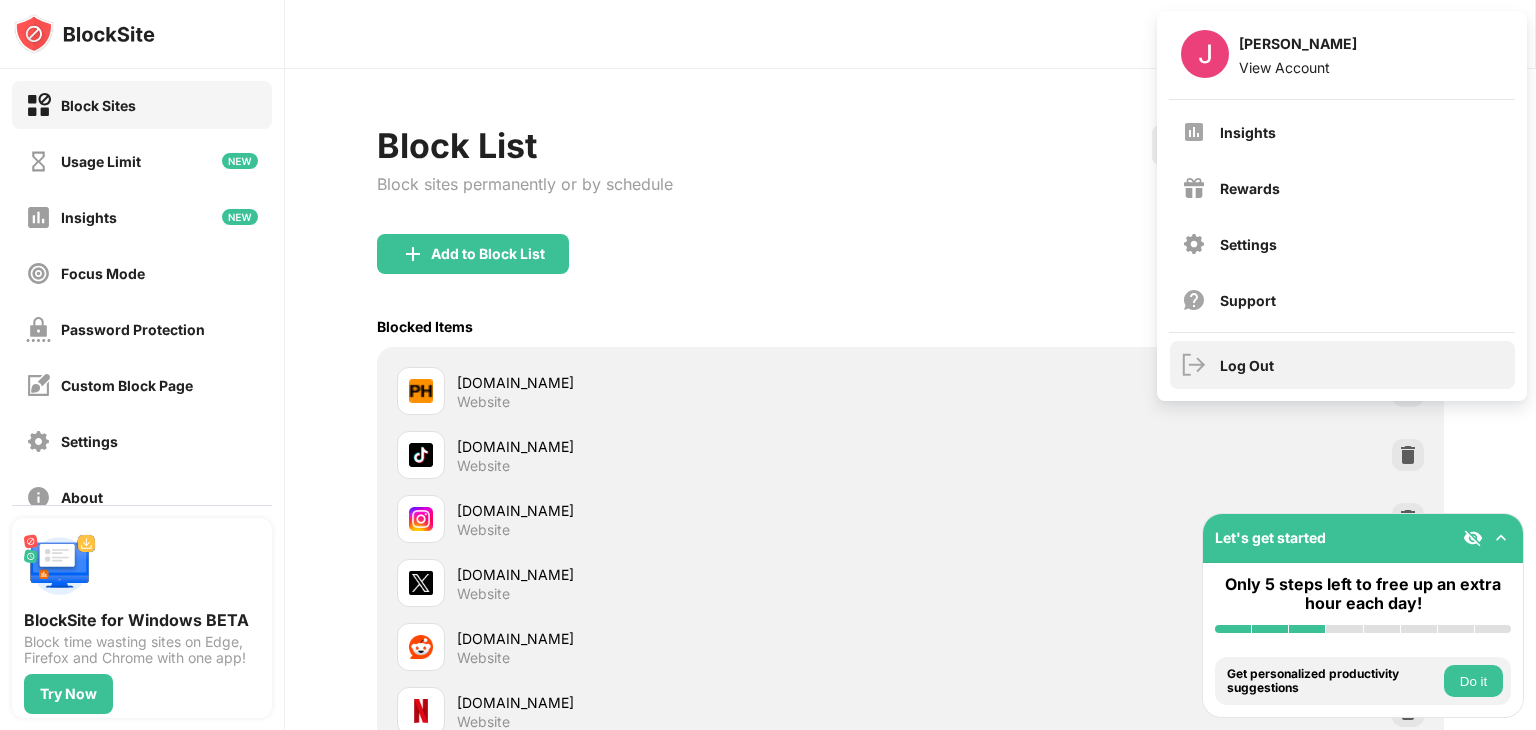 click on "Log Out" at bounding box center (1247, 365) 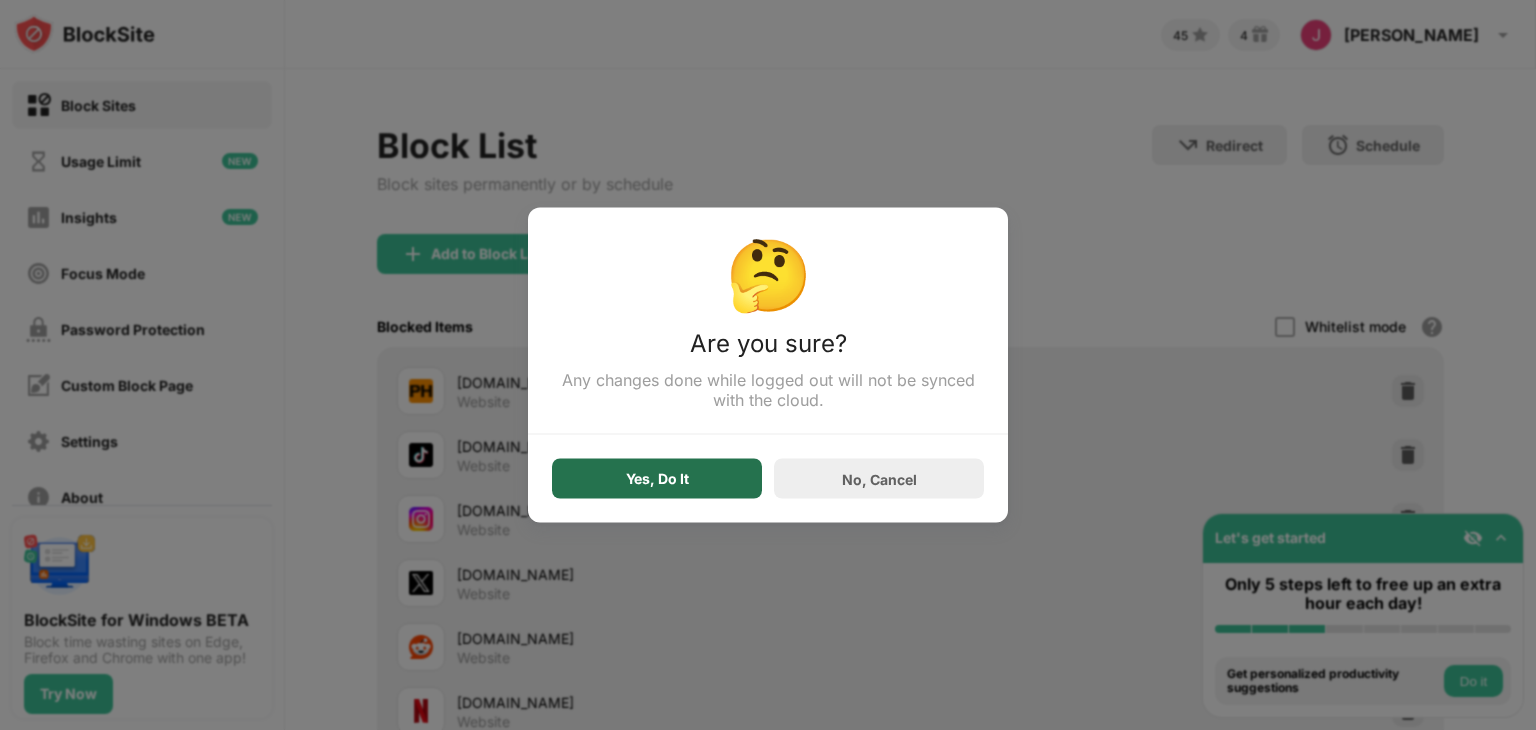 click on "Yes, Do It" at bounding box center (657, 479) 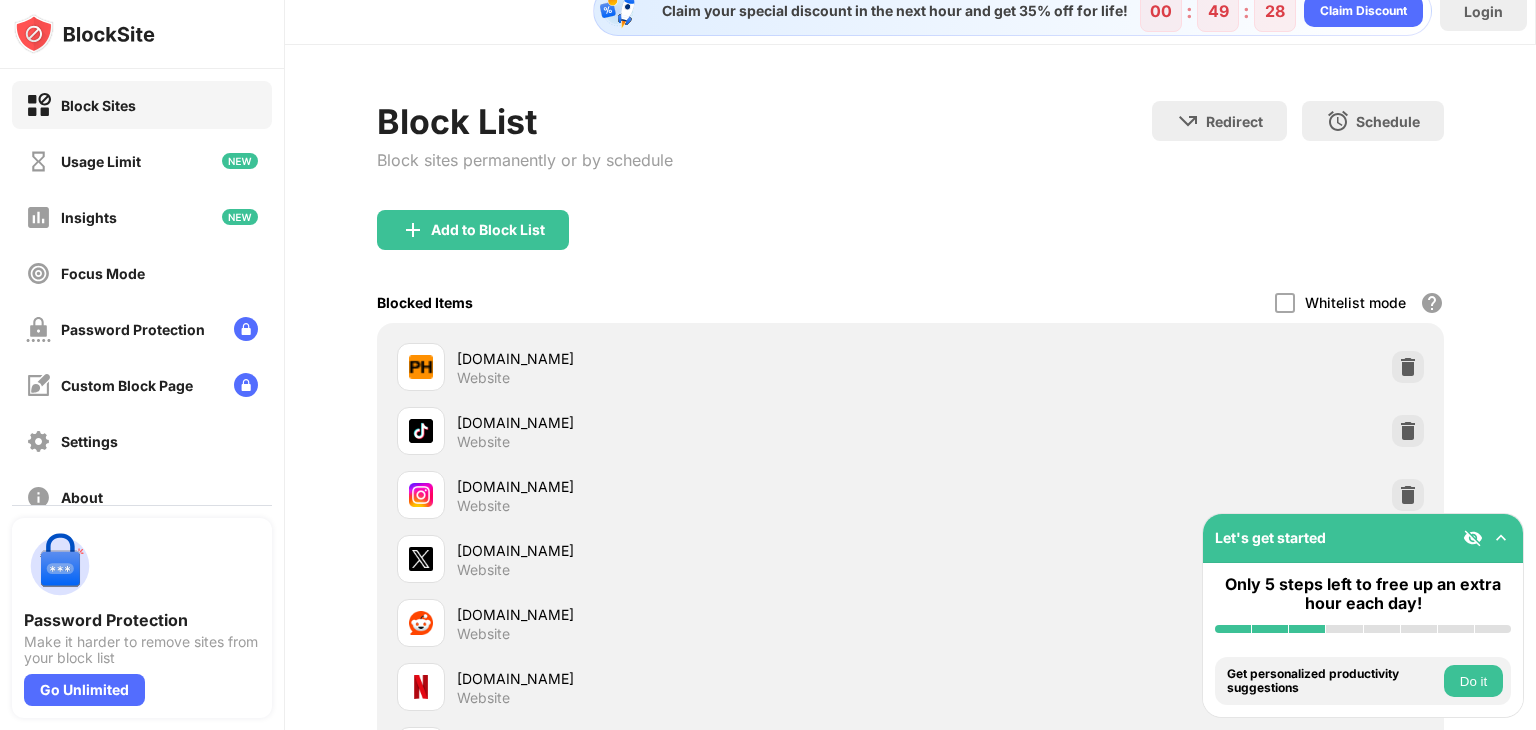 scroll, scrollTop: 0, scrollLeft: 15, axis: horizontal 